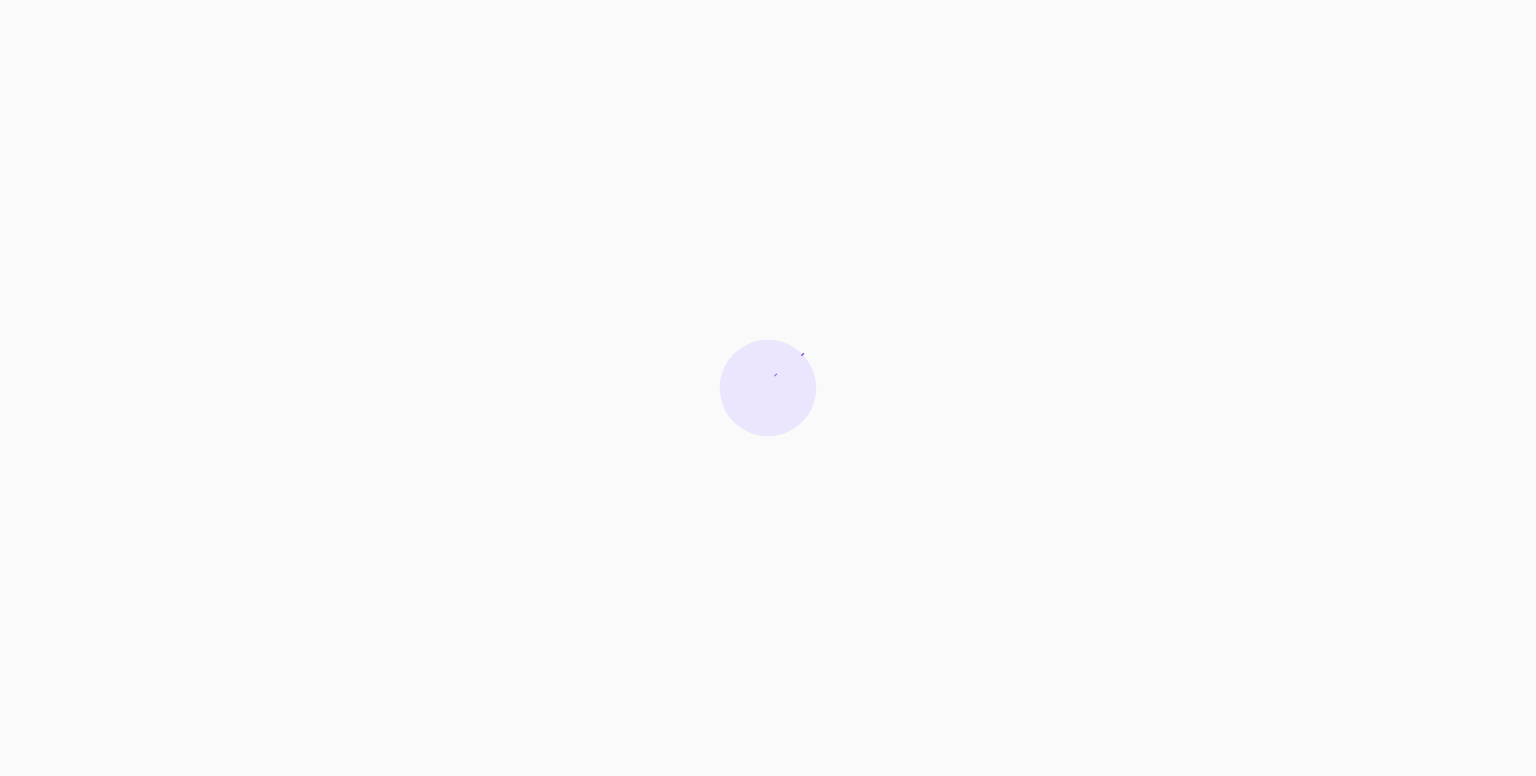 scroll, scrollTop: 0, scrollLeft: 0, axis: both 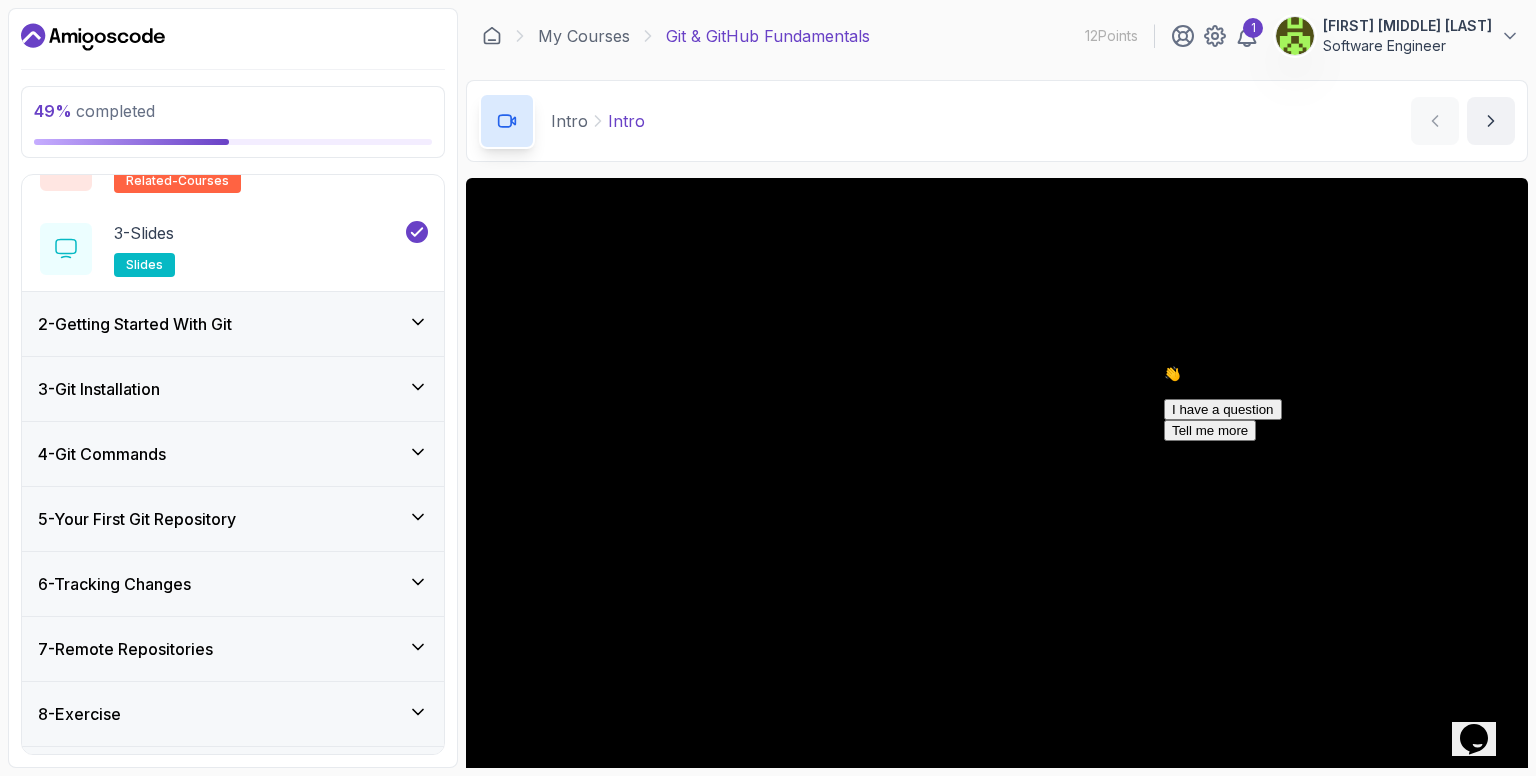 click 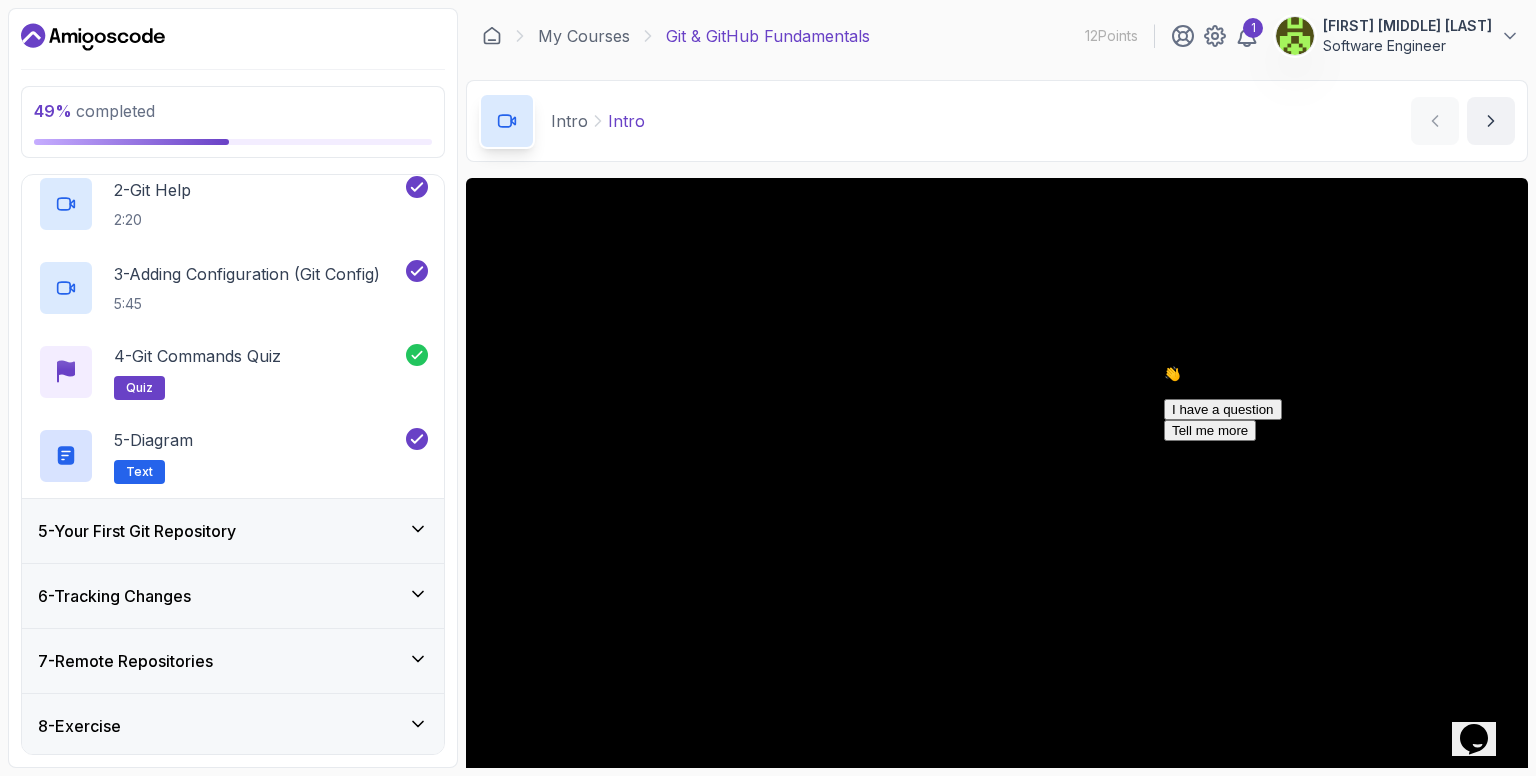scroll, scrollTop: 402, scrollLeft: 0, axis: vertical 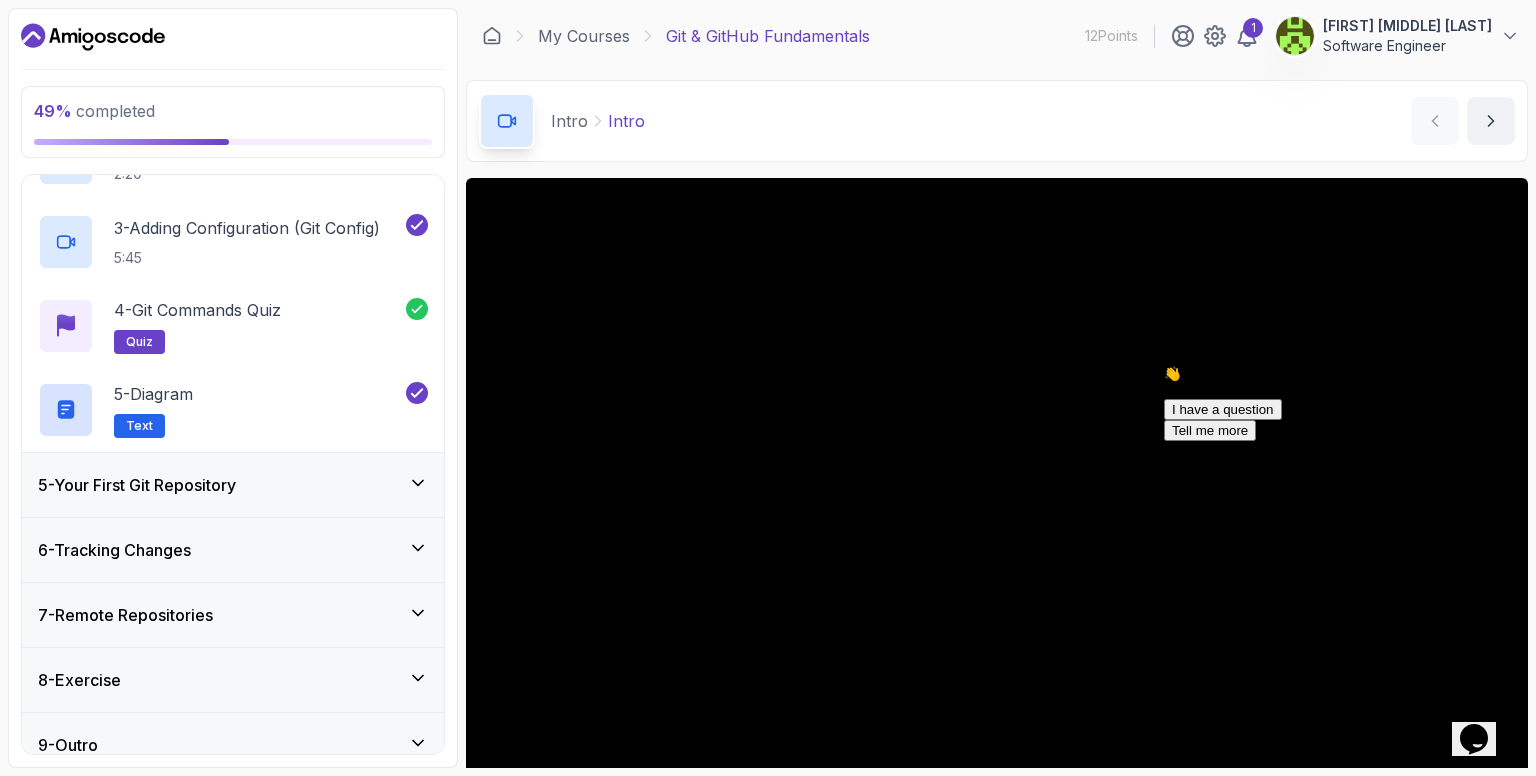 click 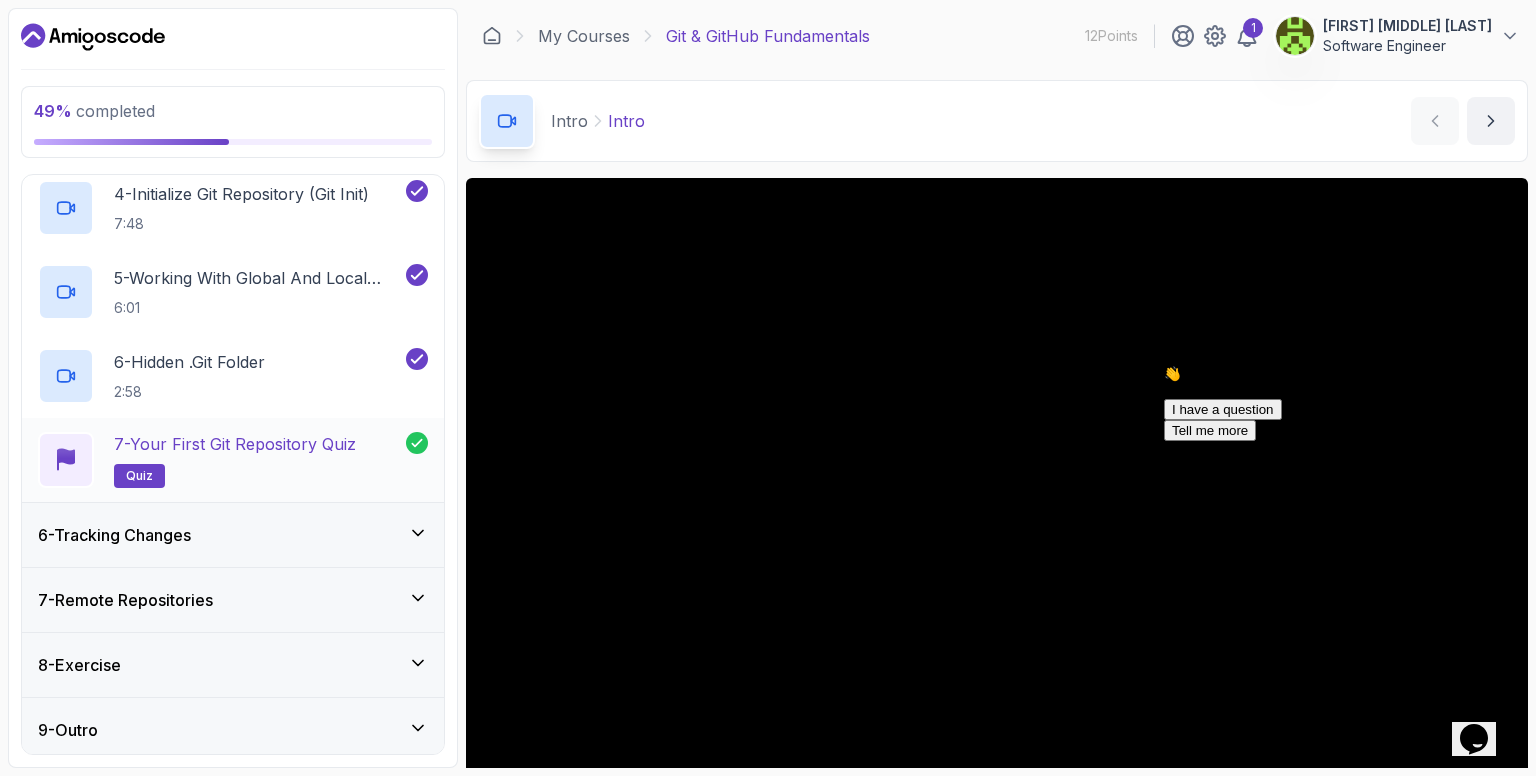 scroll, scrollTop: 589, scrollLeft: 0, axis: vertical 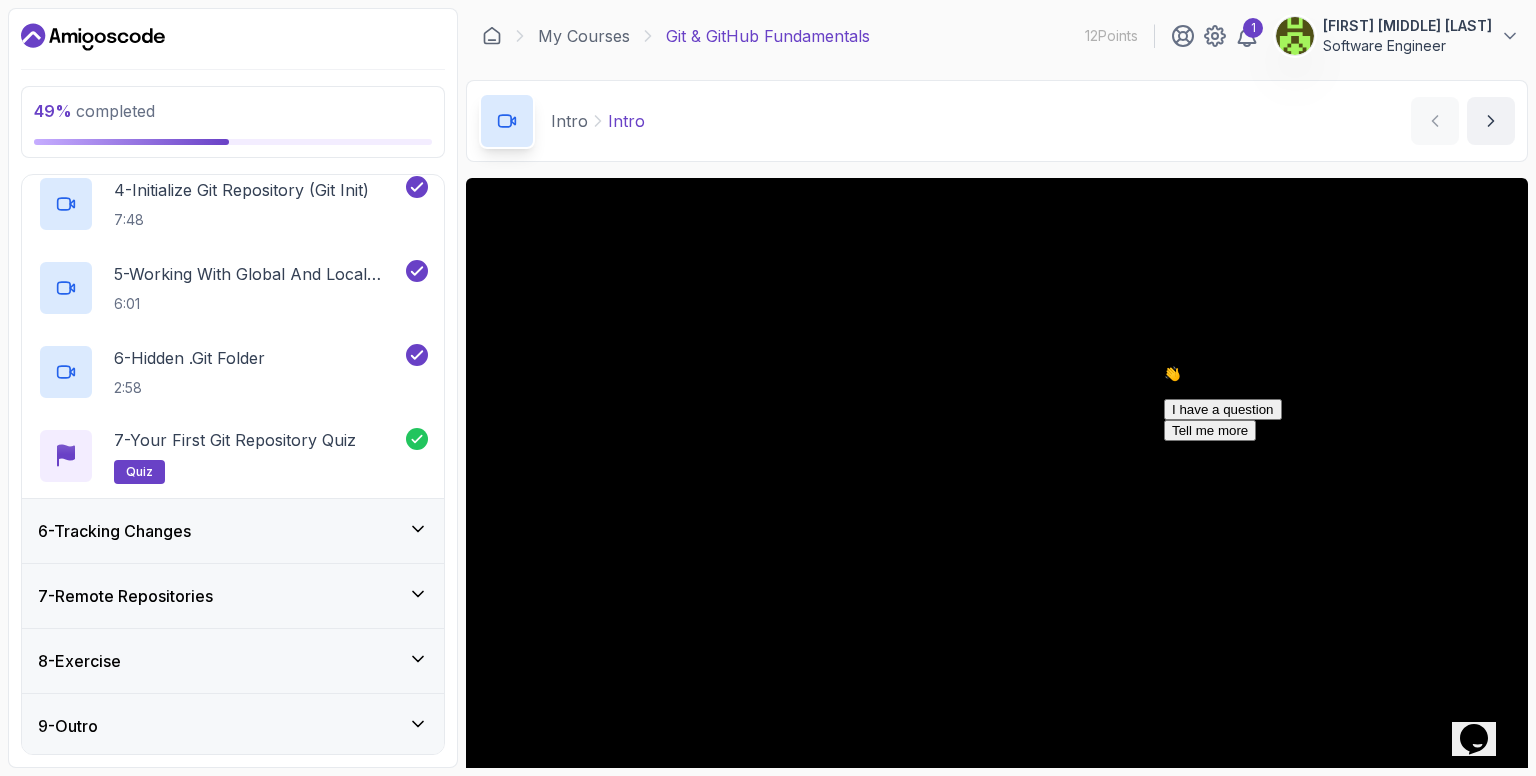 click 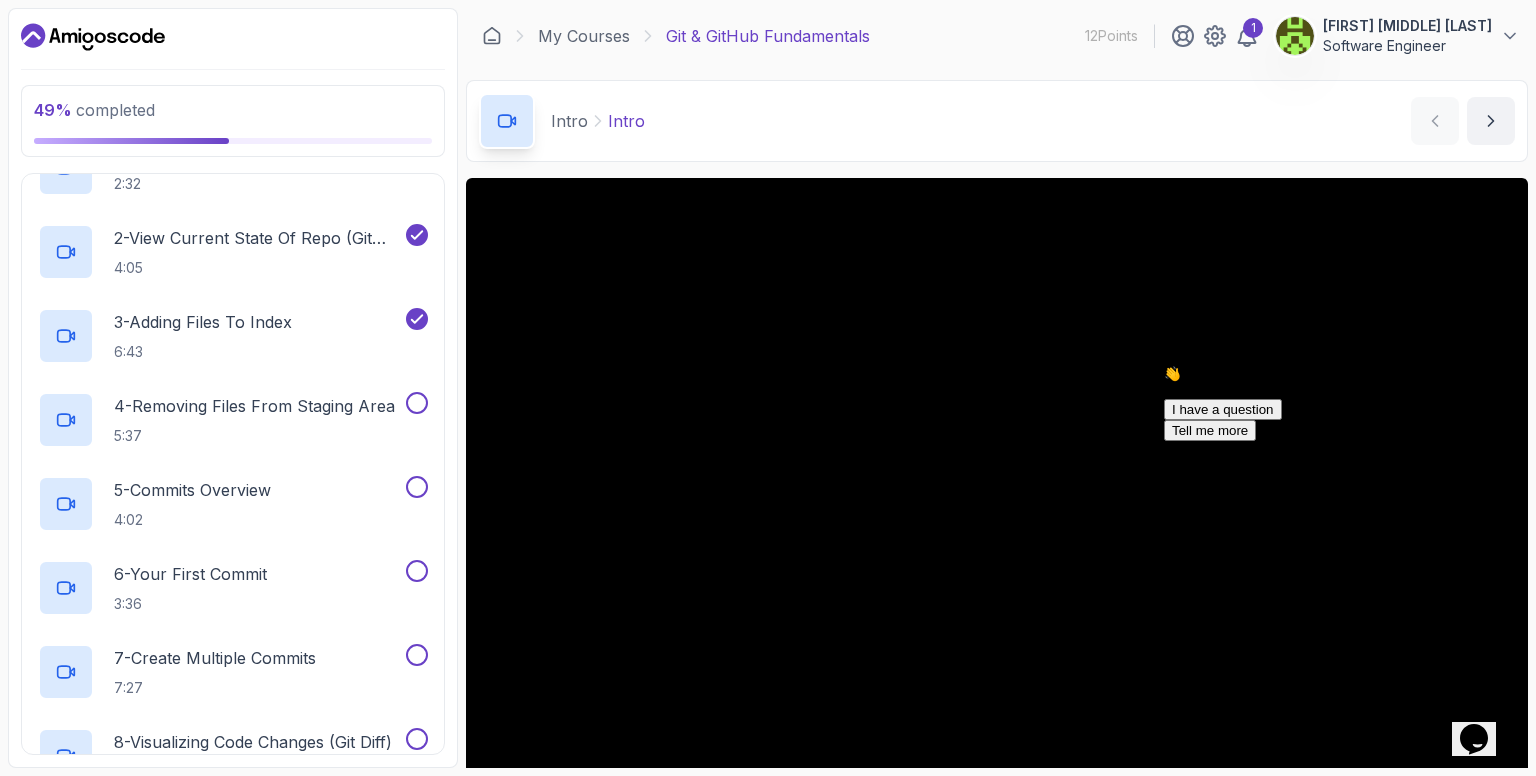 scroll, scrollTop: 402, scrollLeft: 0, axis: vertical 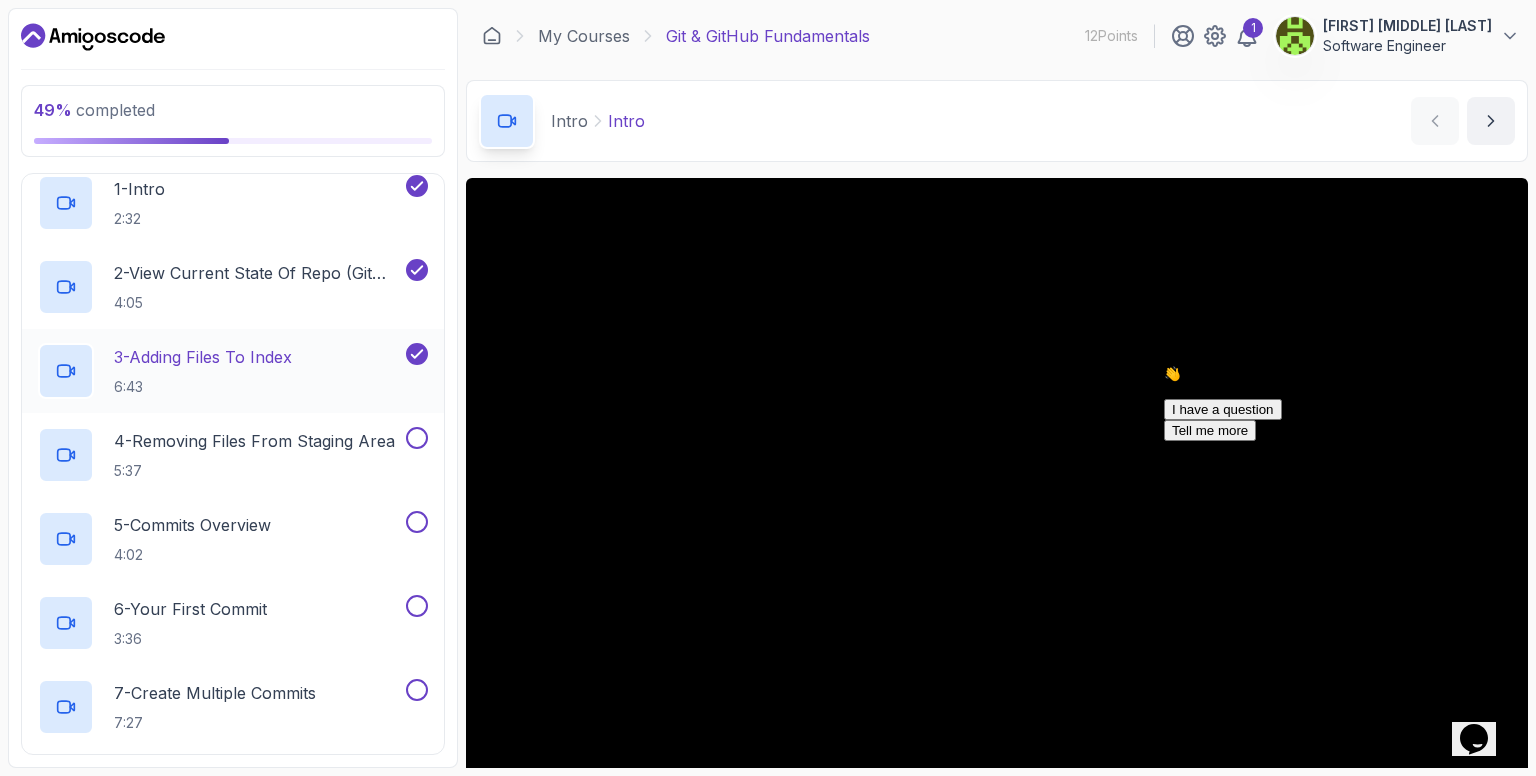 click on "6:43" at bounding box center (203, 387) 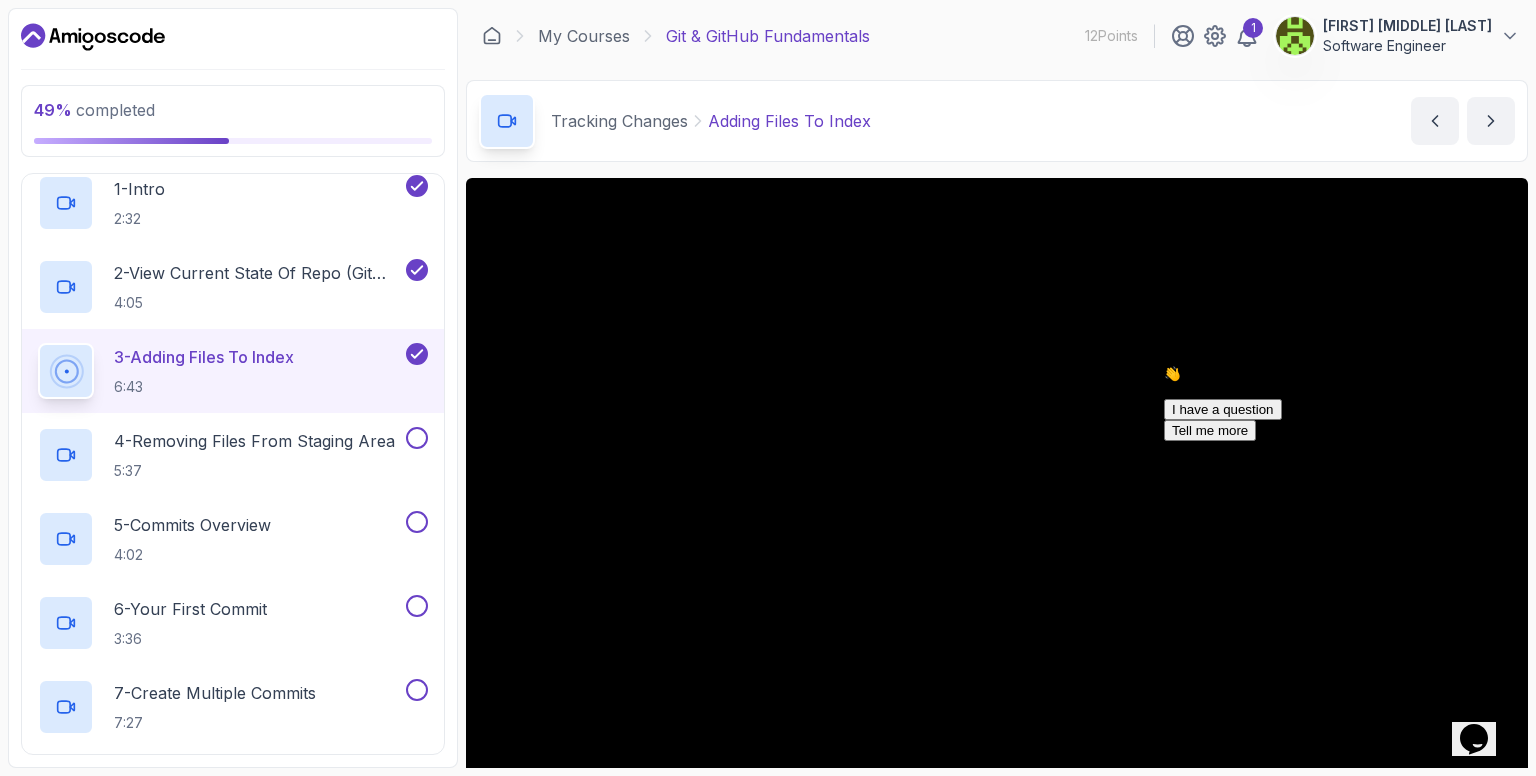 scroll, scrollTop: 502, scrollLeft: 0, axis: vertical 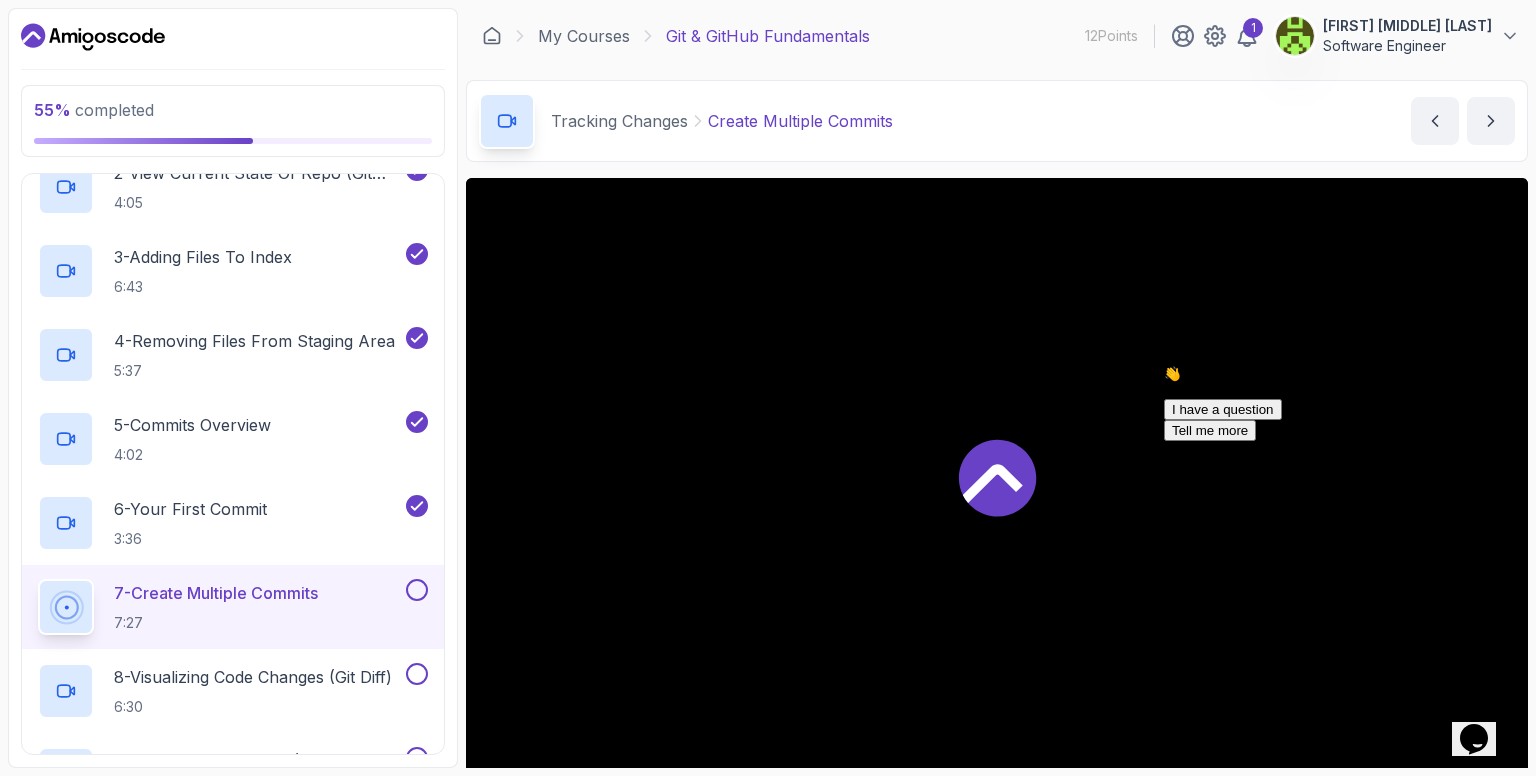 click at bounding box center [997, 476] 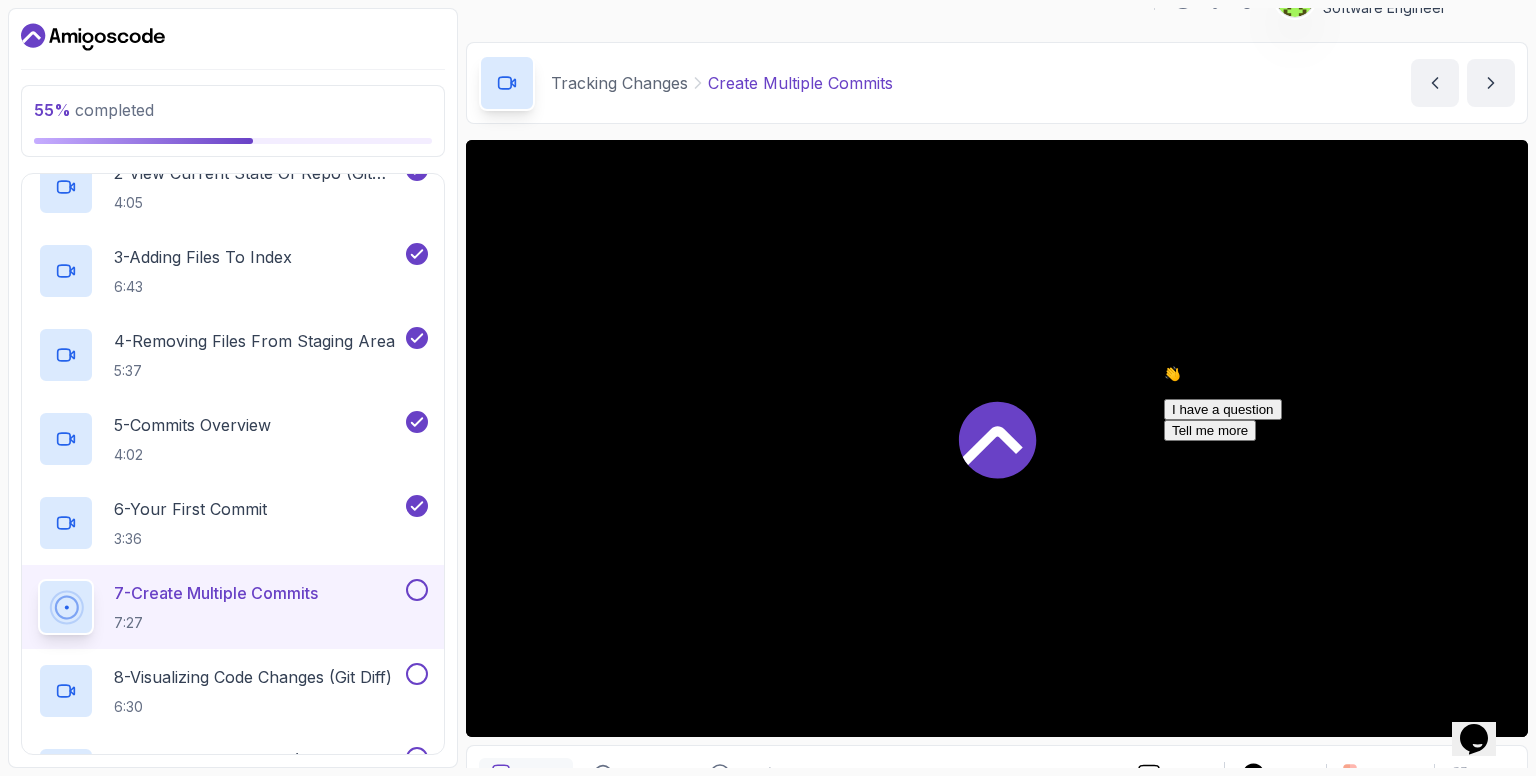 scroll, scrollTop: 36, scrollLeft: 0, axis: vertical 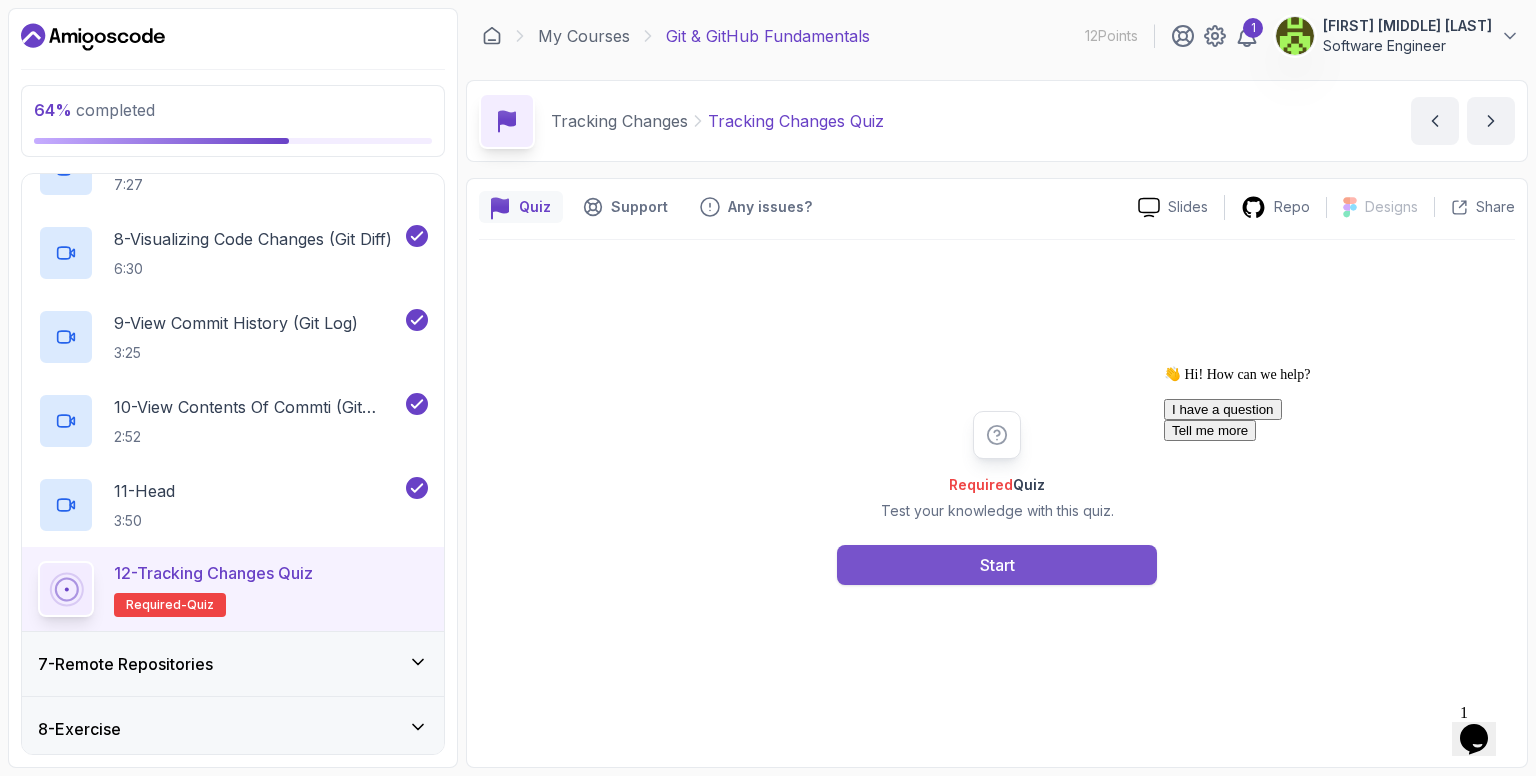 click on "Start" at bounding box center (997, 565) 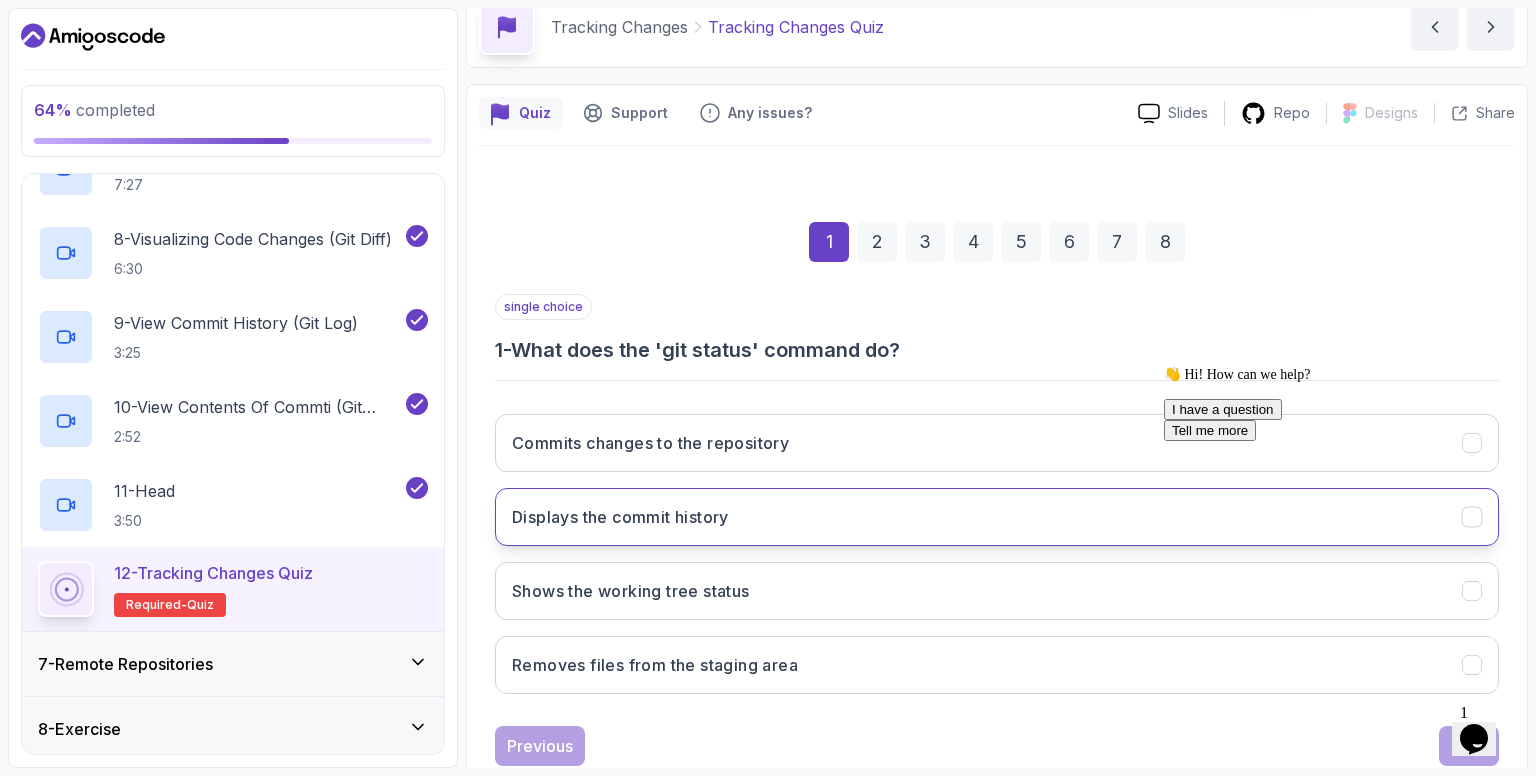scroll, scrollTop: 146, scrollLeft: 0, axis: vertical 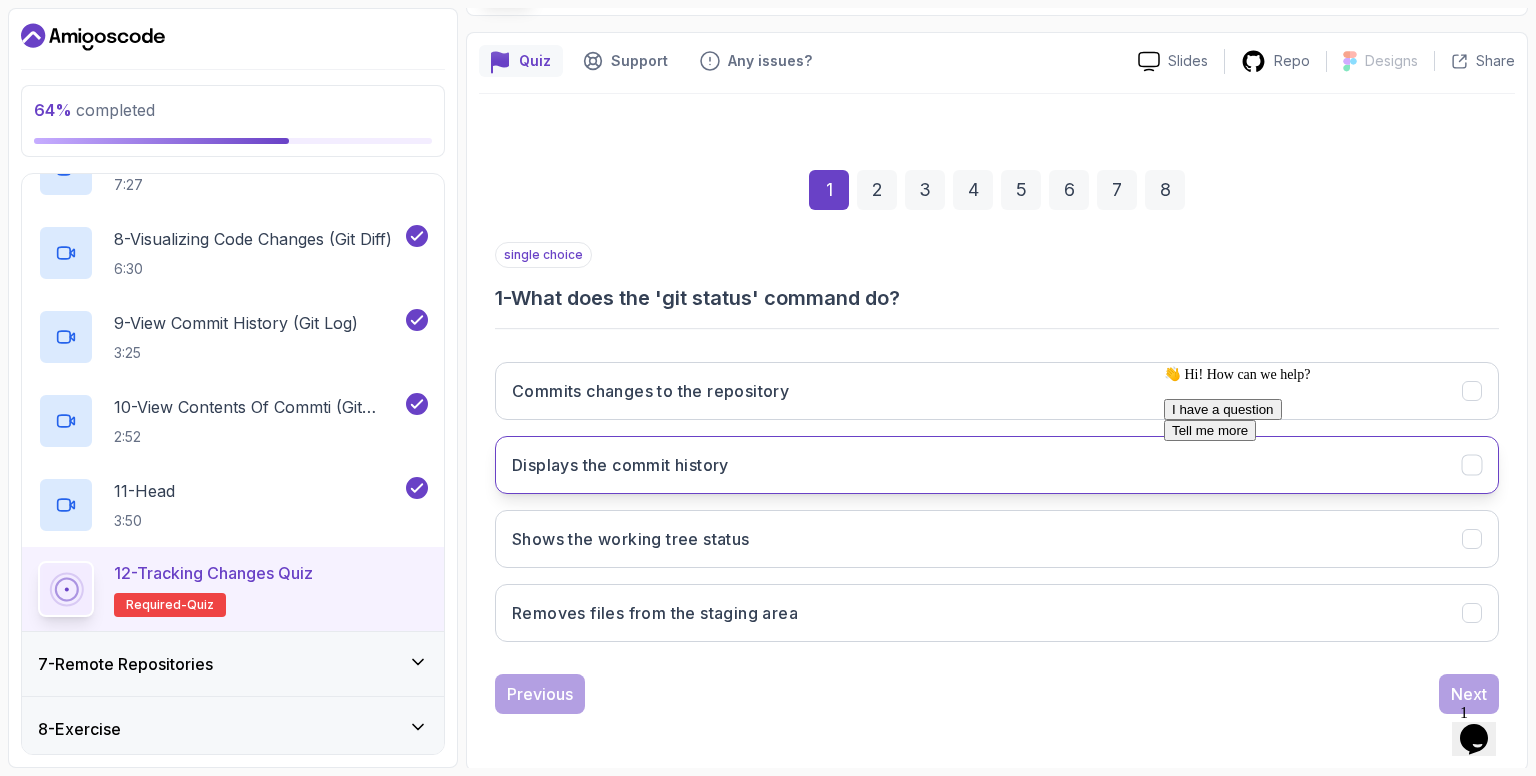 click on "Displays the commit history" at bounding box center [997, 465] 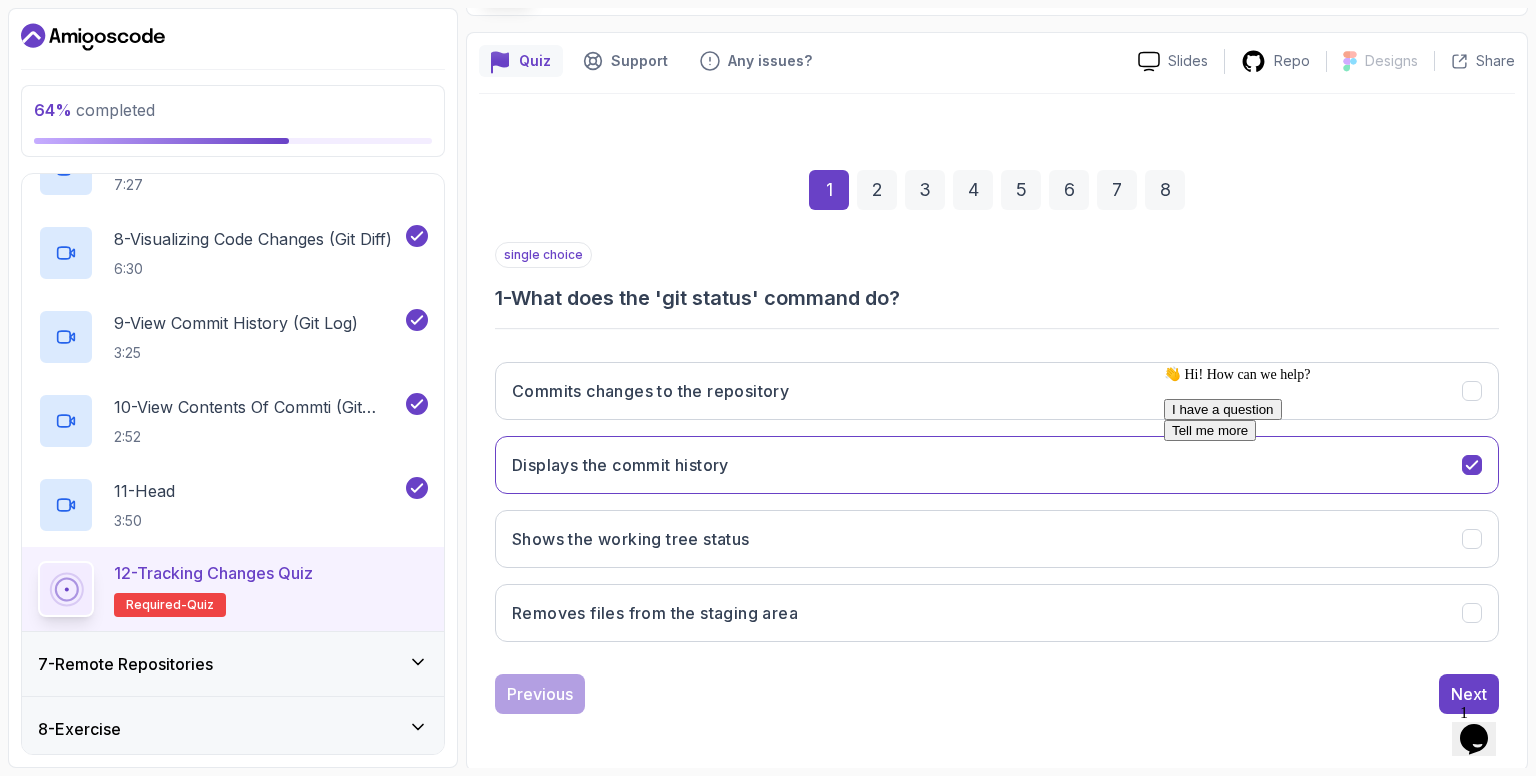 click 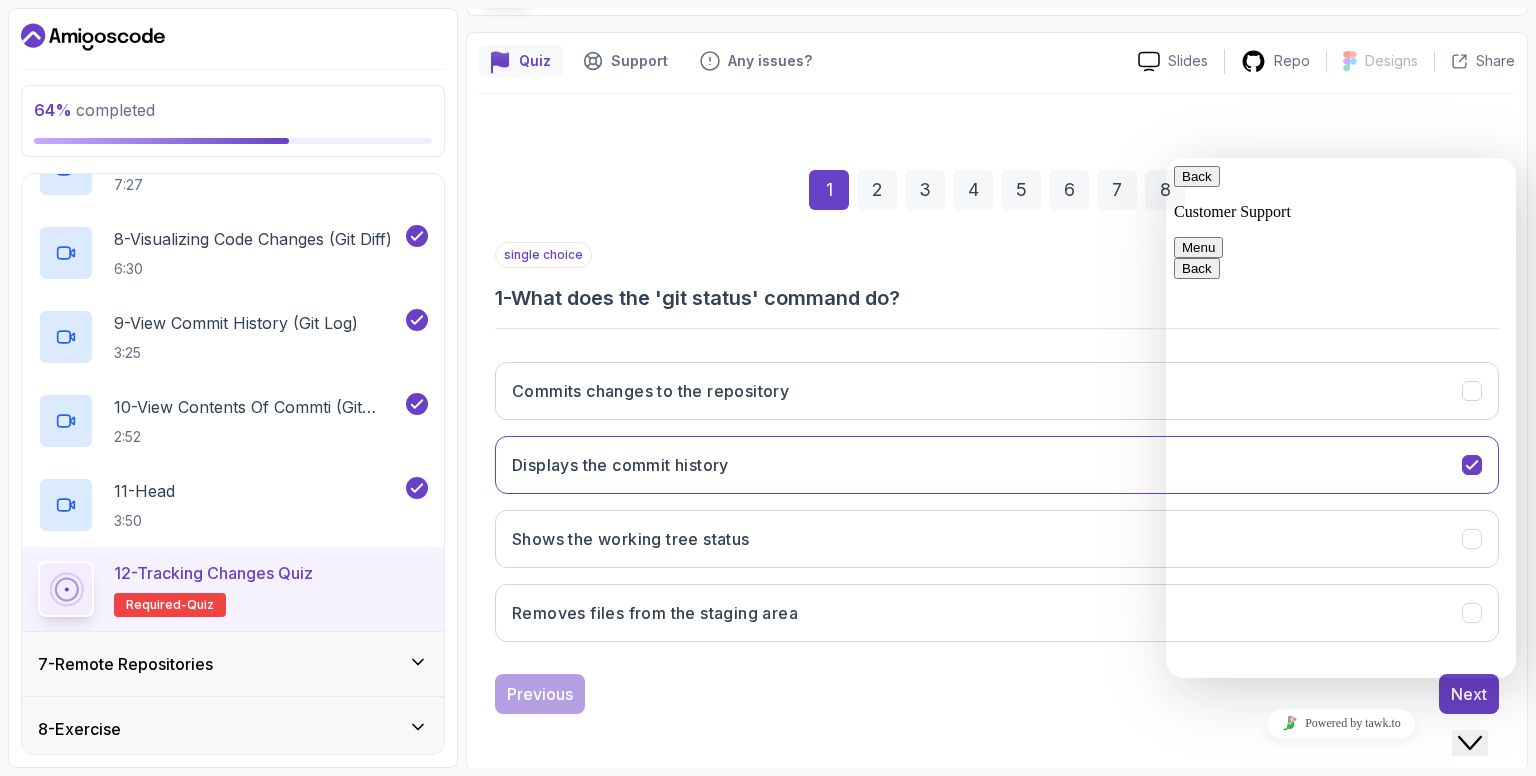 click on "Close Chat This icon closes the chat window." 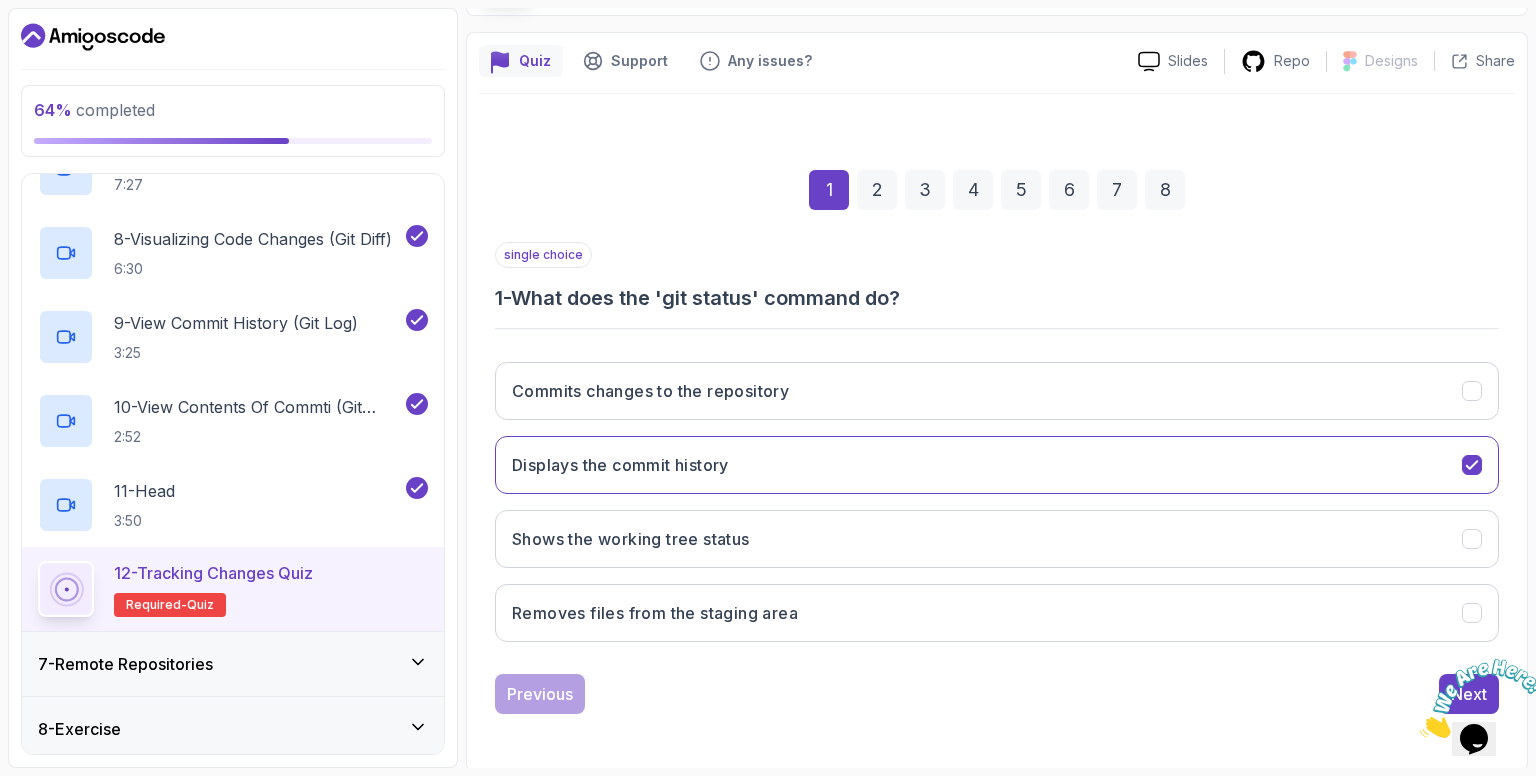 click at bounding box center (1420, 732) 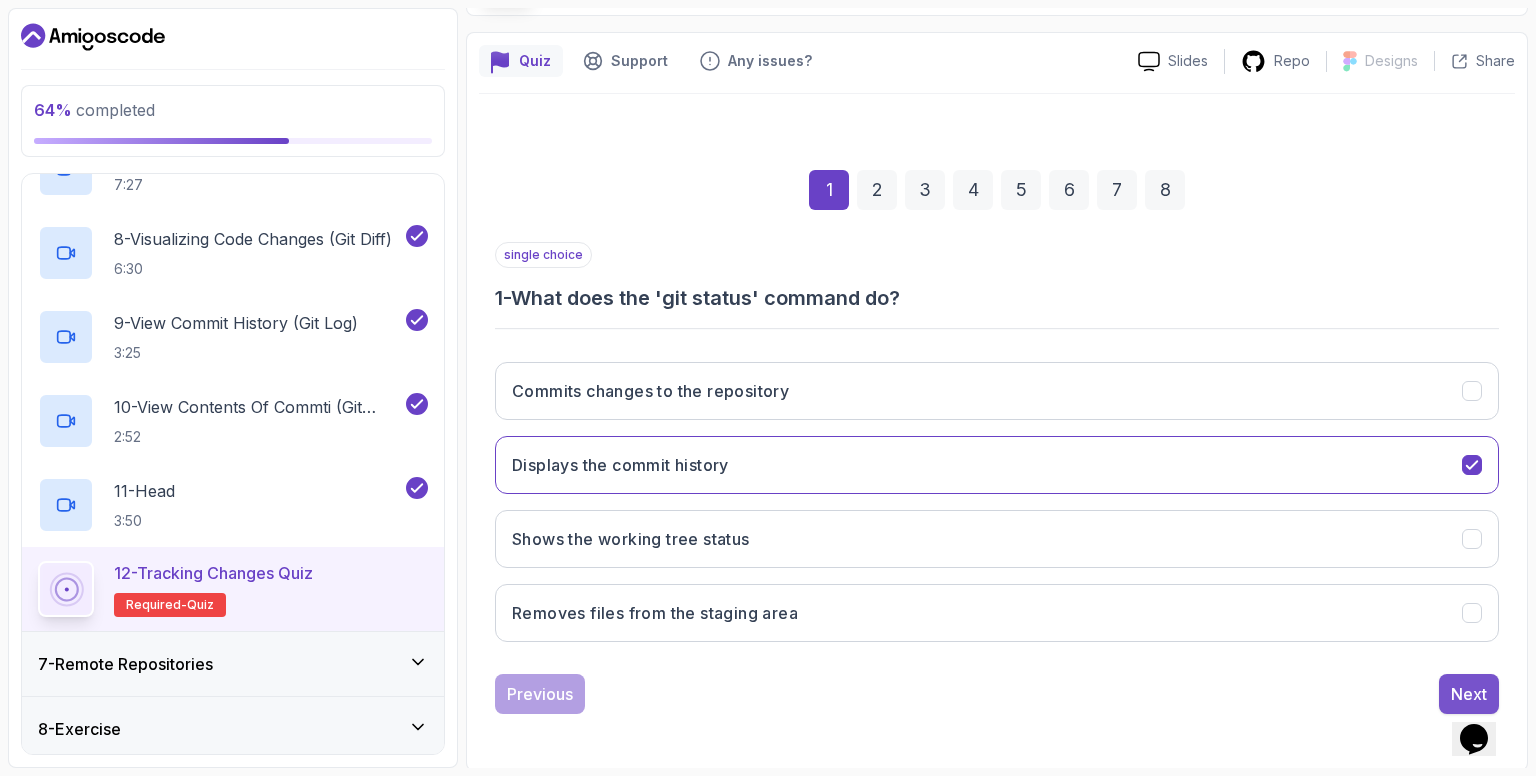 click on "Next" at bounding box center [1469, 694] 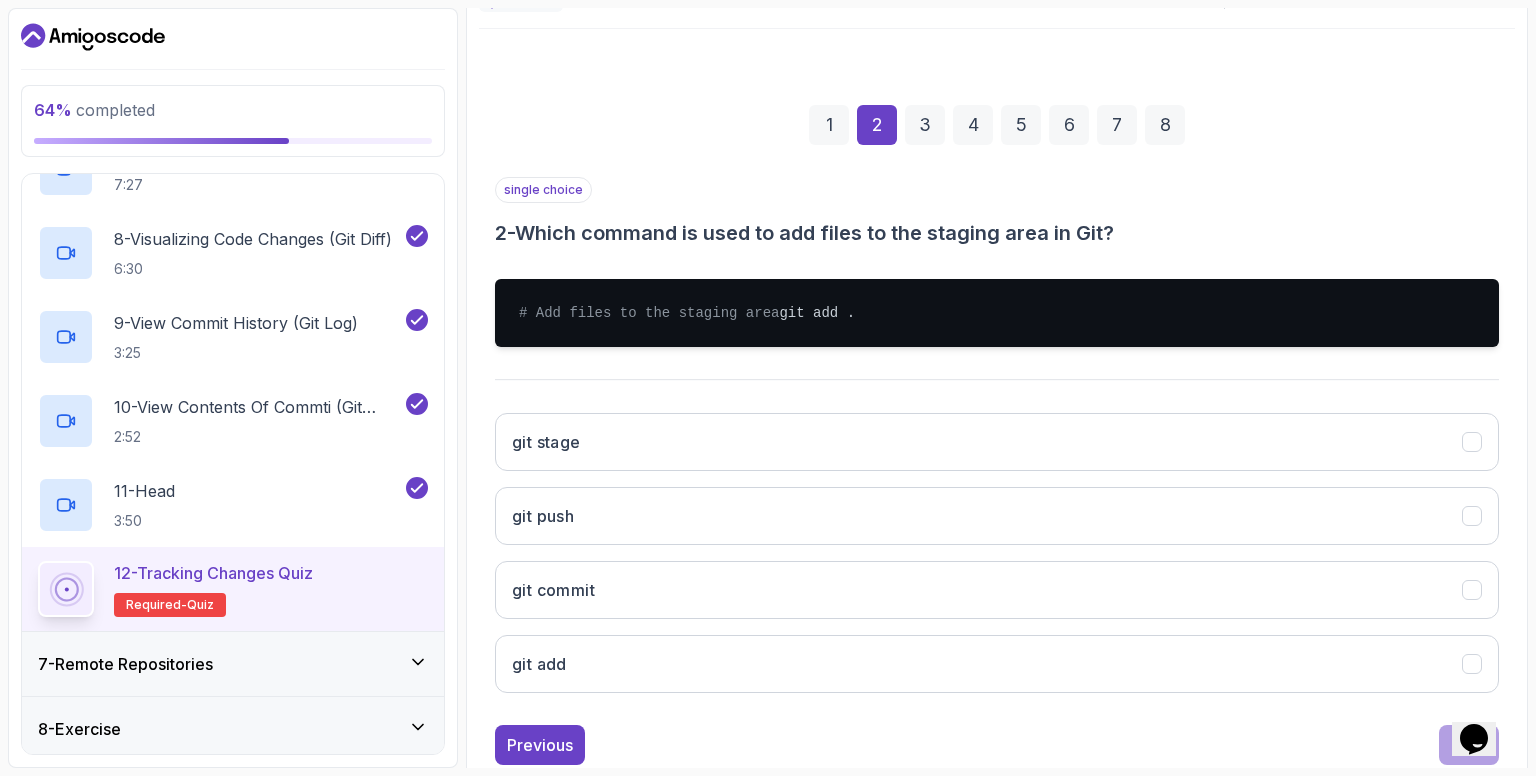 scroll, scrollTop: 282, scrollLeft: 0, axis: vertical 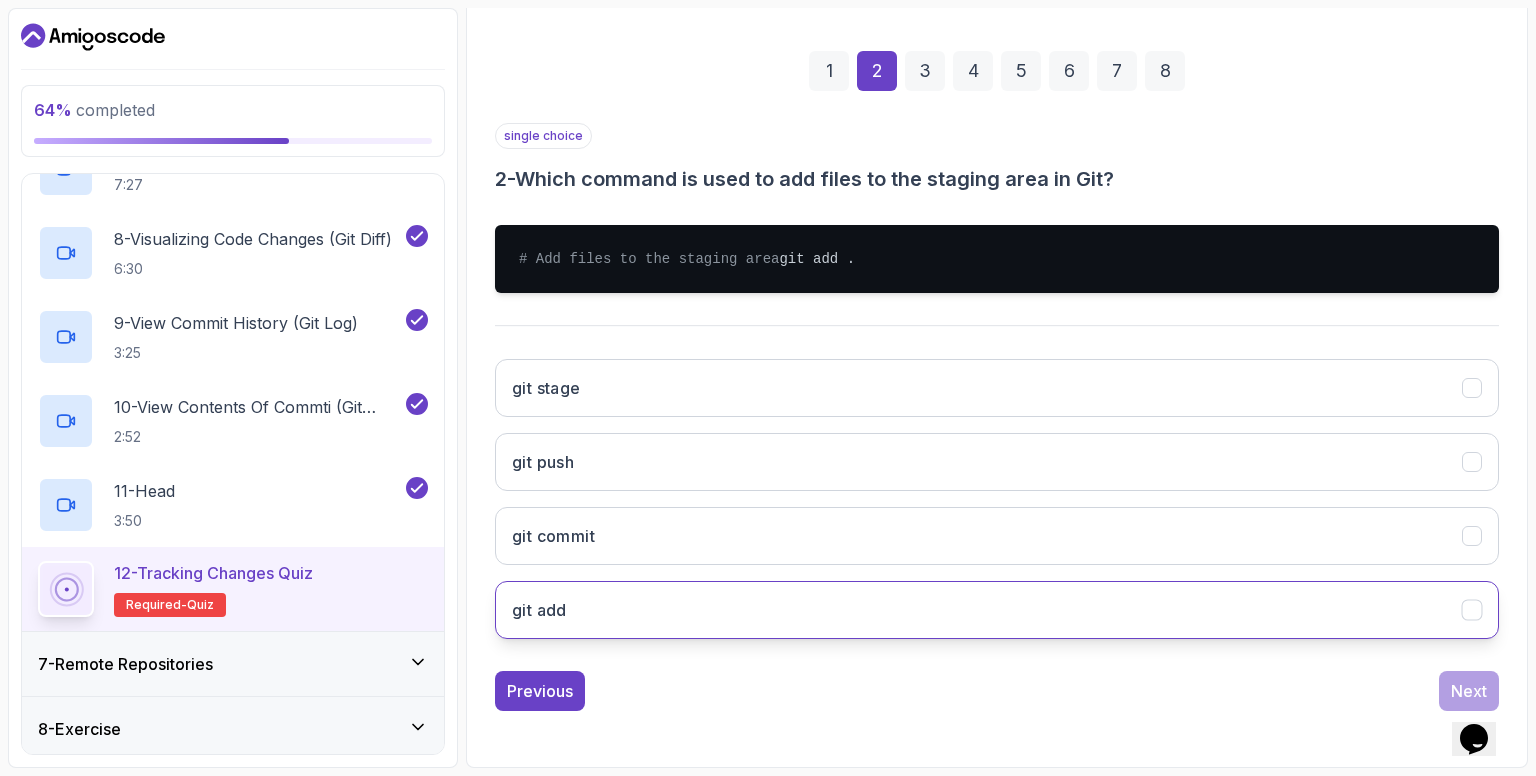 click on "git add" at bounding box center [997, 610] 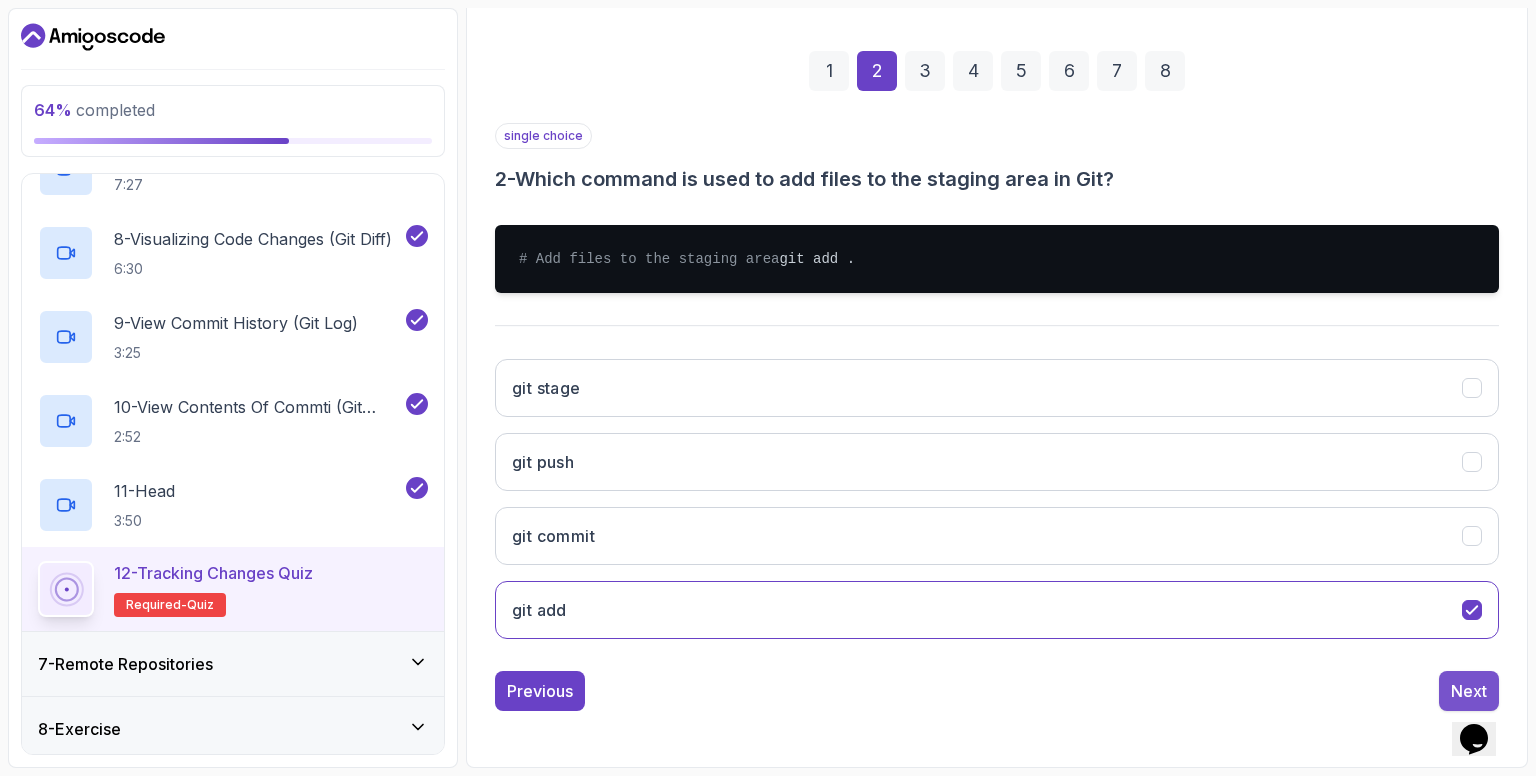 click on "Next" at bounding box center (1469, 691) 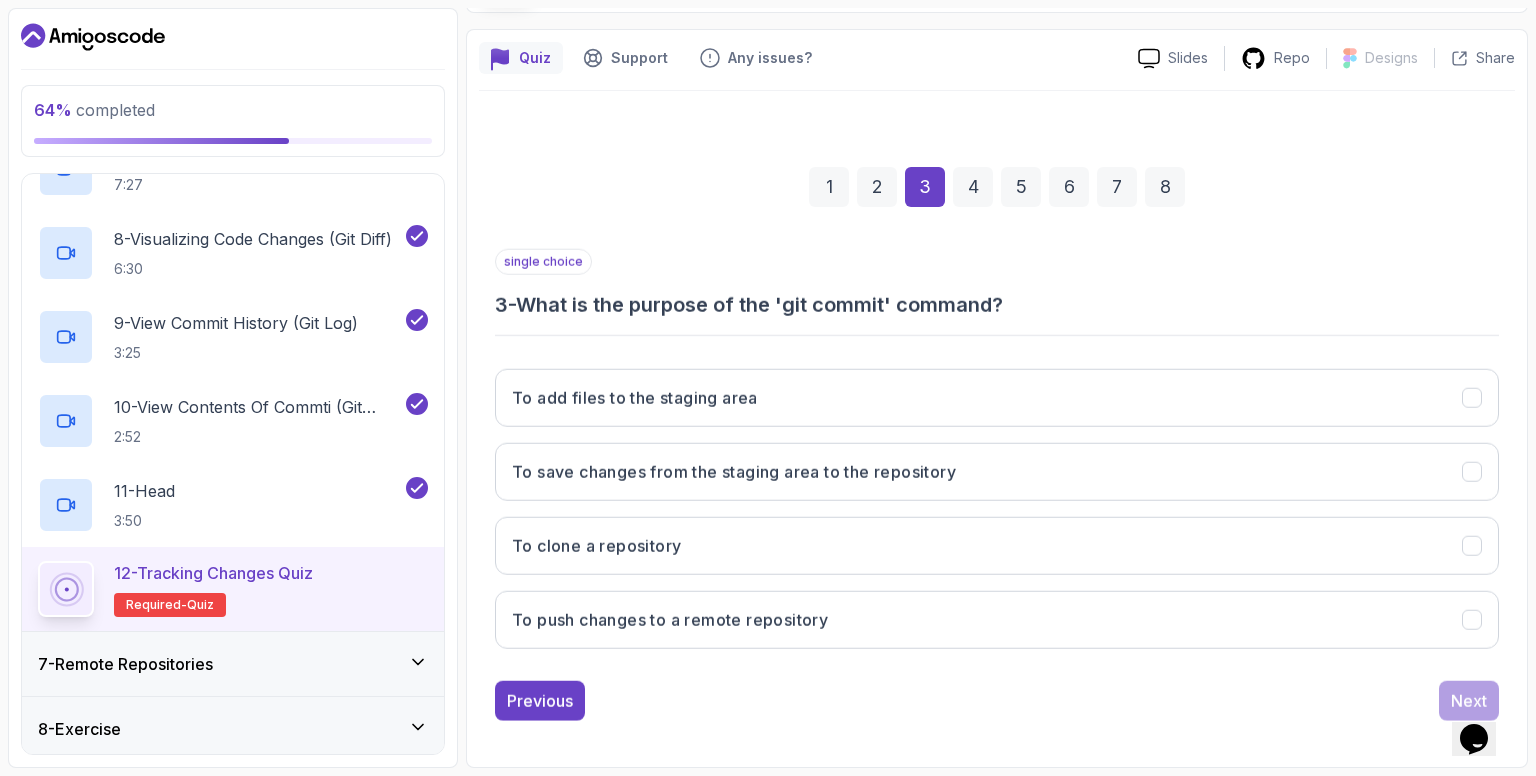 scroll, scrollTop: 146, scrollLeft: 0, axis: vertical 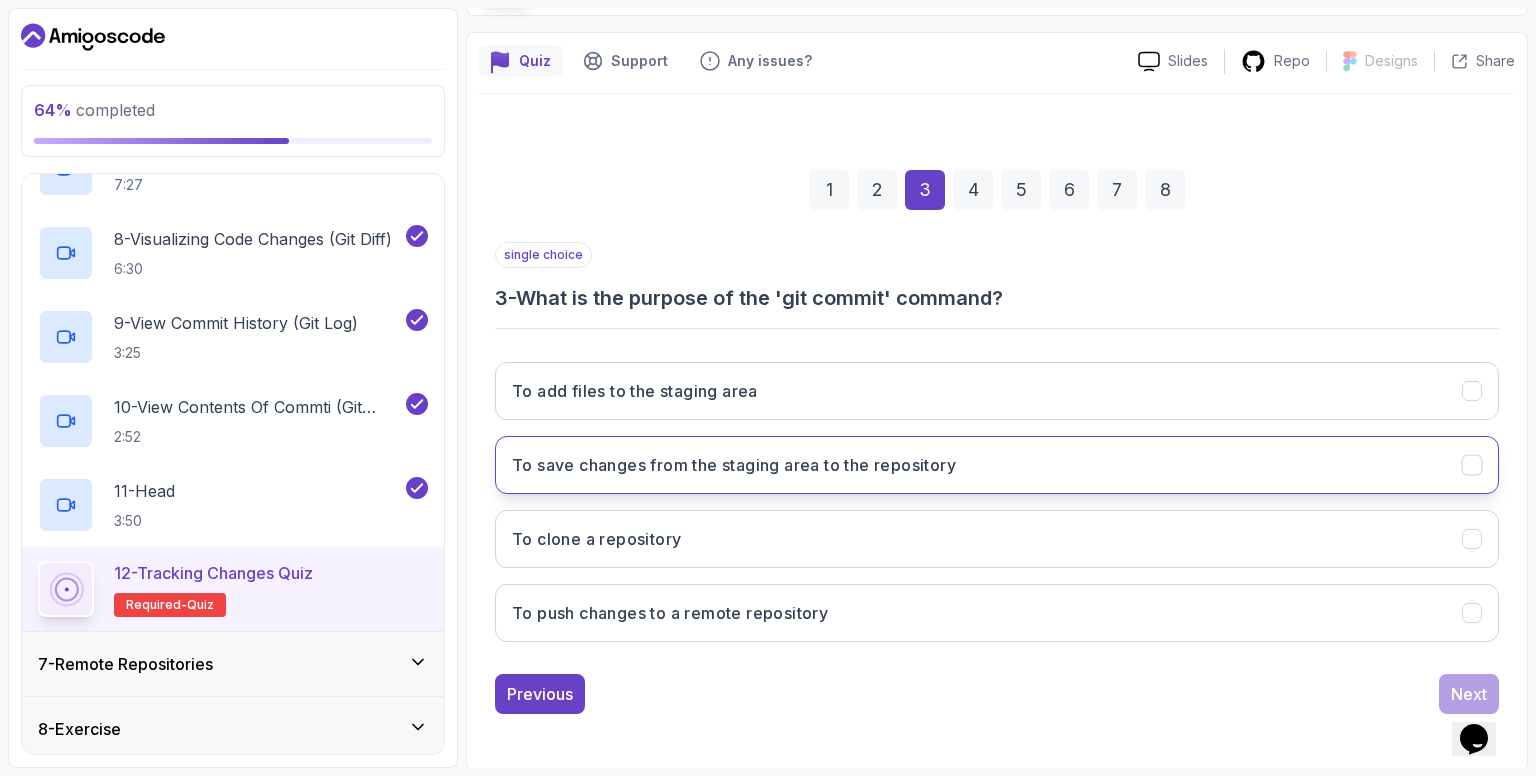 click on "To save changes from the staging area to the repository" at bounding box center (997, 465) 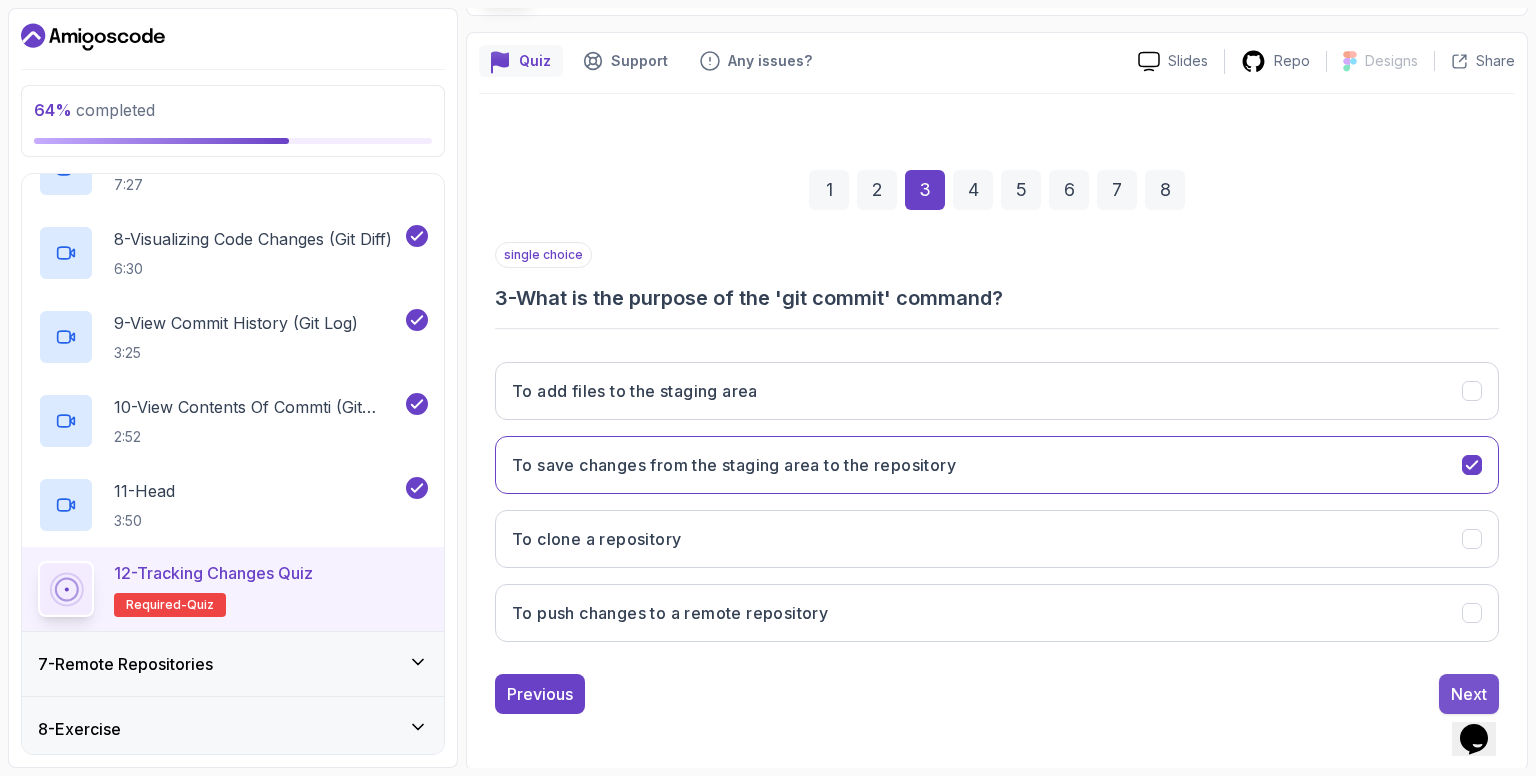 click on "Next" at bounding box center (1469, 694) 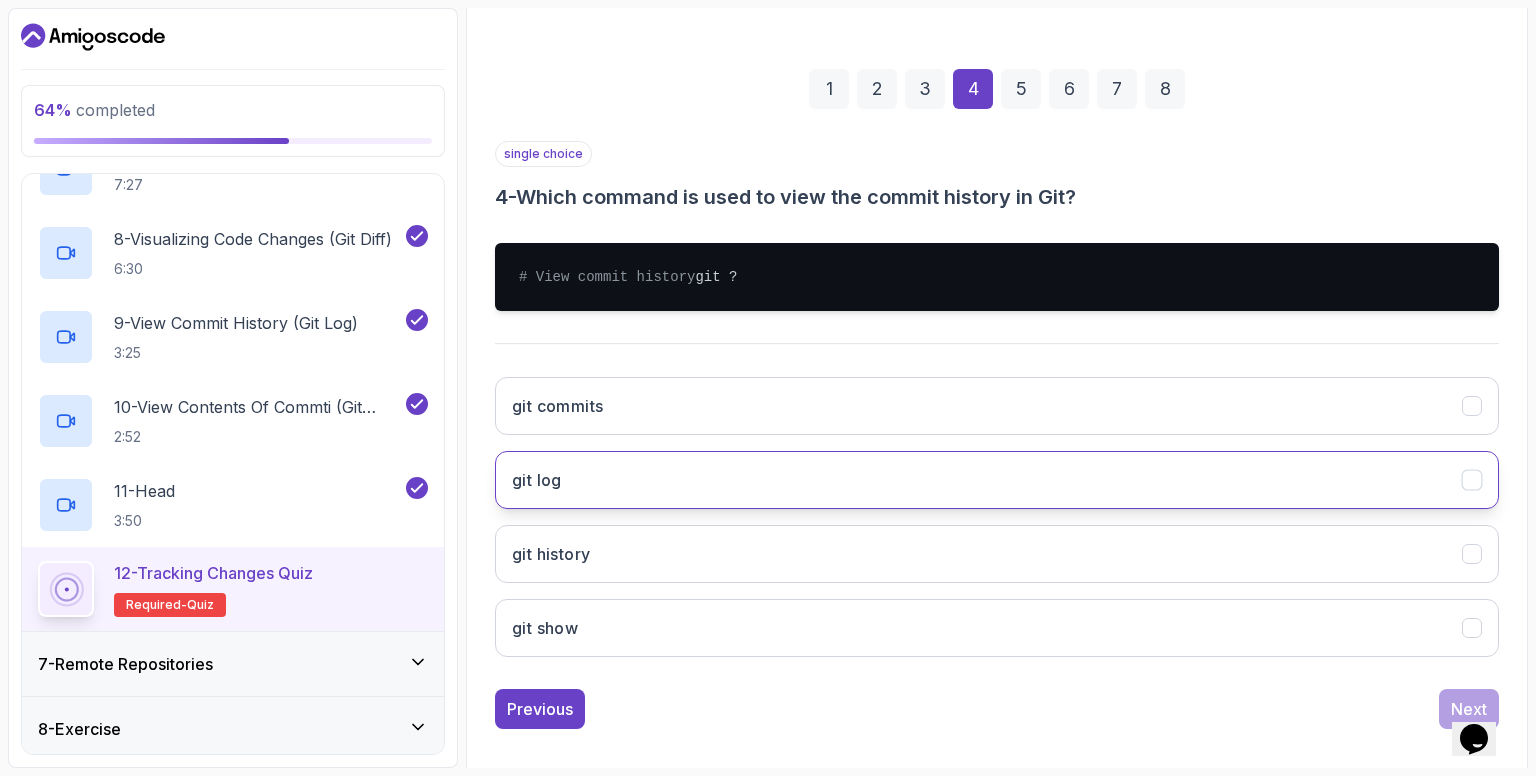 scroll, scrollTop: 253, scrollLeft: 0, axis: vertical 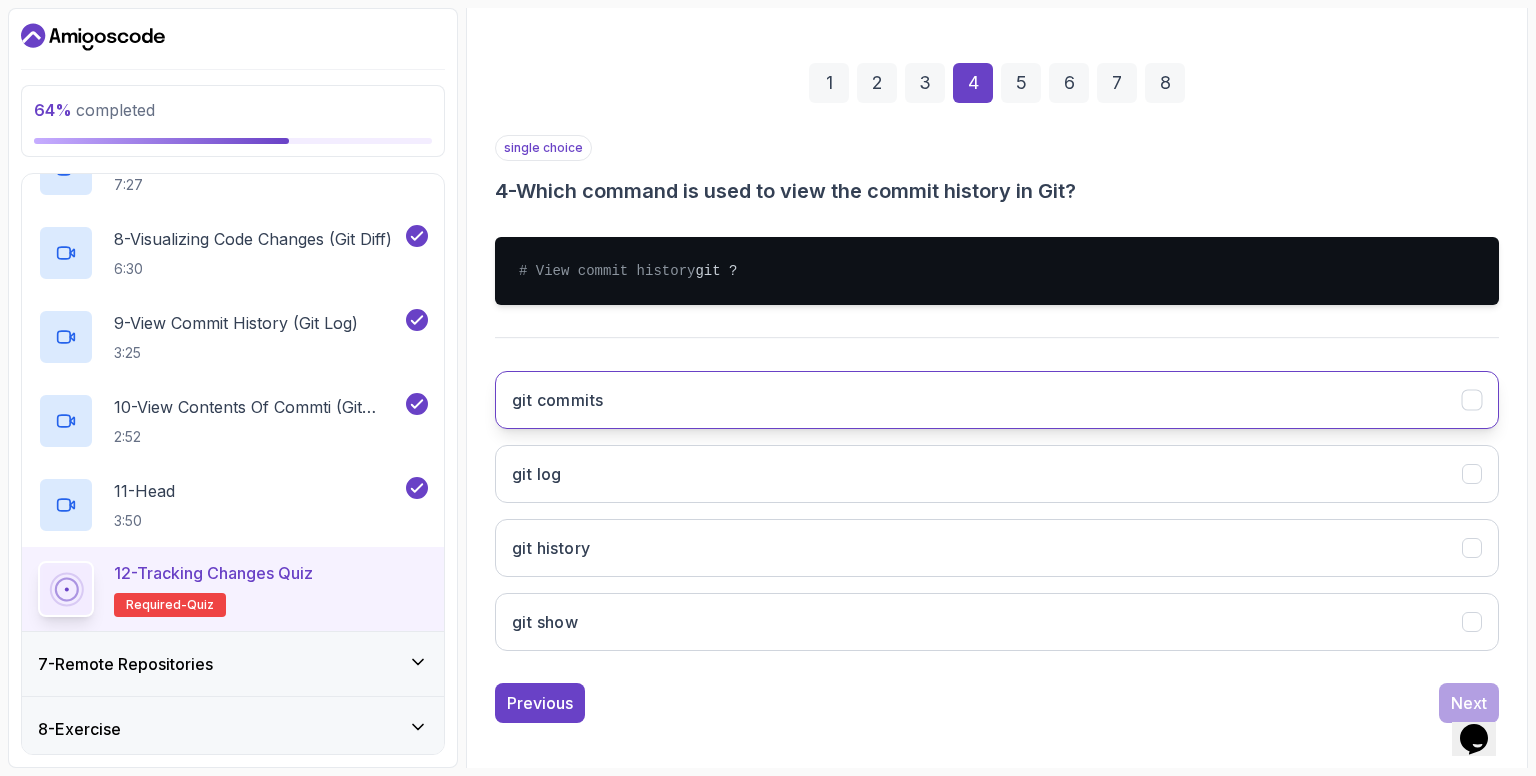 click on "git commits" at bounding box center [997, 400] 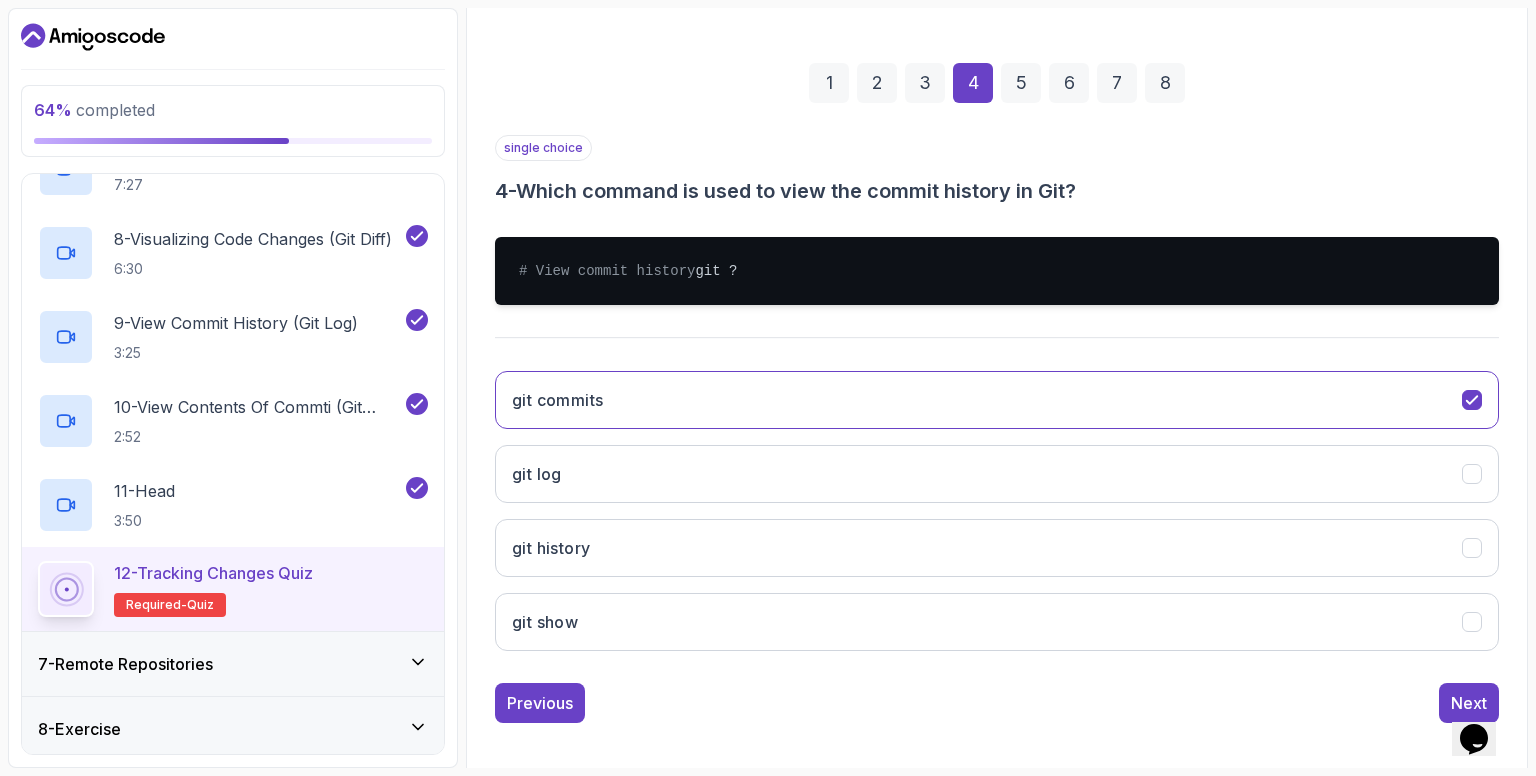 click on "Opens Chat This icon Opens the chat window." at bounding box center (1474, 739) 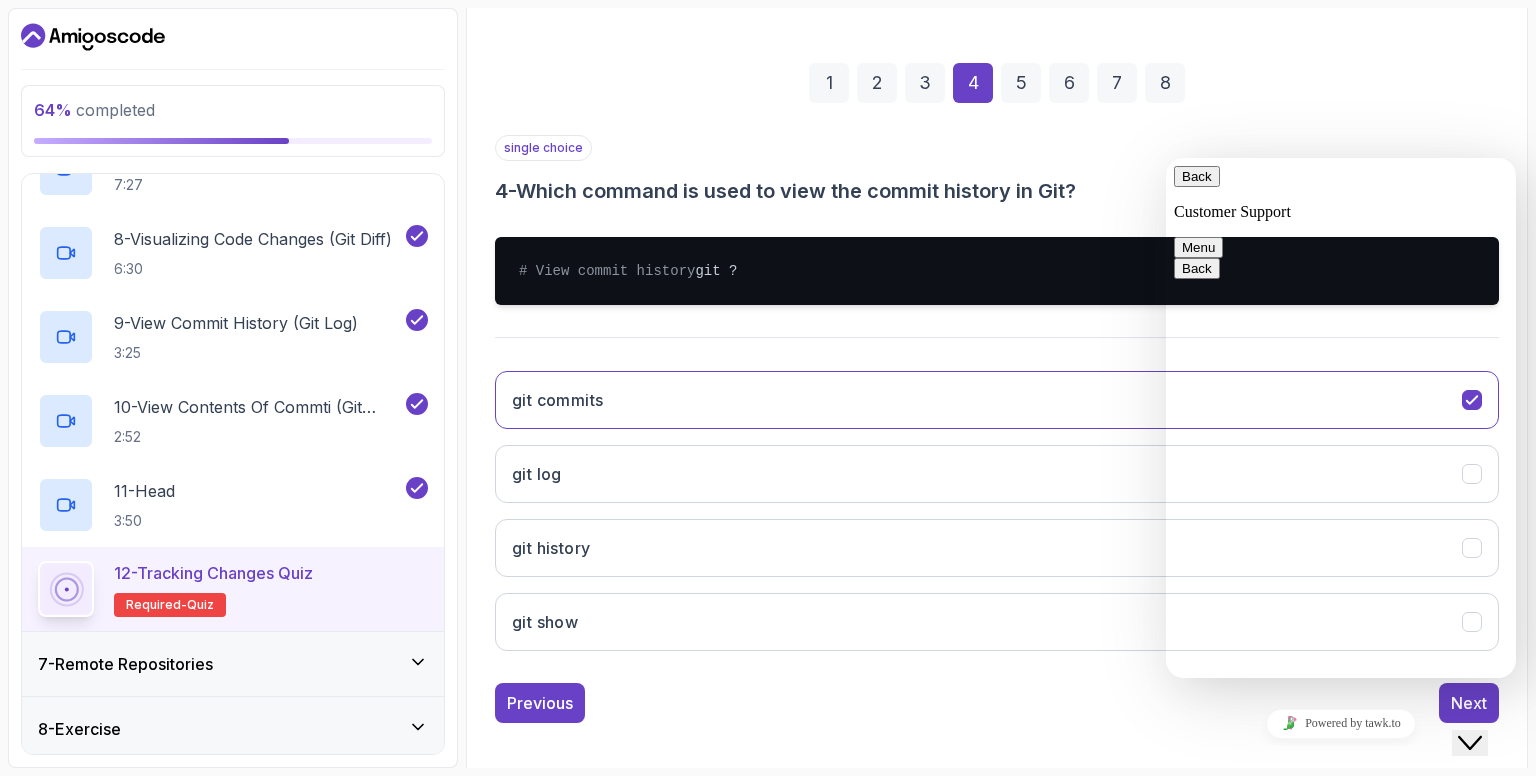 click on "Close Chat This icon closes the chat window." at bounding box center [1470, 743] 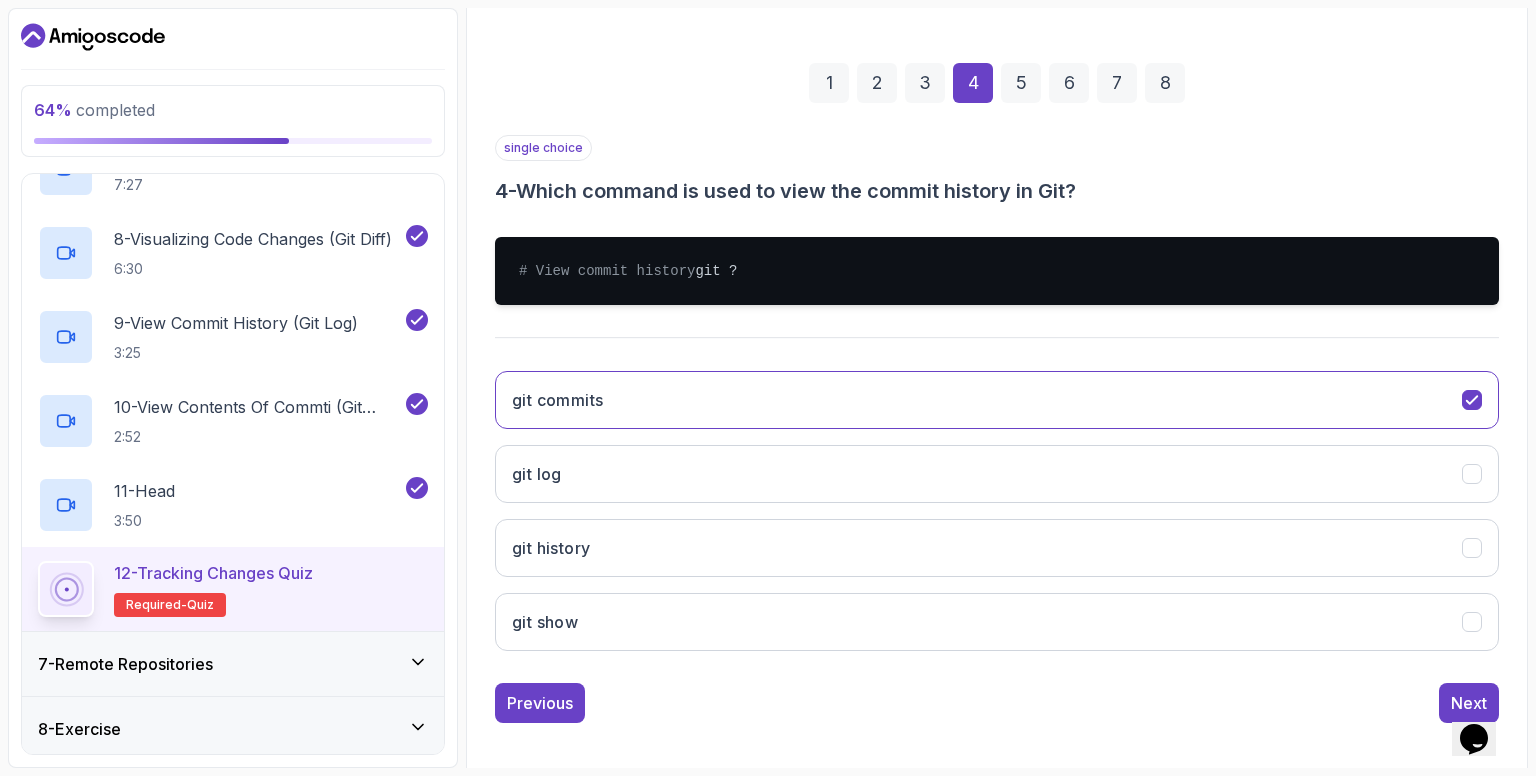 drag, startPoint x: 1481, startPoint y: 729, endPoint x: 1447, endPoint y: 712, distance: 38.013157 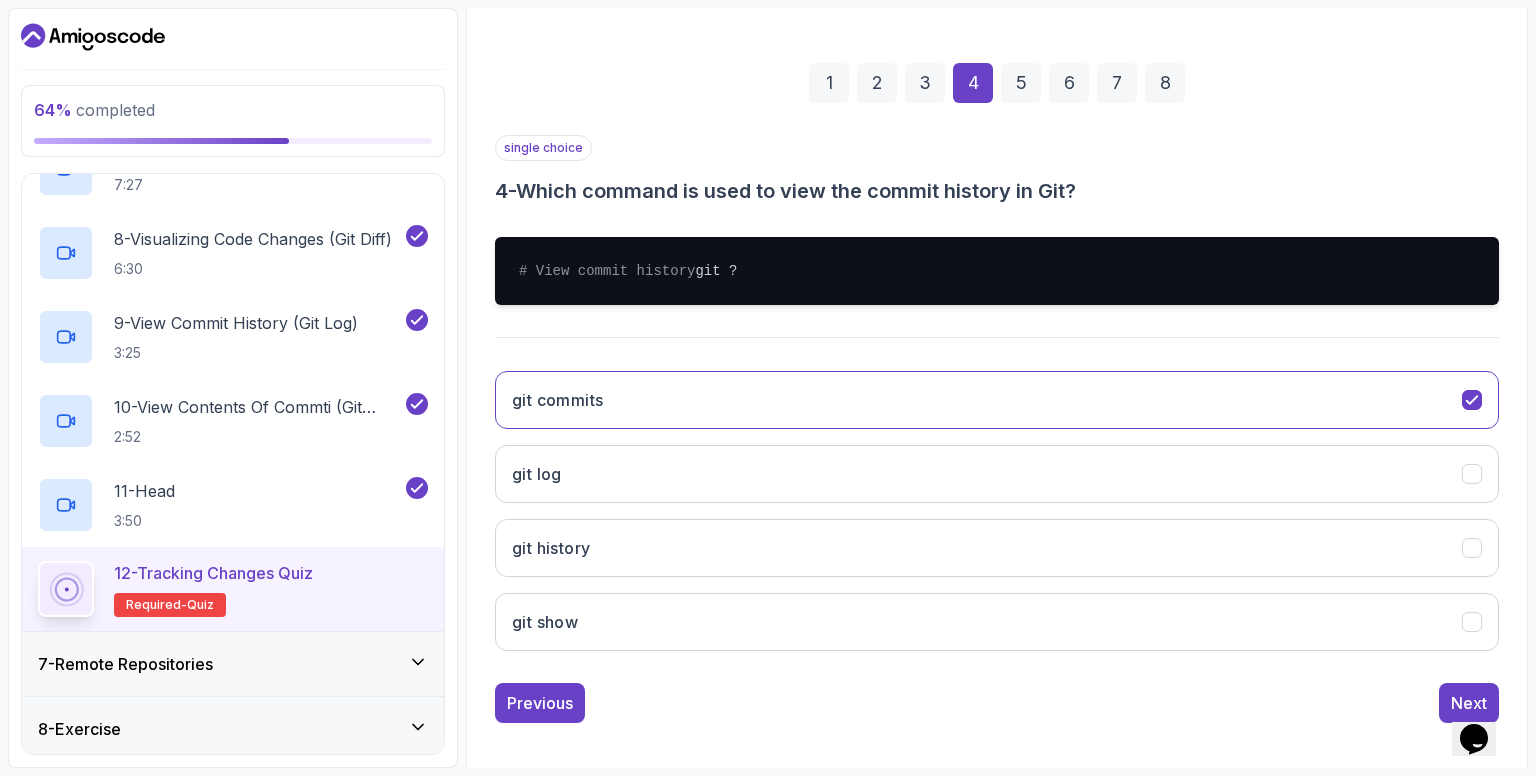 click on "Opens Chat This icon Opens the chat window." 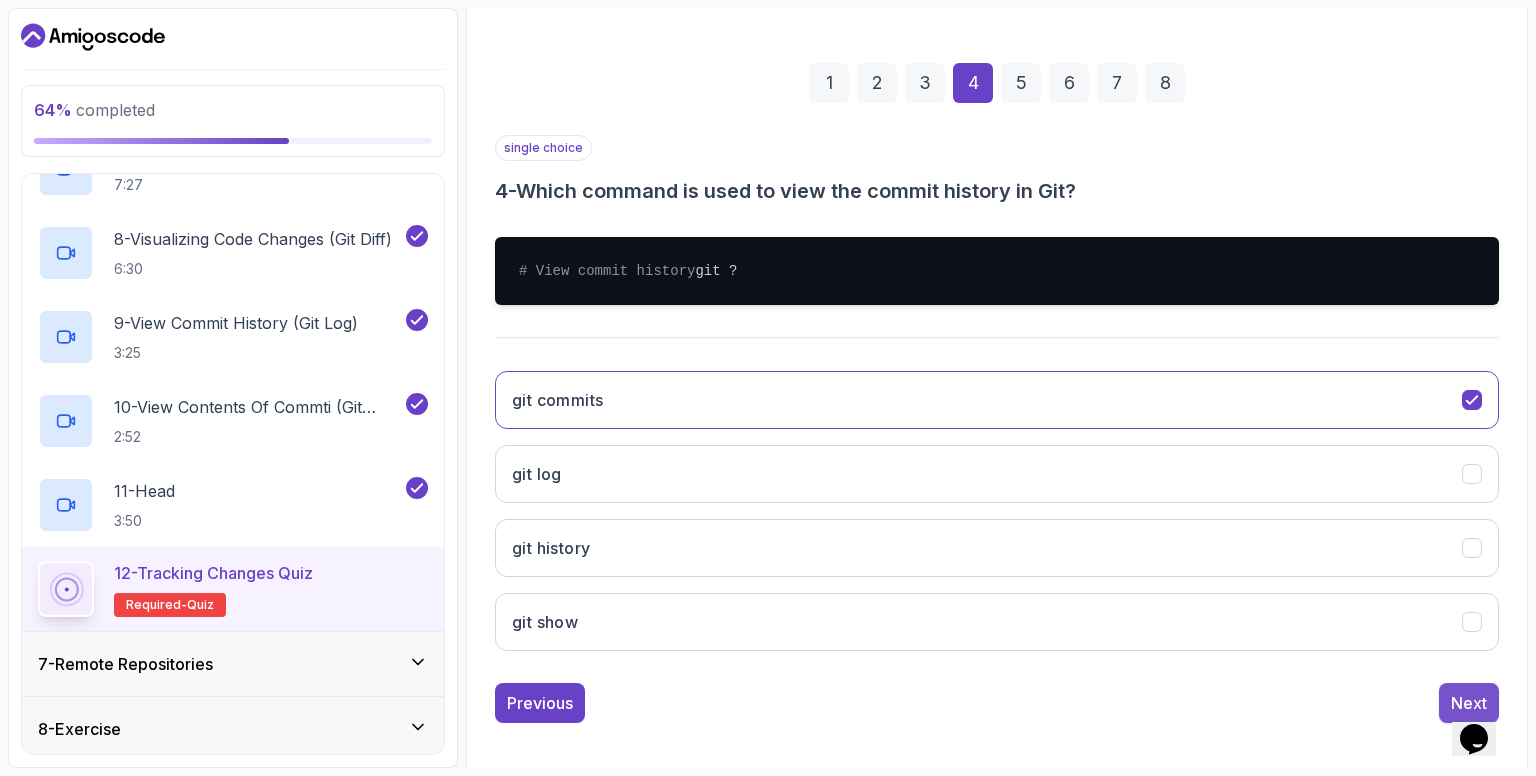 click on "Next" at bounding box center (1469, 703) 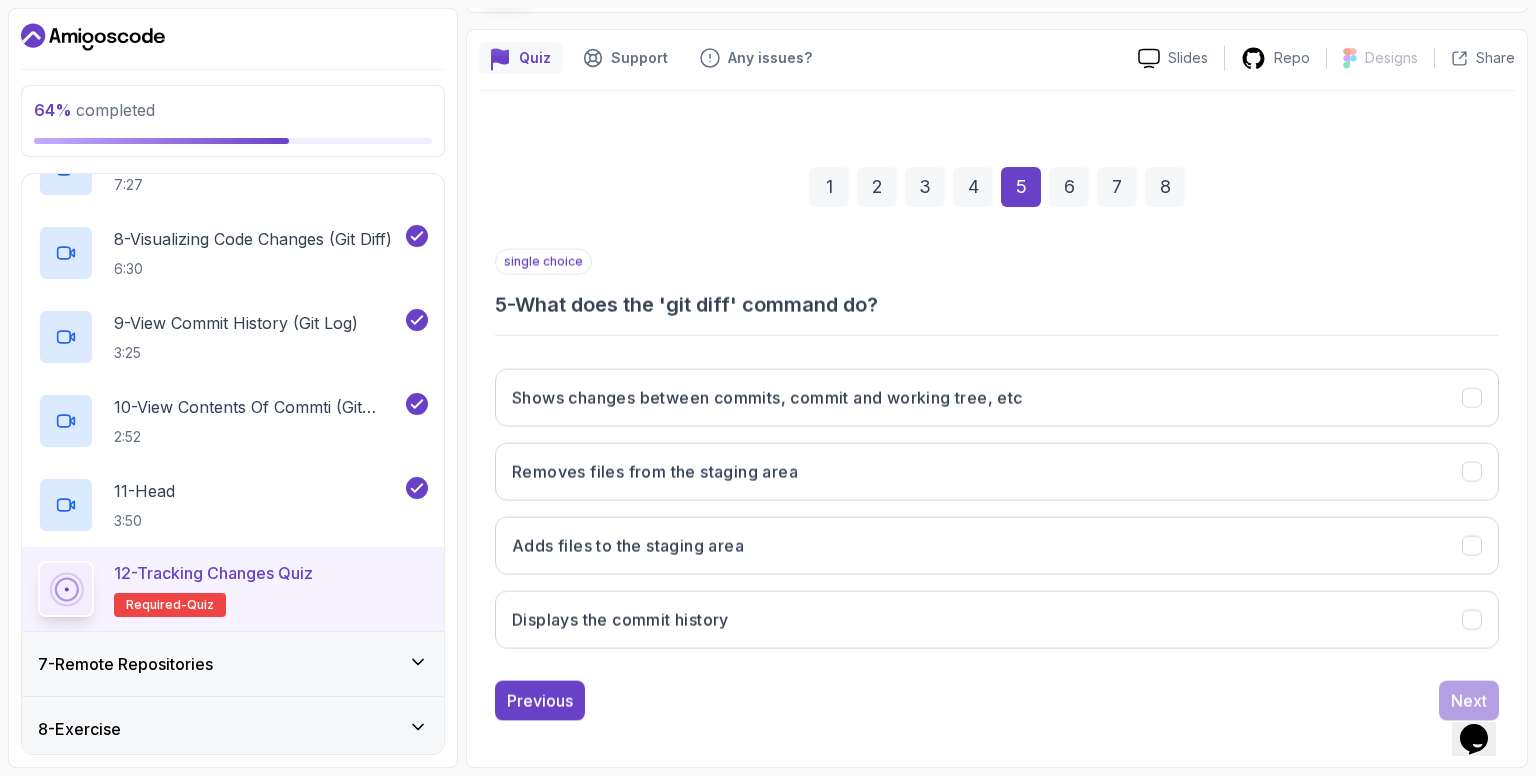 scroll, scrollTop: 146, scrollLeft: 0, axis: vertical 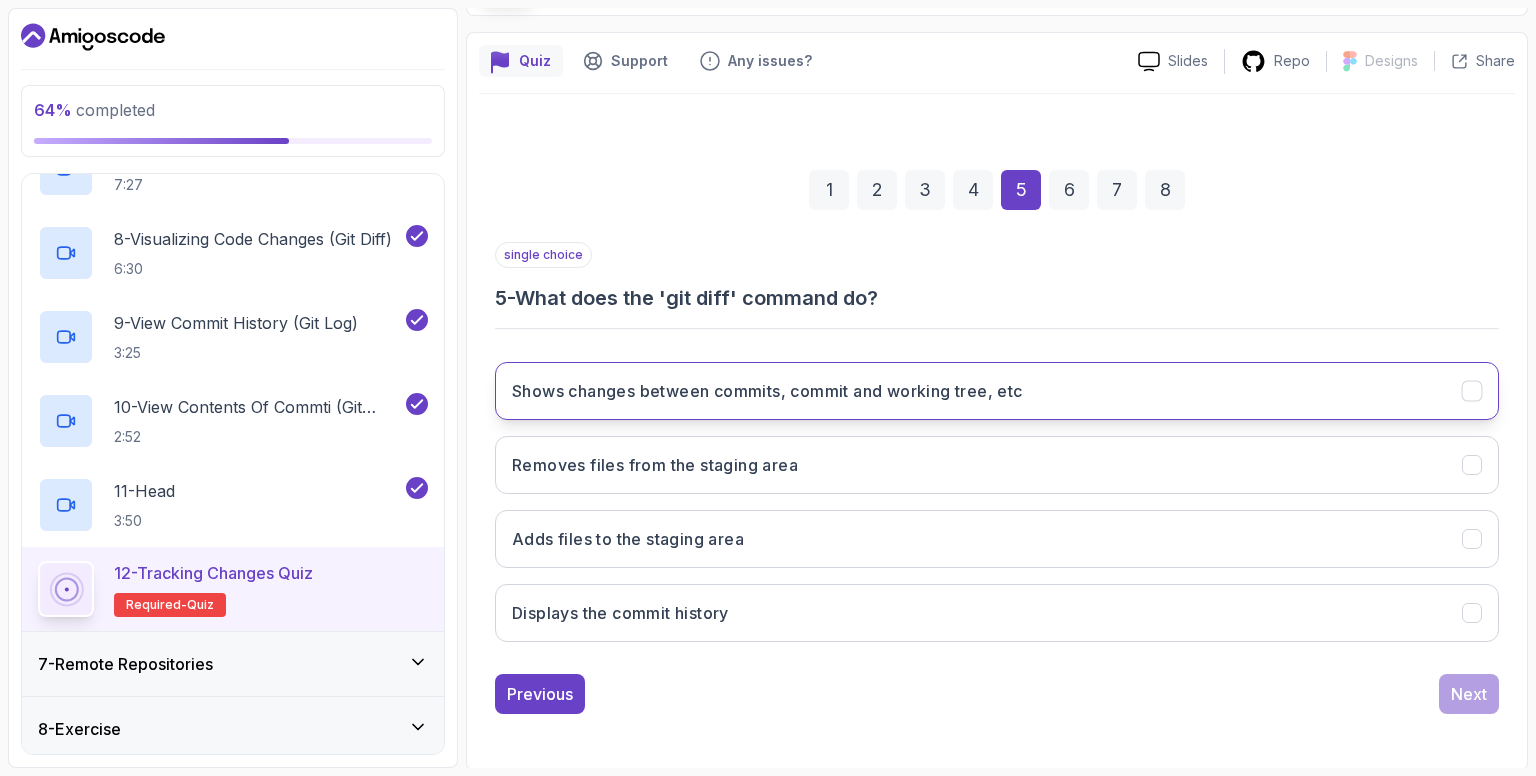 click on "Shows changes between commits, commit and working tree, etc" at bounding box center [997, 391] 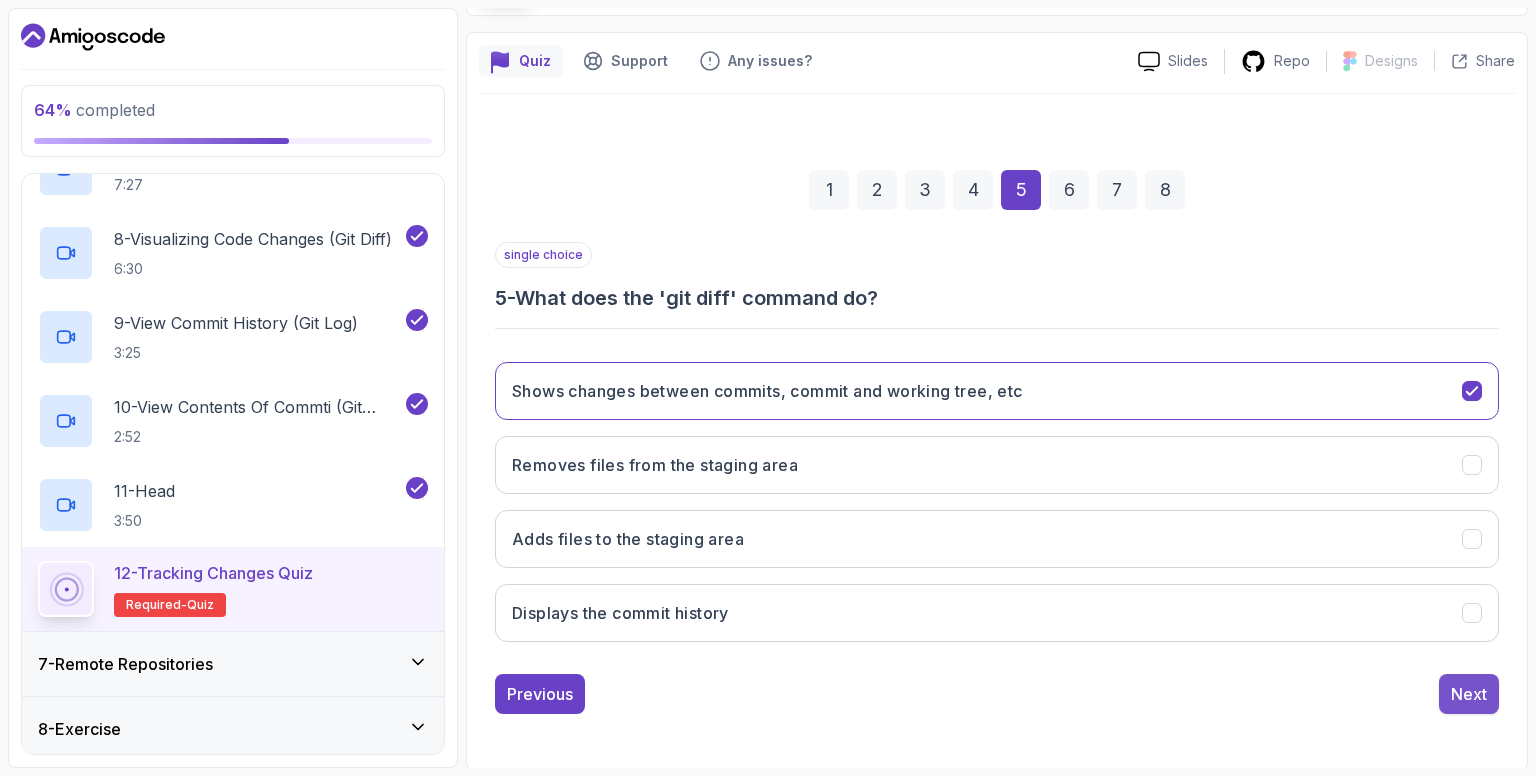click on "Next" at bounding box center (1469, 694) 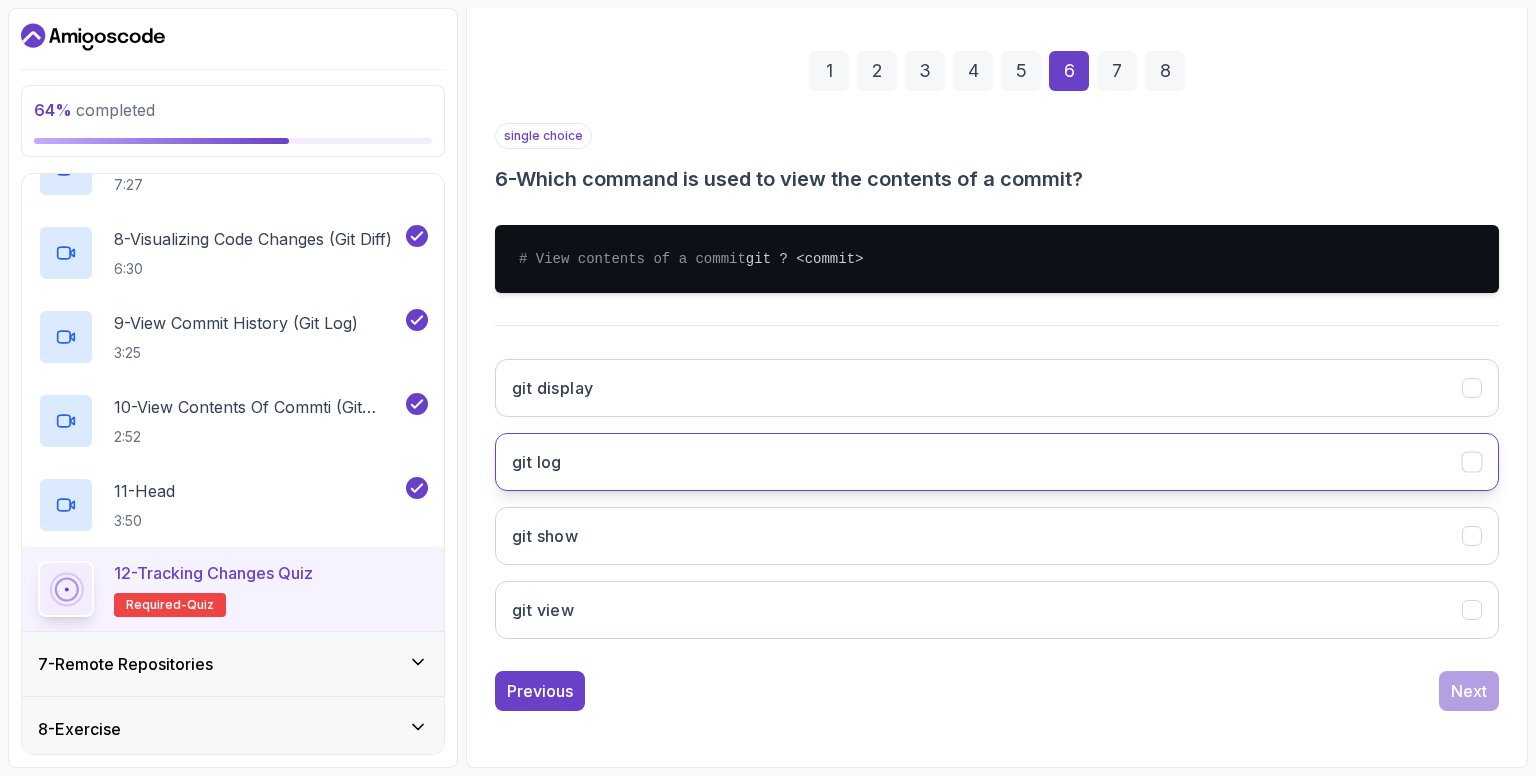 scroll, scrollTop: 271, scrollLeft: 0, axis: vertical 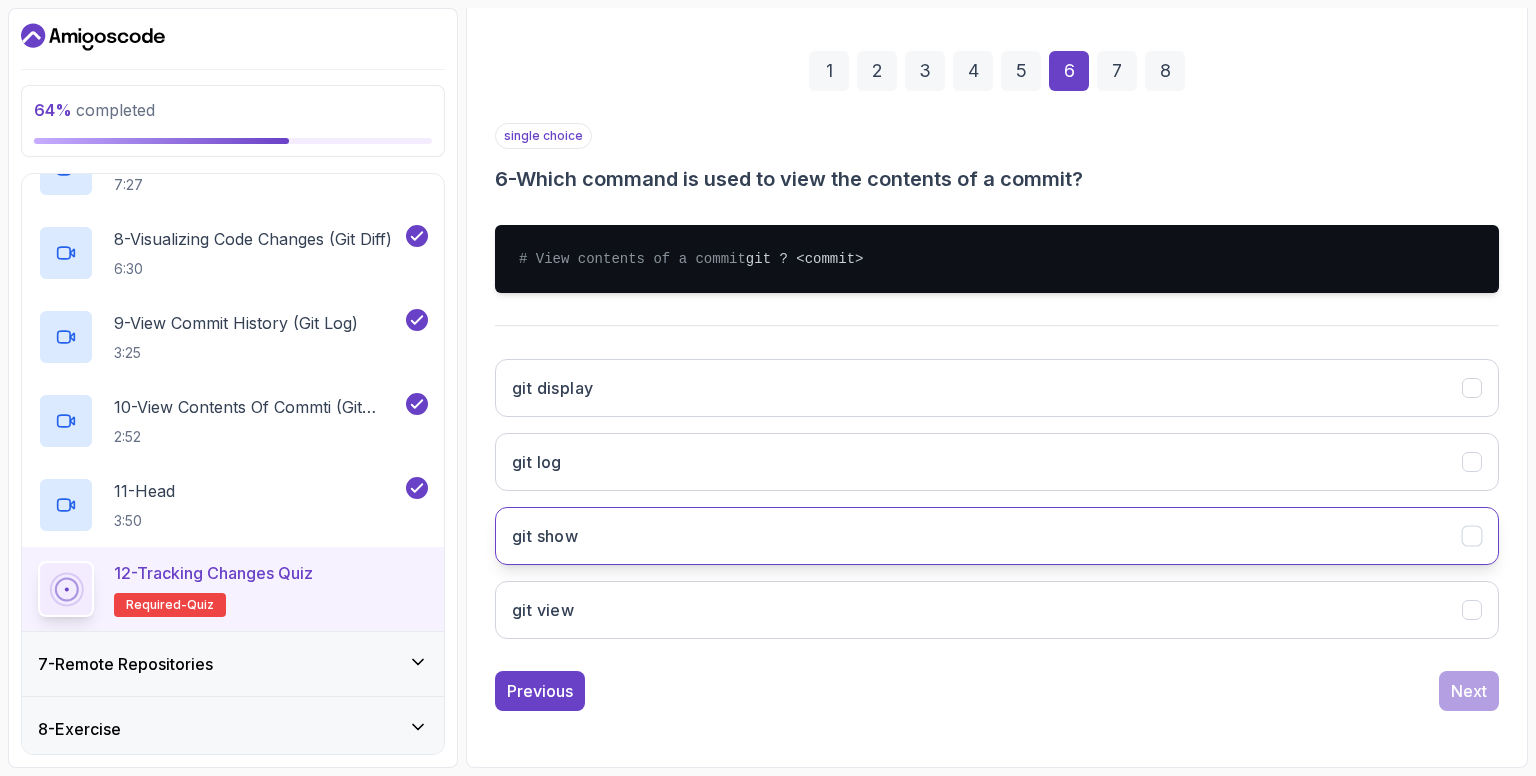 click on "git show" at bounding box center [997, 536] 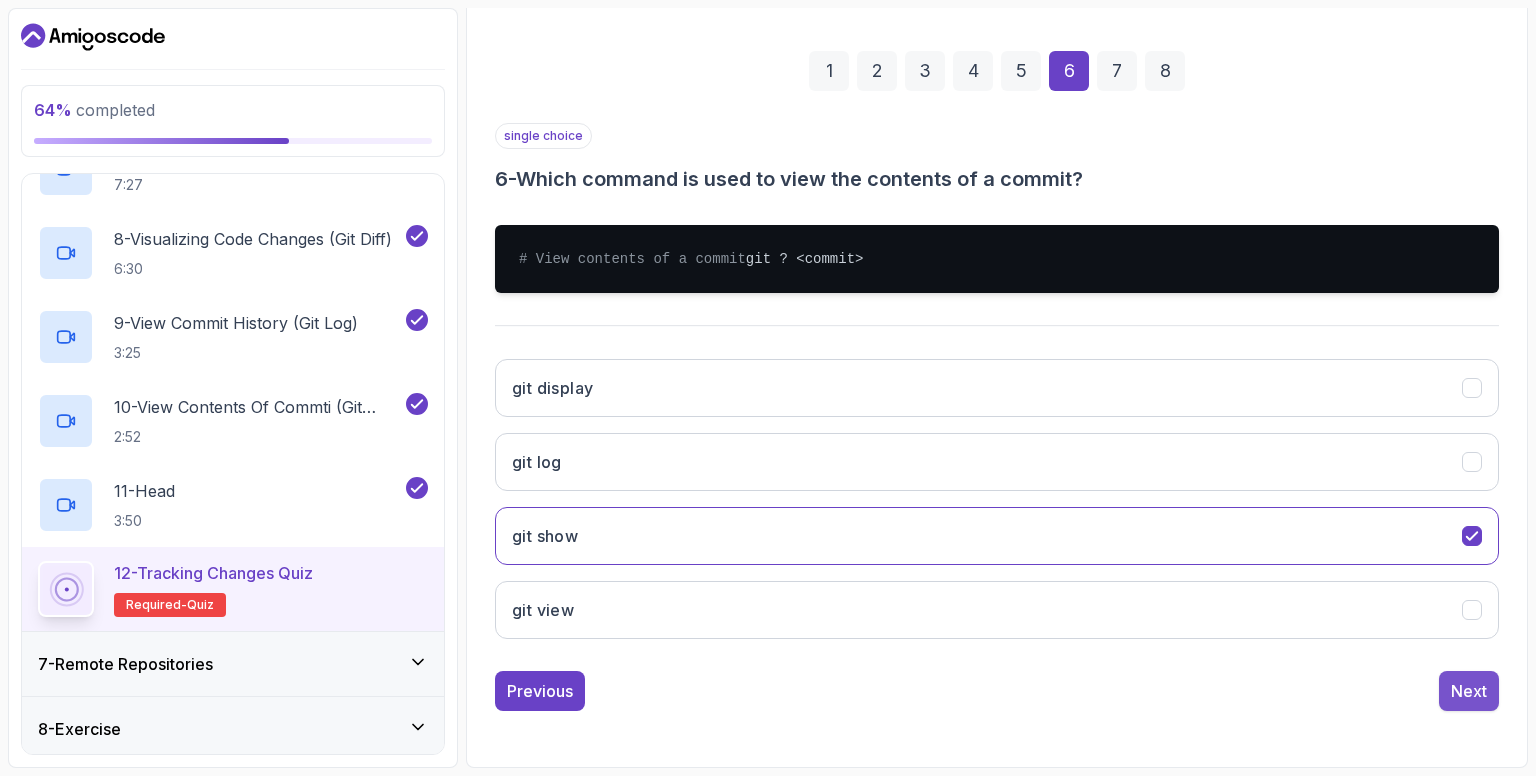 click on "Next" at bounding box center (1469, 691) 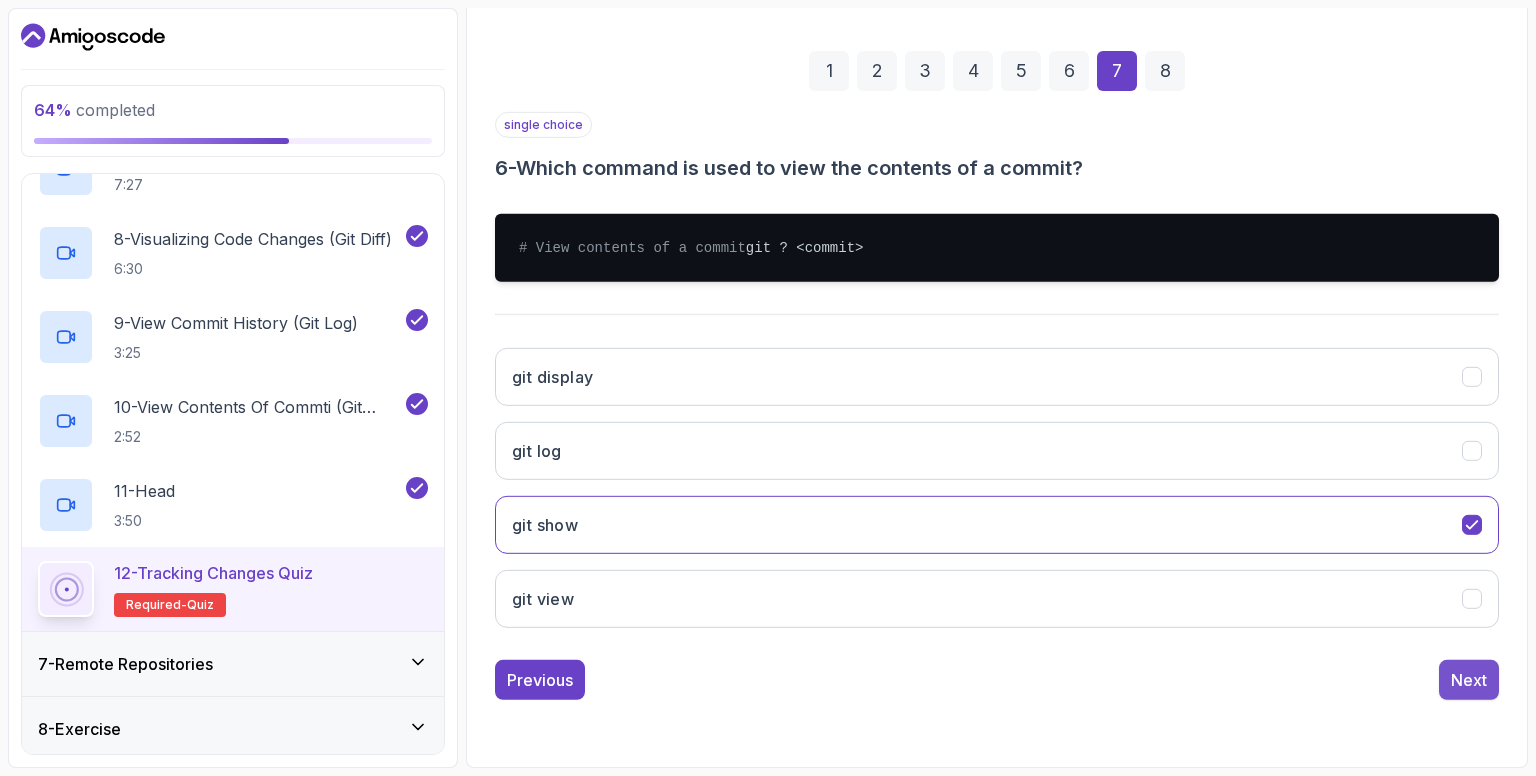 scroll, scrollTop: 146, scrollLeft: 0, axis: vertical 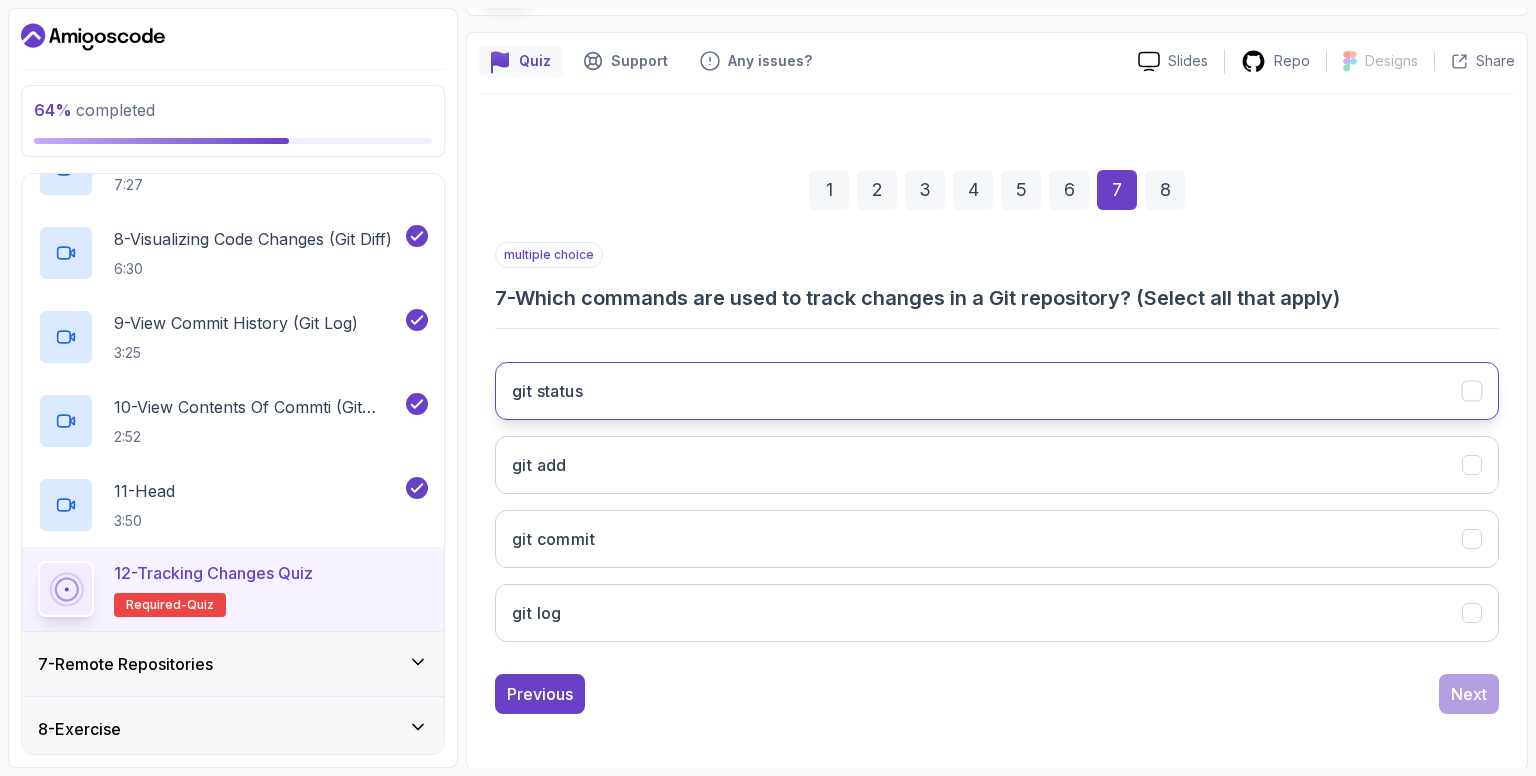 click on "git status" at bounding box center (997, 391) 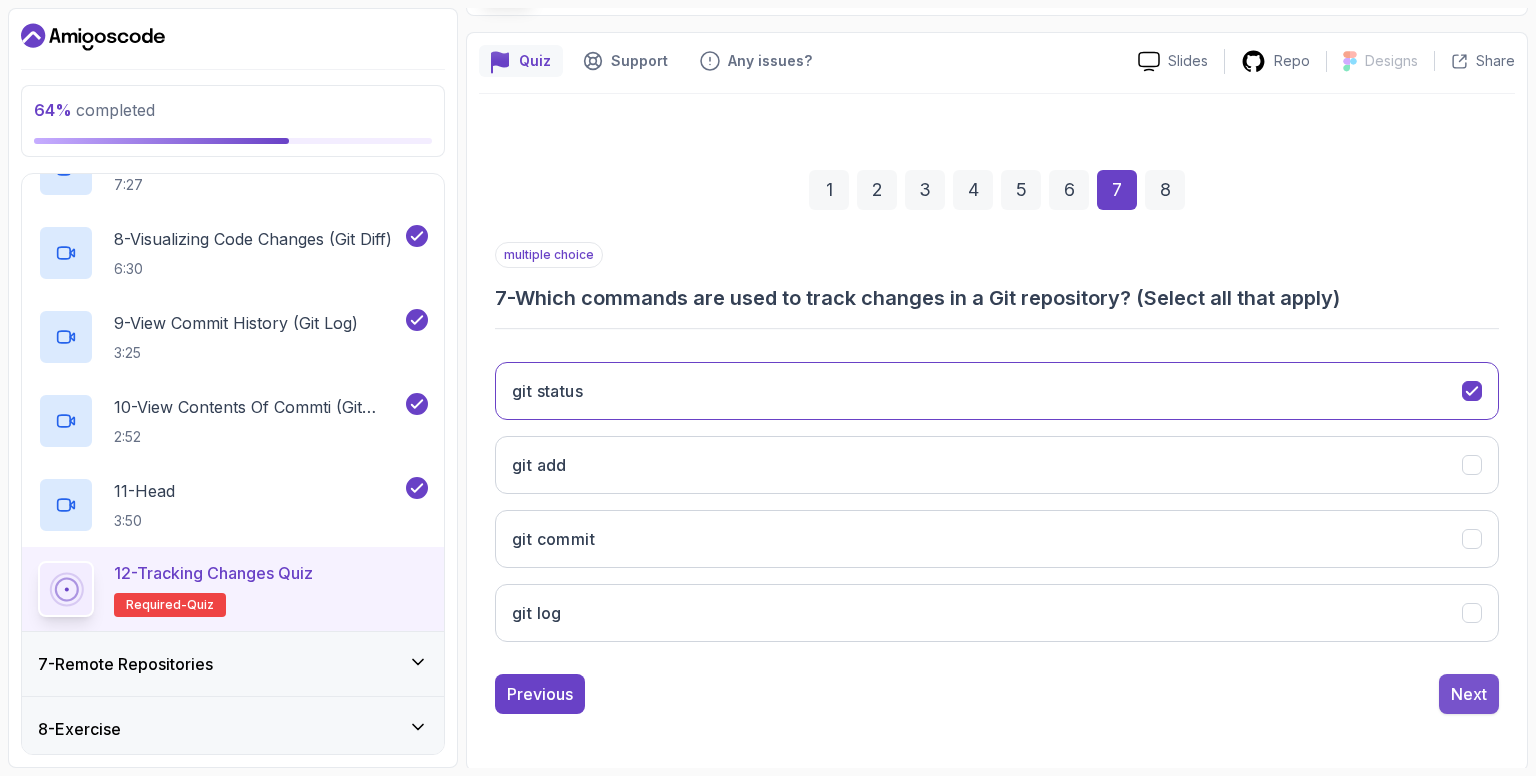 click on "Next" at bounding box center [1469, 694] 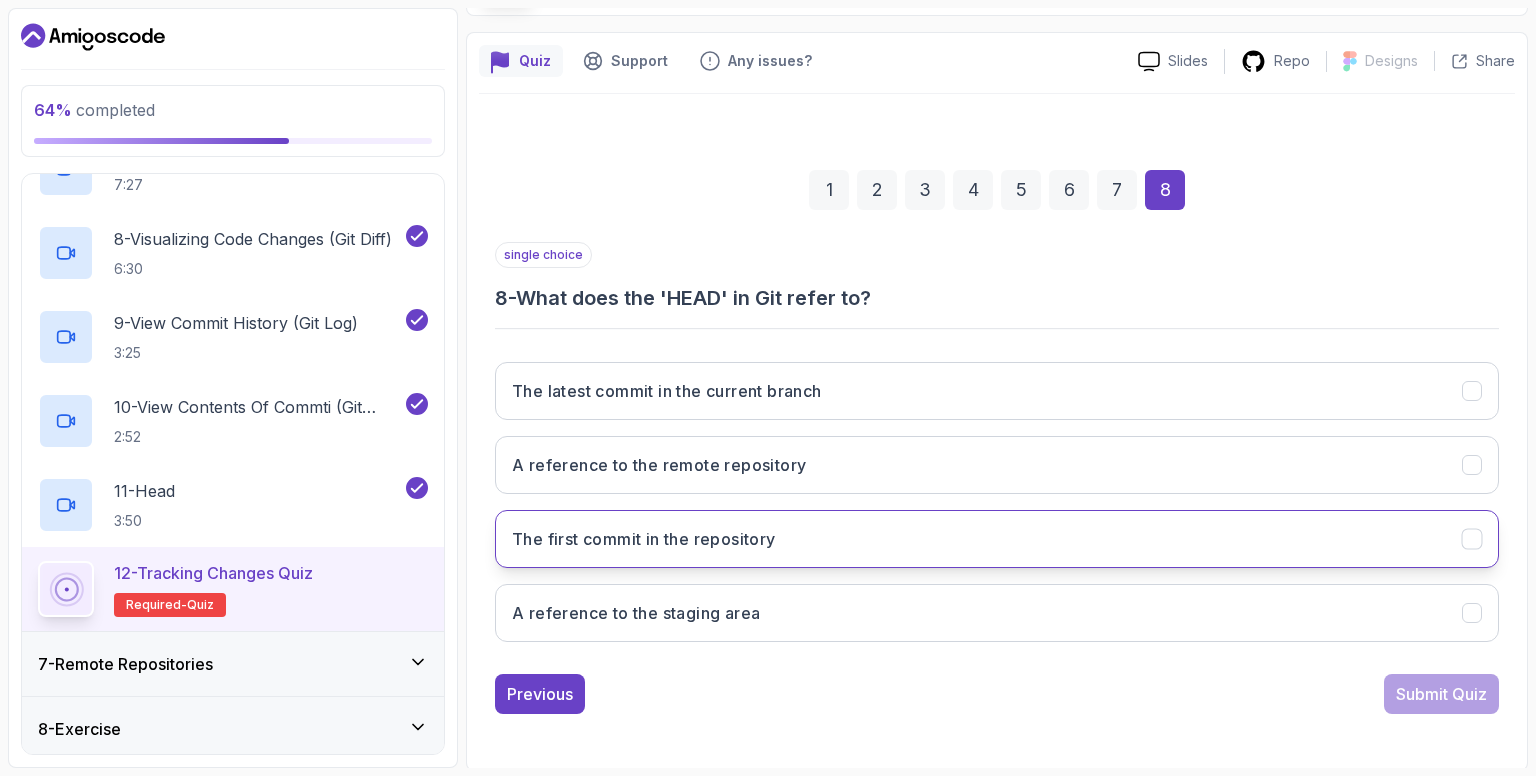 click on "The first commit in the repository" at bounding box center [997, 539] 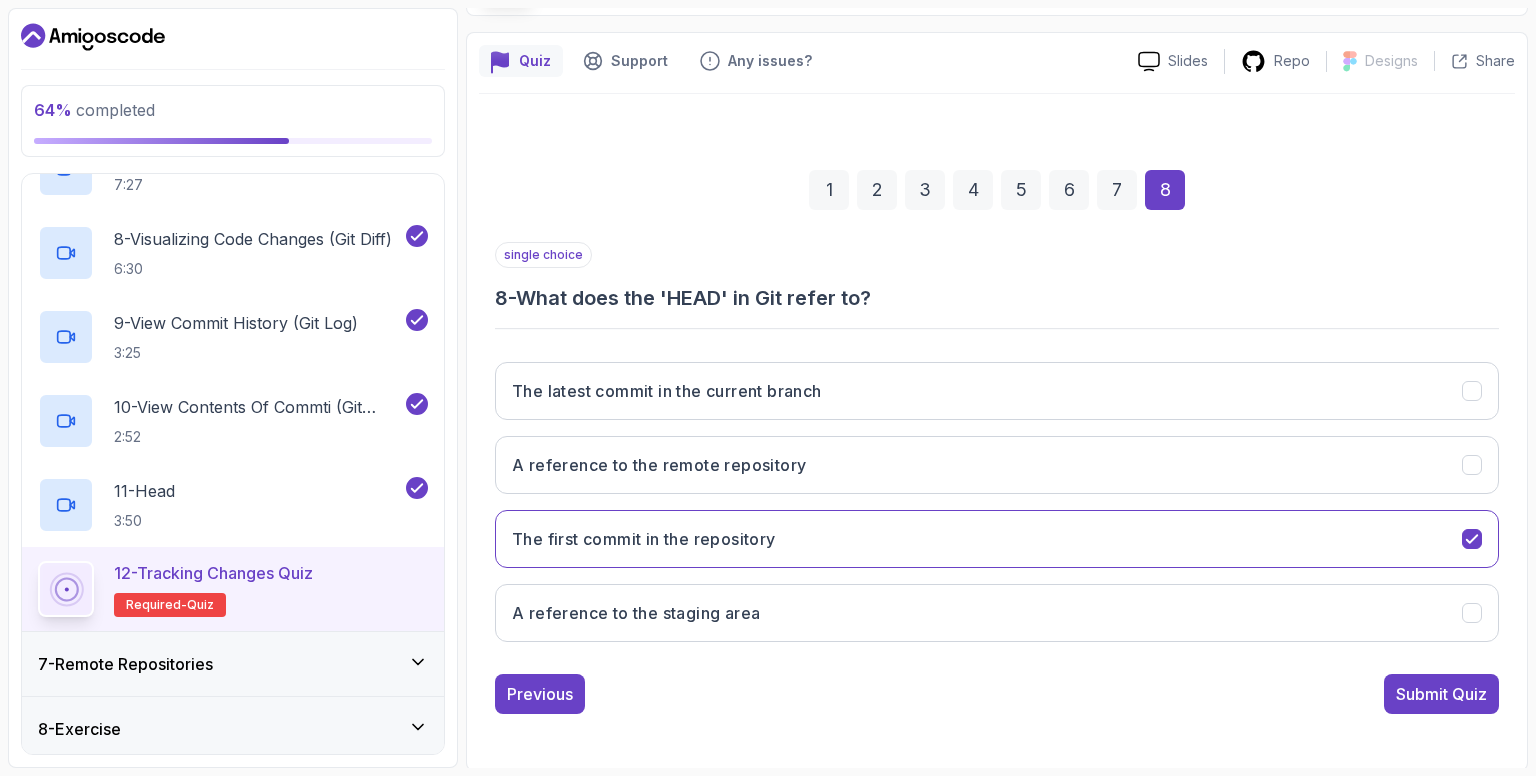 click on "Submit Quiz" at bounding box center [1441, 694] 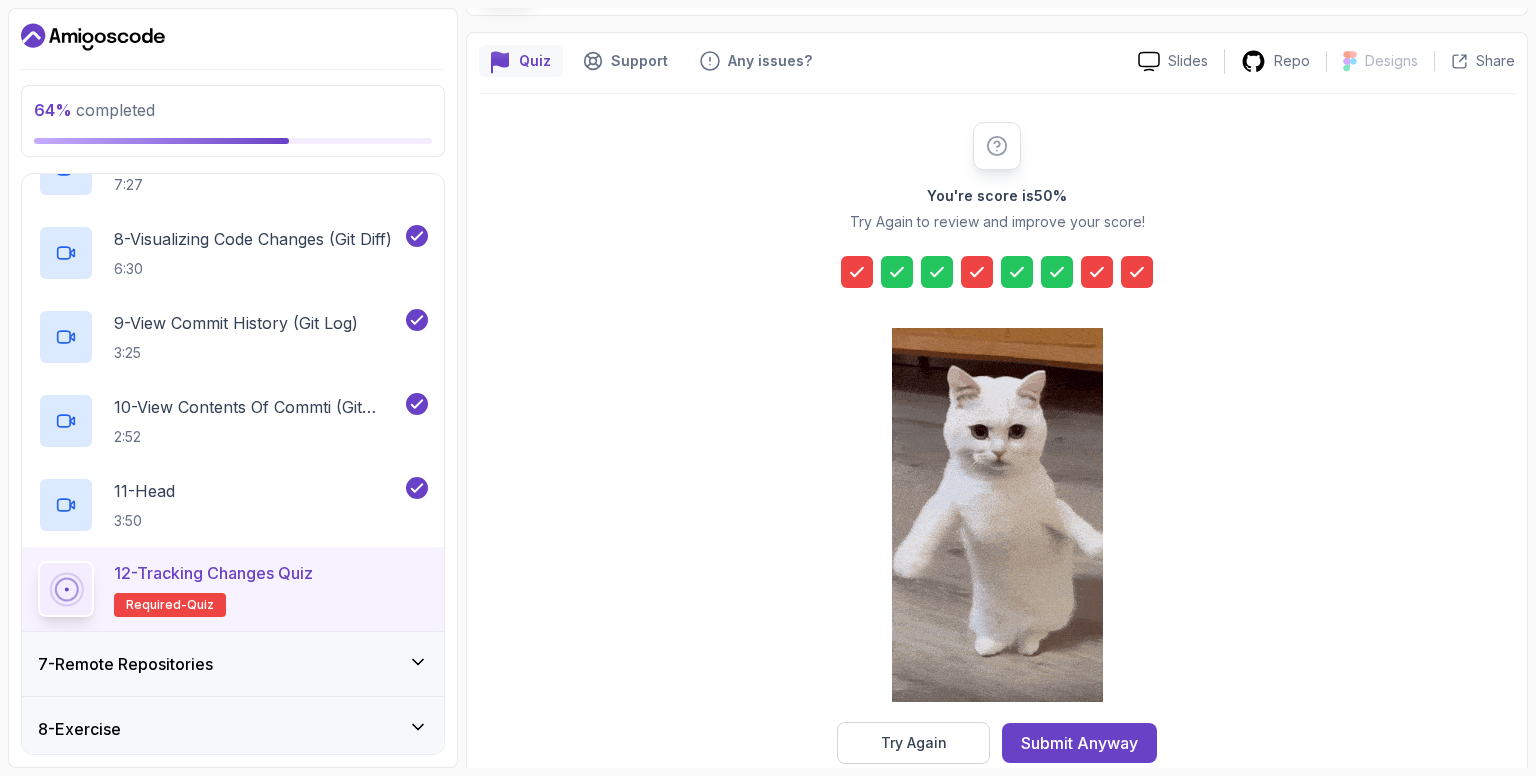 click 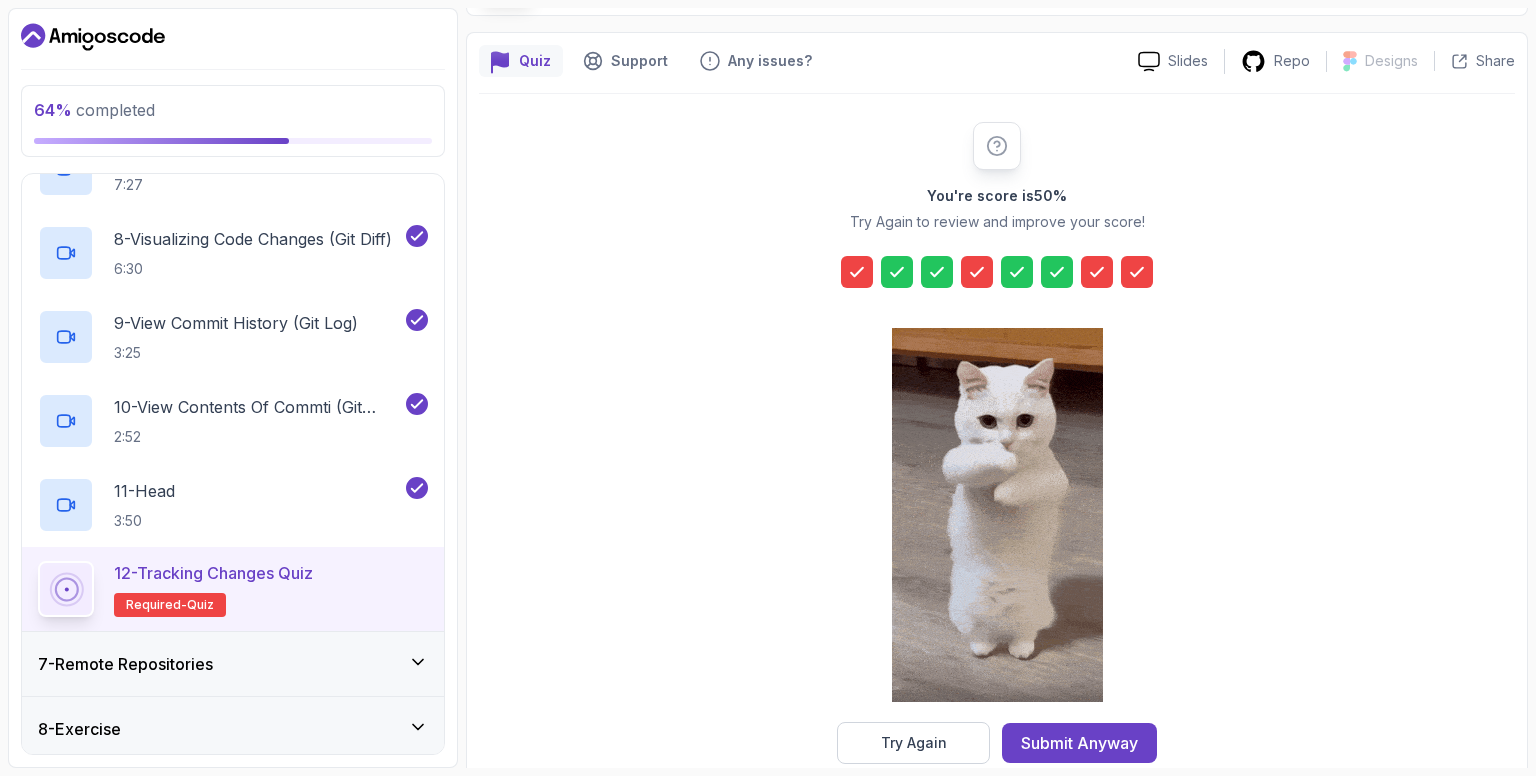 click 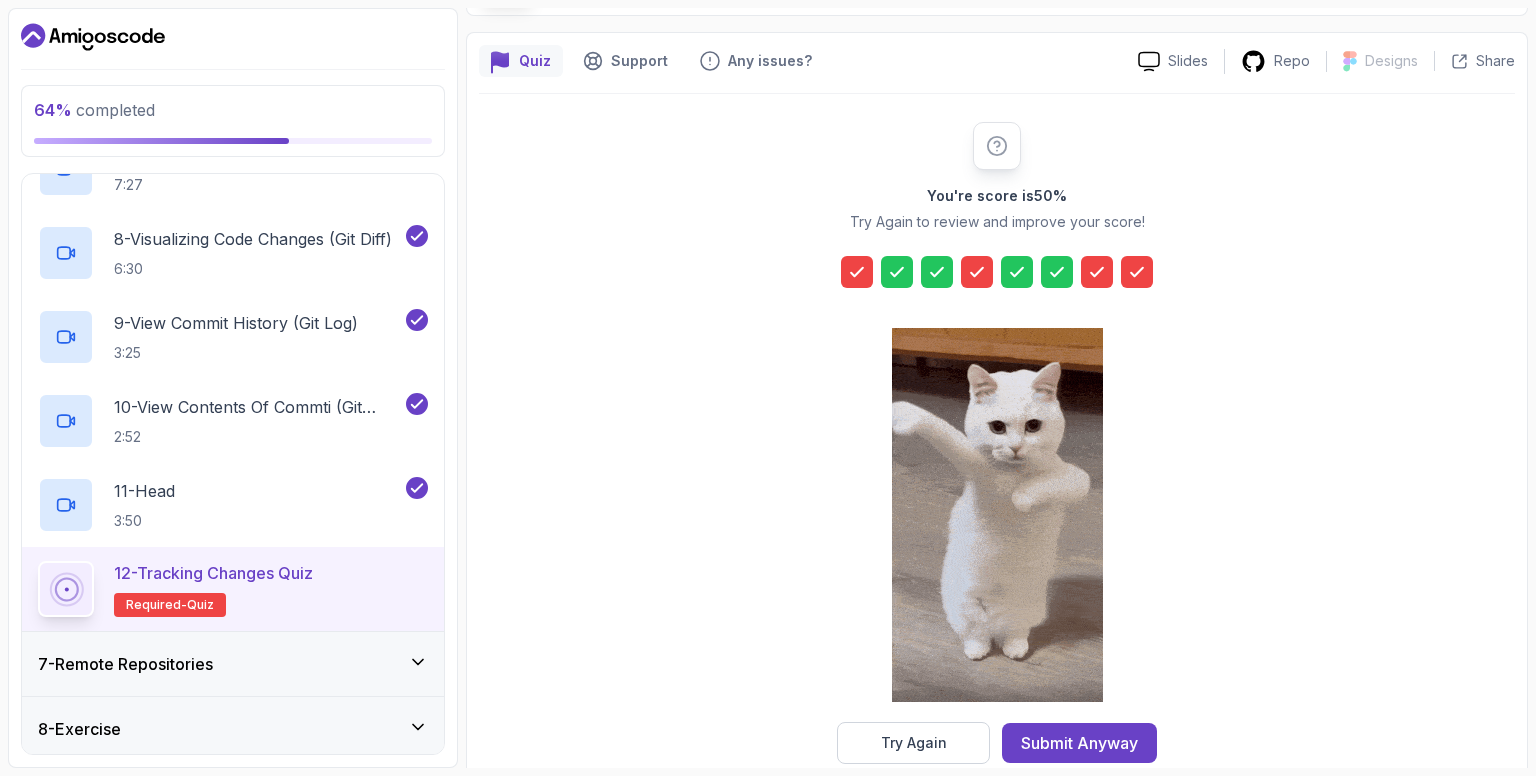 scroll, scrollTop: 181, scrollLeft: 0, axis: vertical 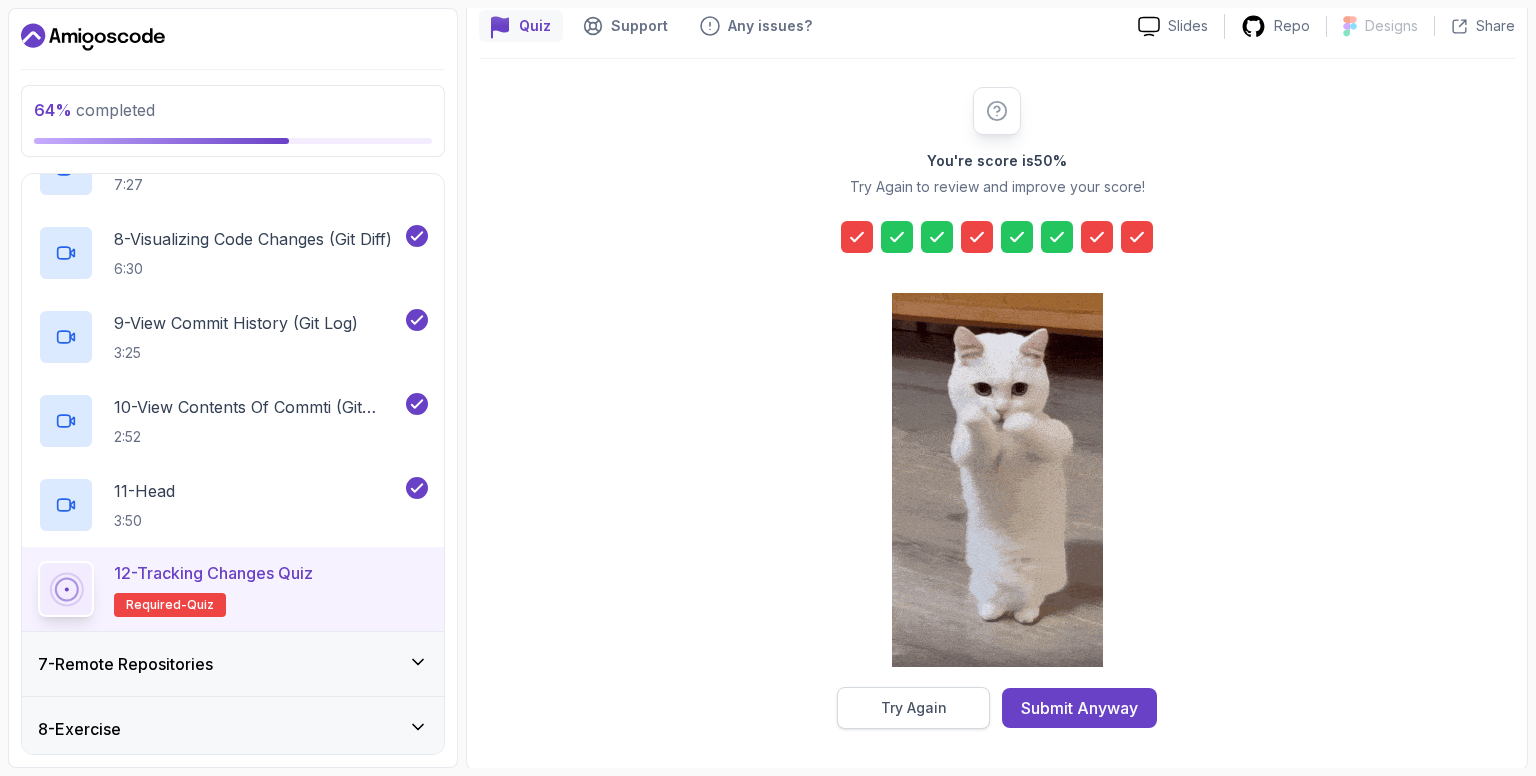 click on "Try Again" at bounding box center (913, 708) 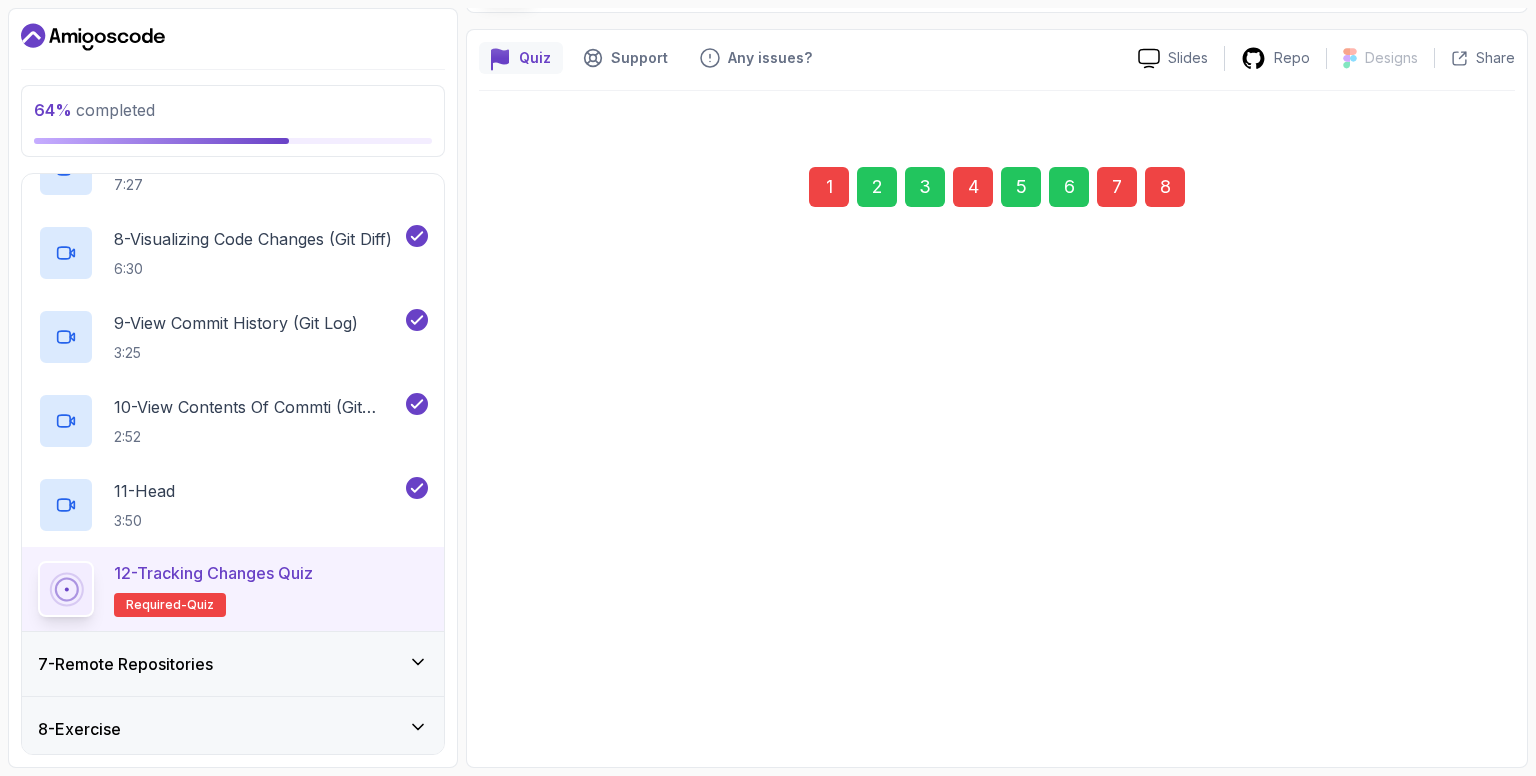 scroll, scrollTop: 146, scrollLeft: 0, axis: vertical 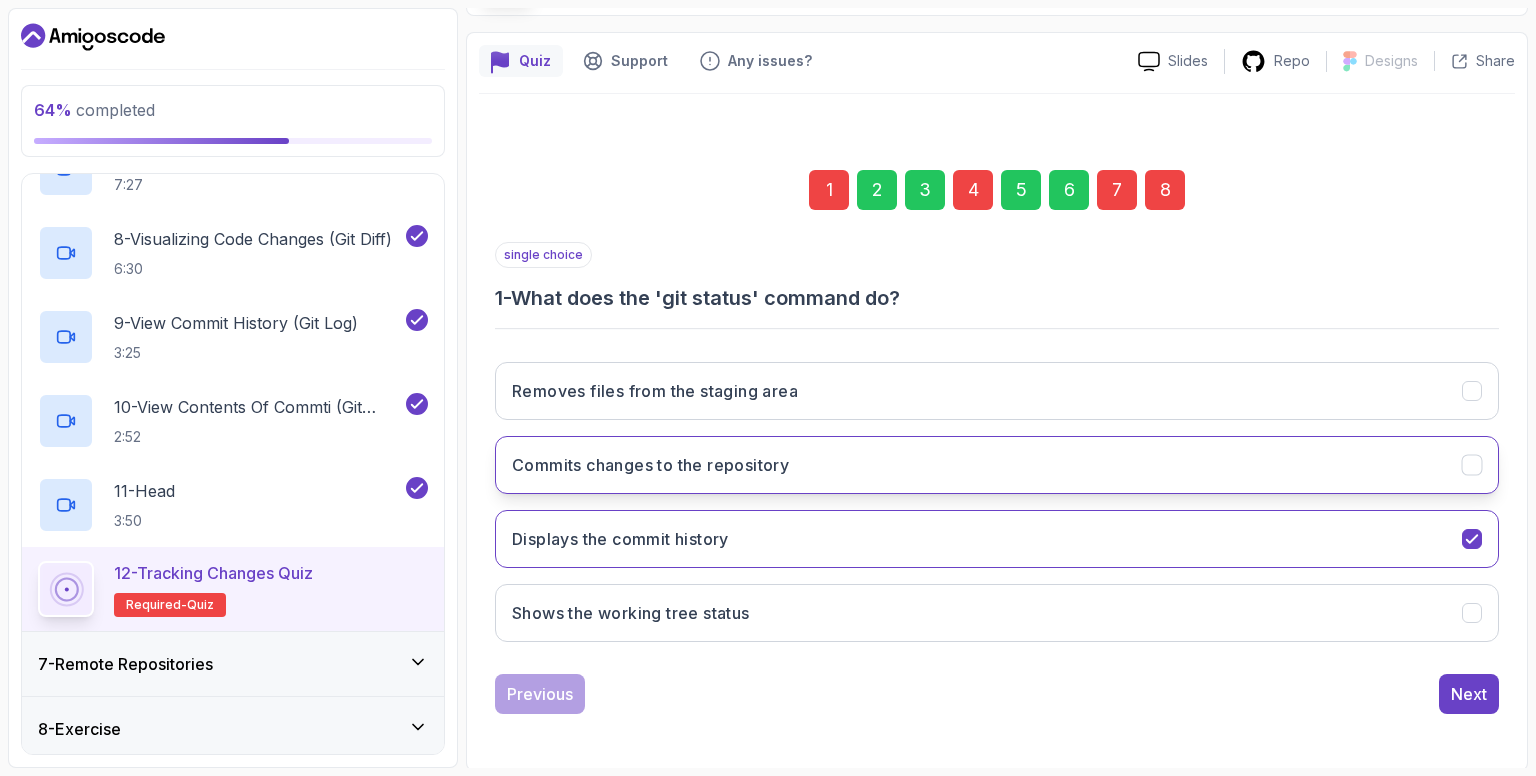 click on "Commits changes to the repository" at bounding box center (650, 465) 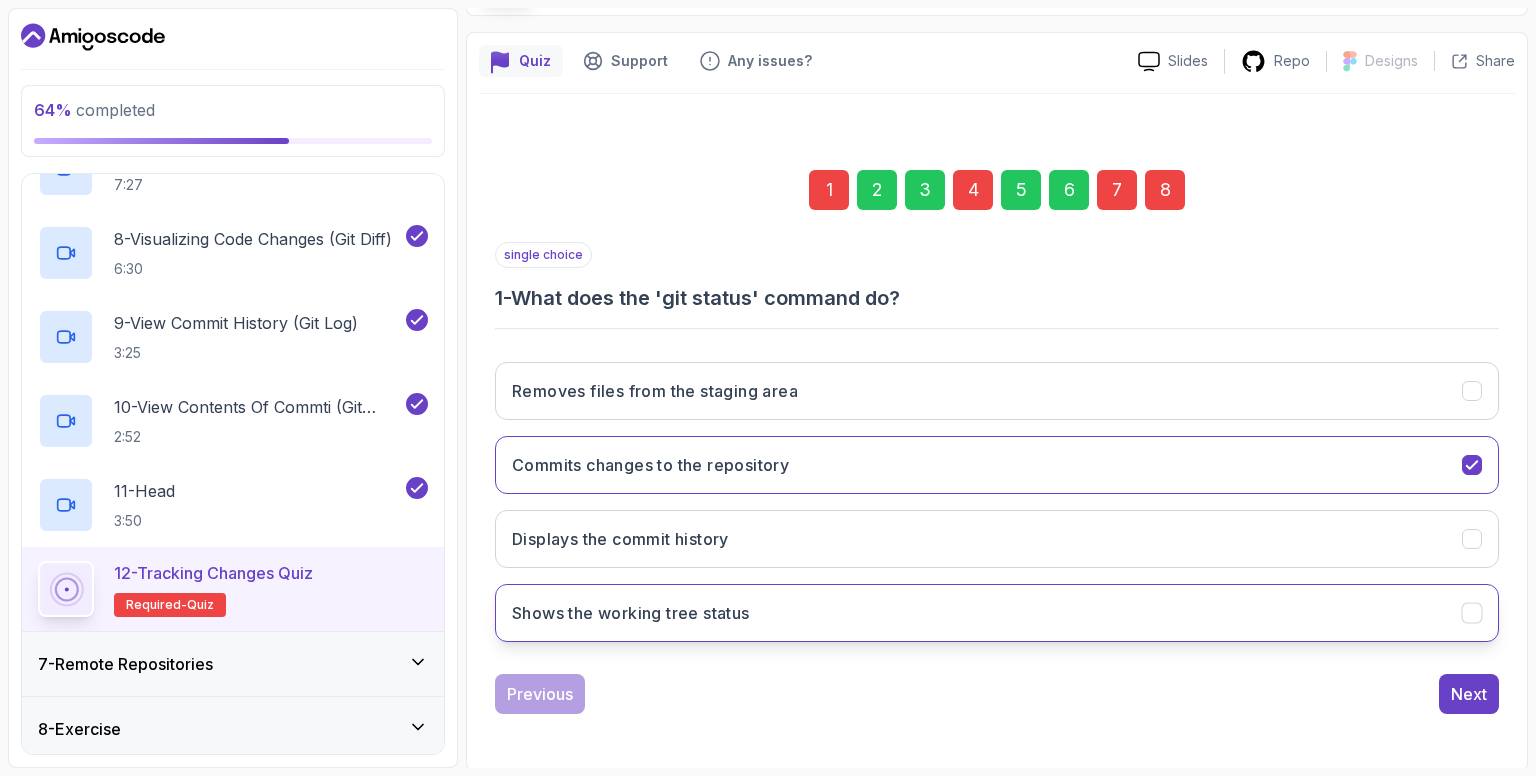 click on "Shows the working tree status" at bounding box center [631, 613] 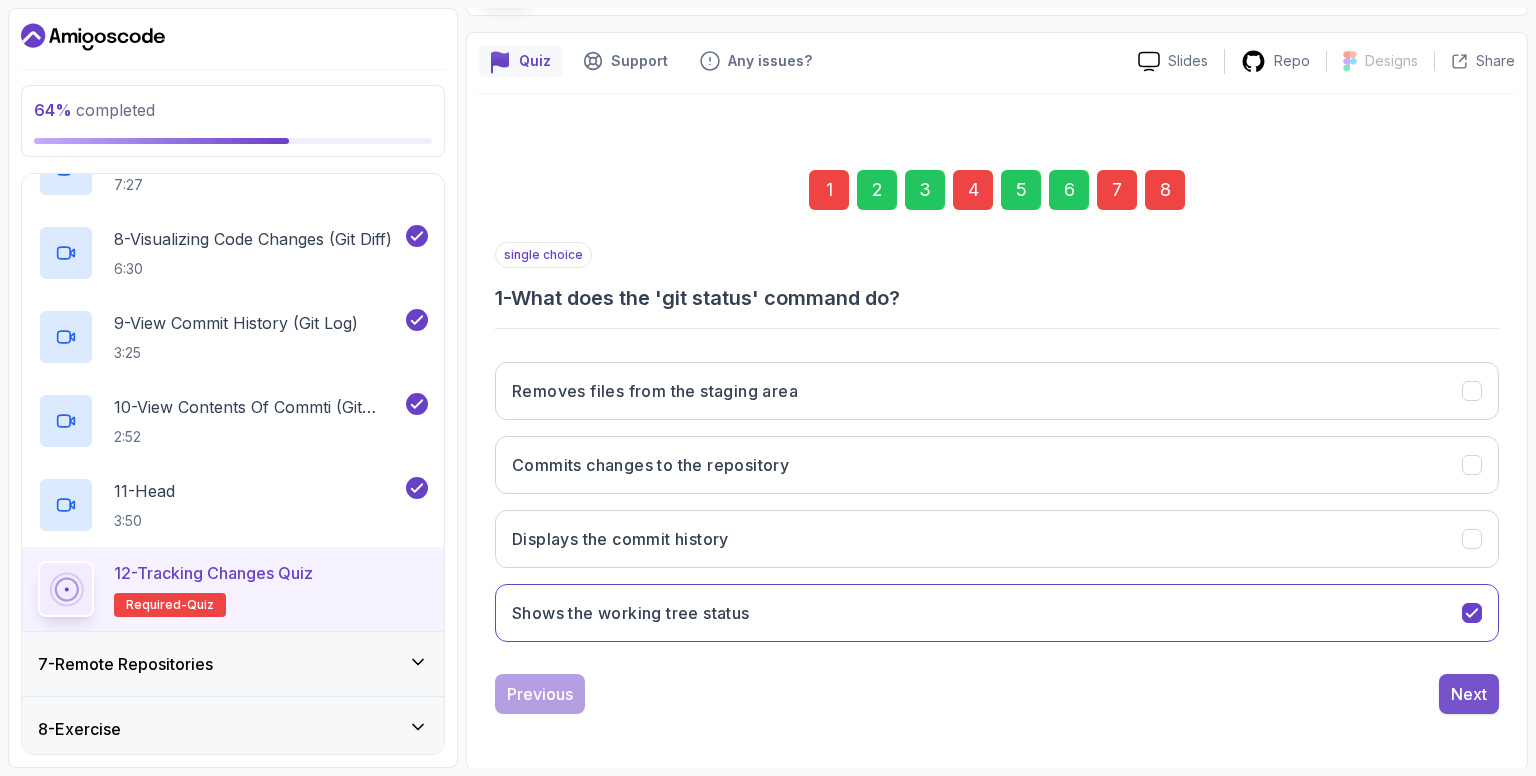 click on "Next" at bounding box center (1469, 694) 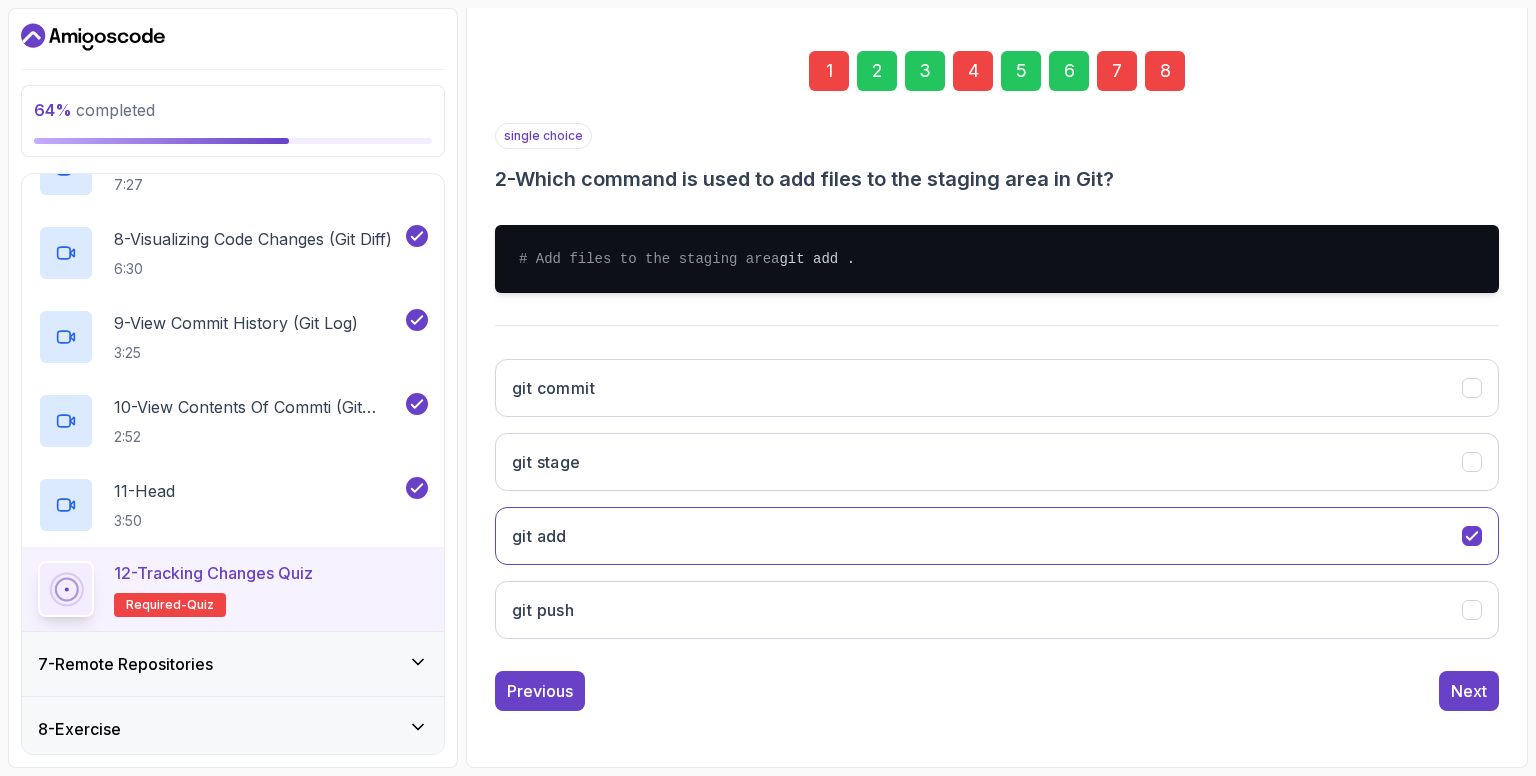 scroll, scrollTop: 282, scrollLeft: 0, axis: vertical 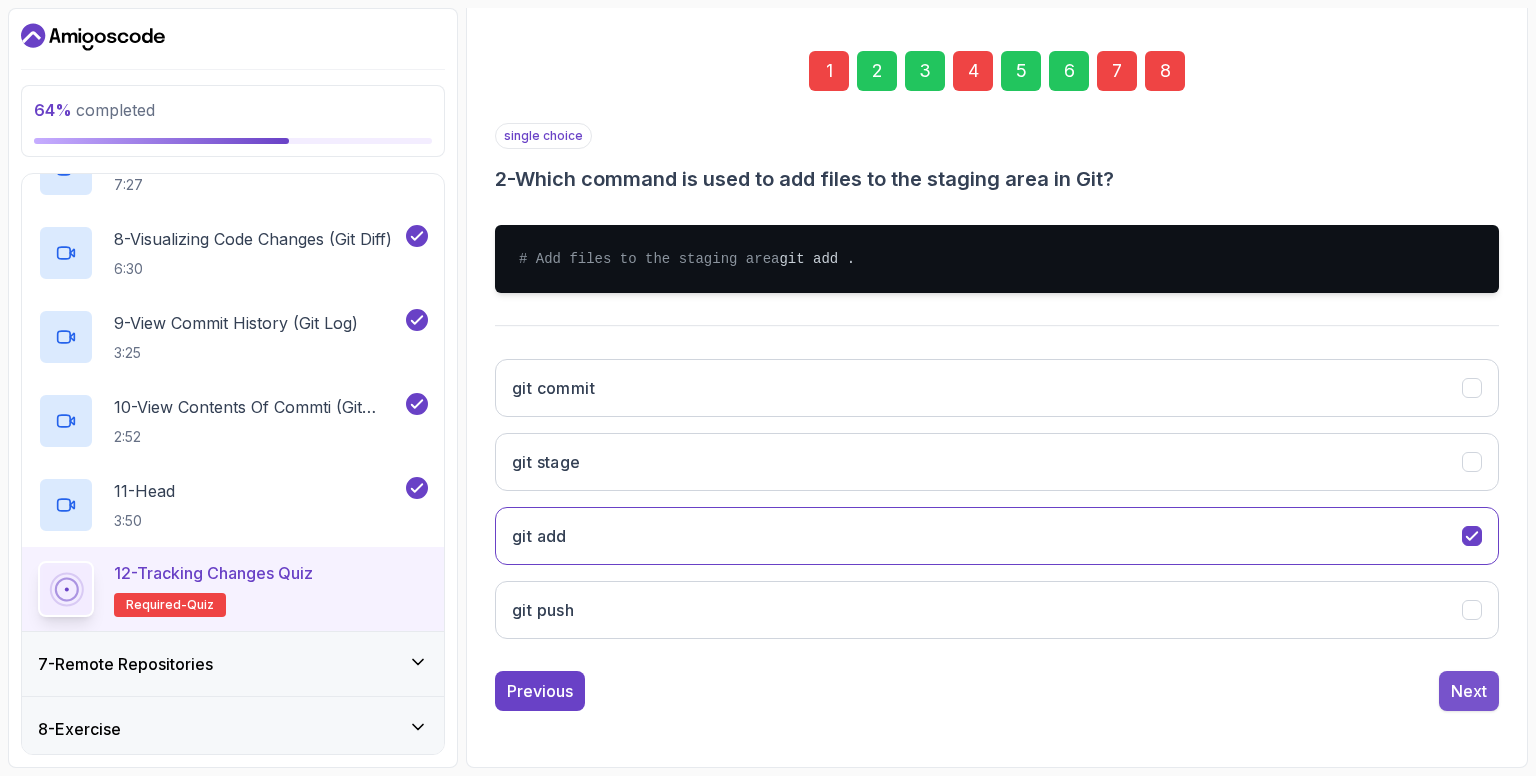 click on "Next" at bounding box center (1469, 691) 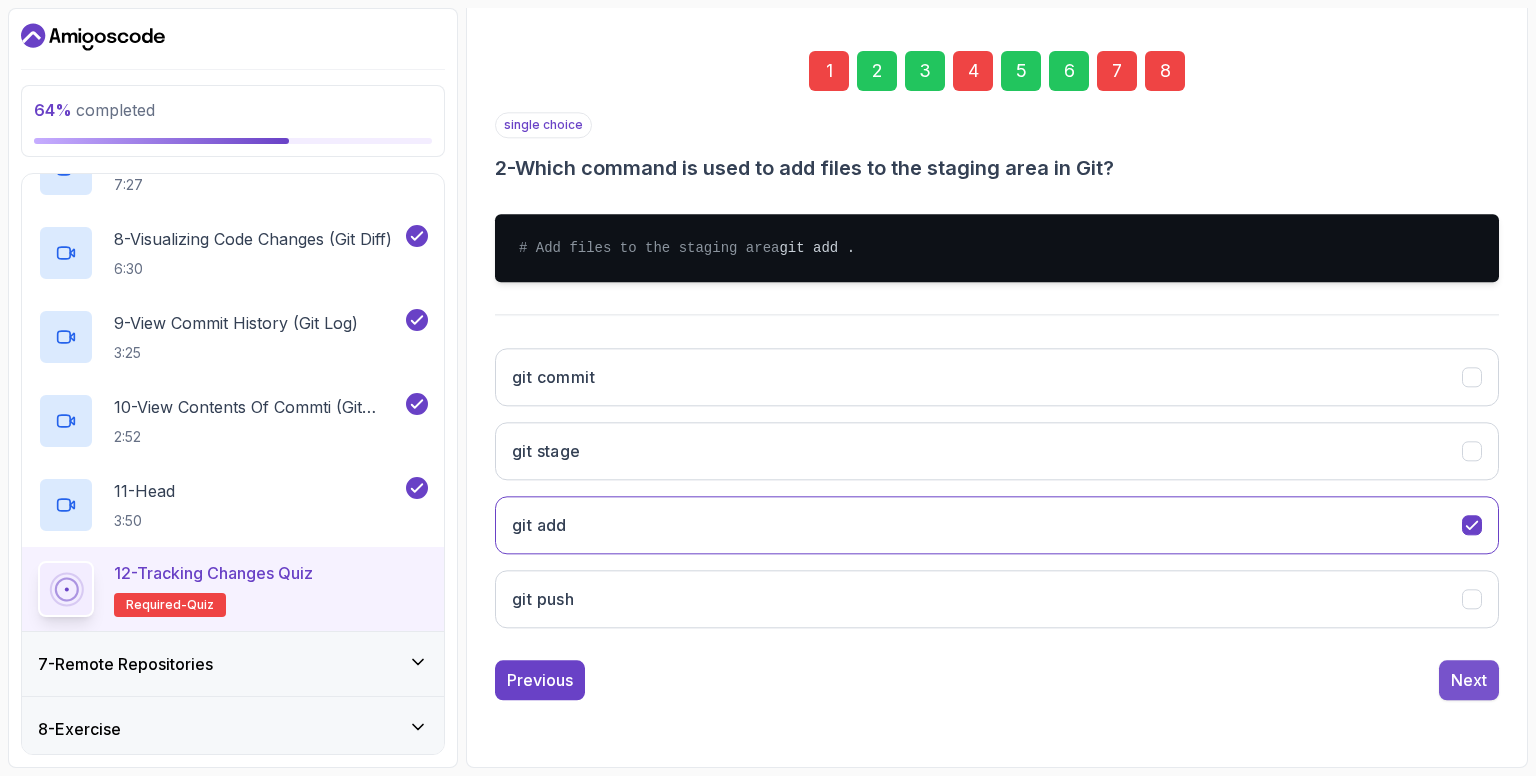 scroll, scrollTop: 146, scrollLeft: 0, axis: vertical 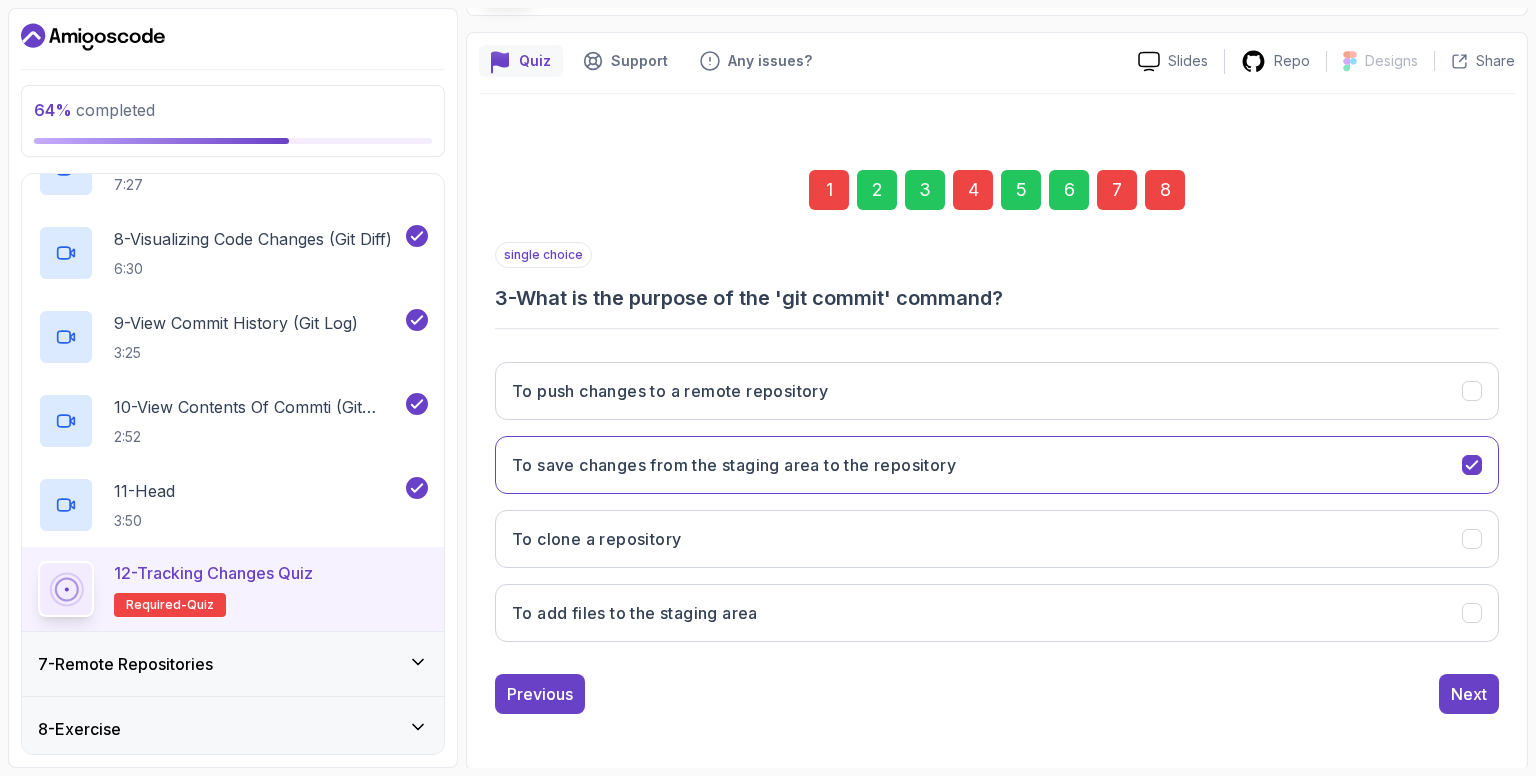 click on "Next" at bounding box center [1469, 694] 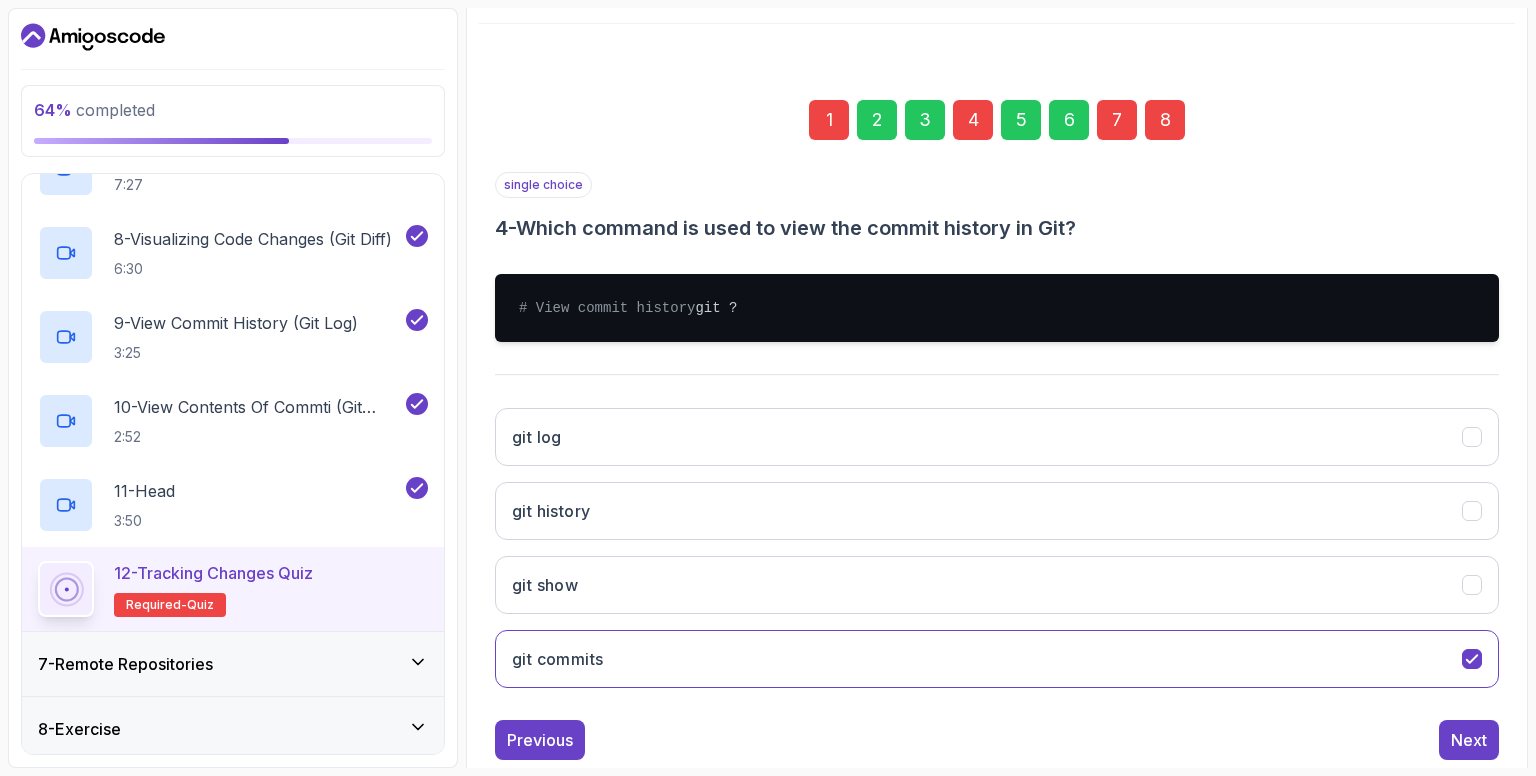 scroll, scrollTop: 282, scrollLeft: 0, axis: vertical 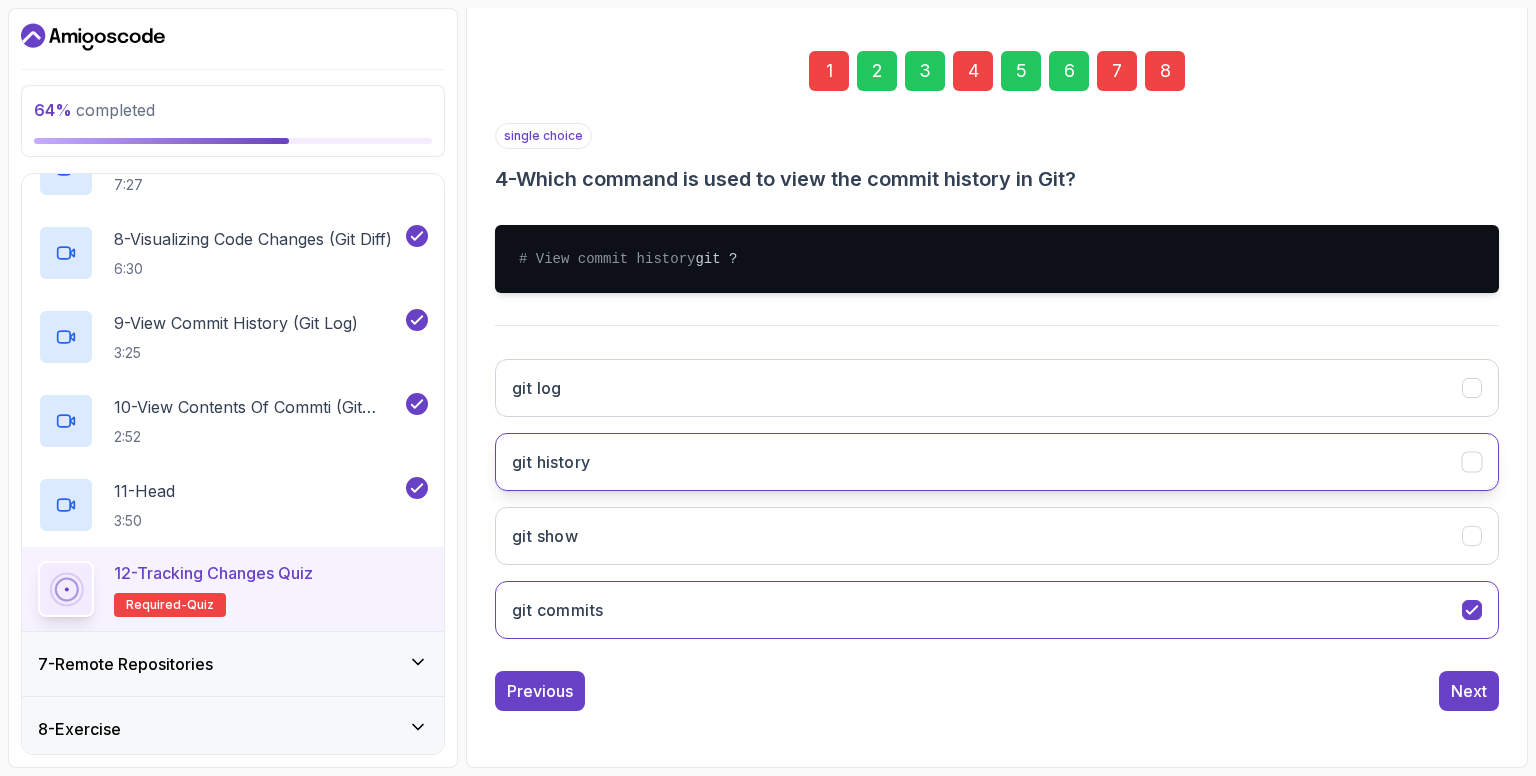 click on "git history" at bounding box center (997, 462) 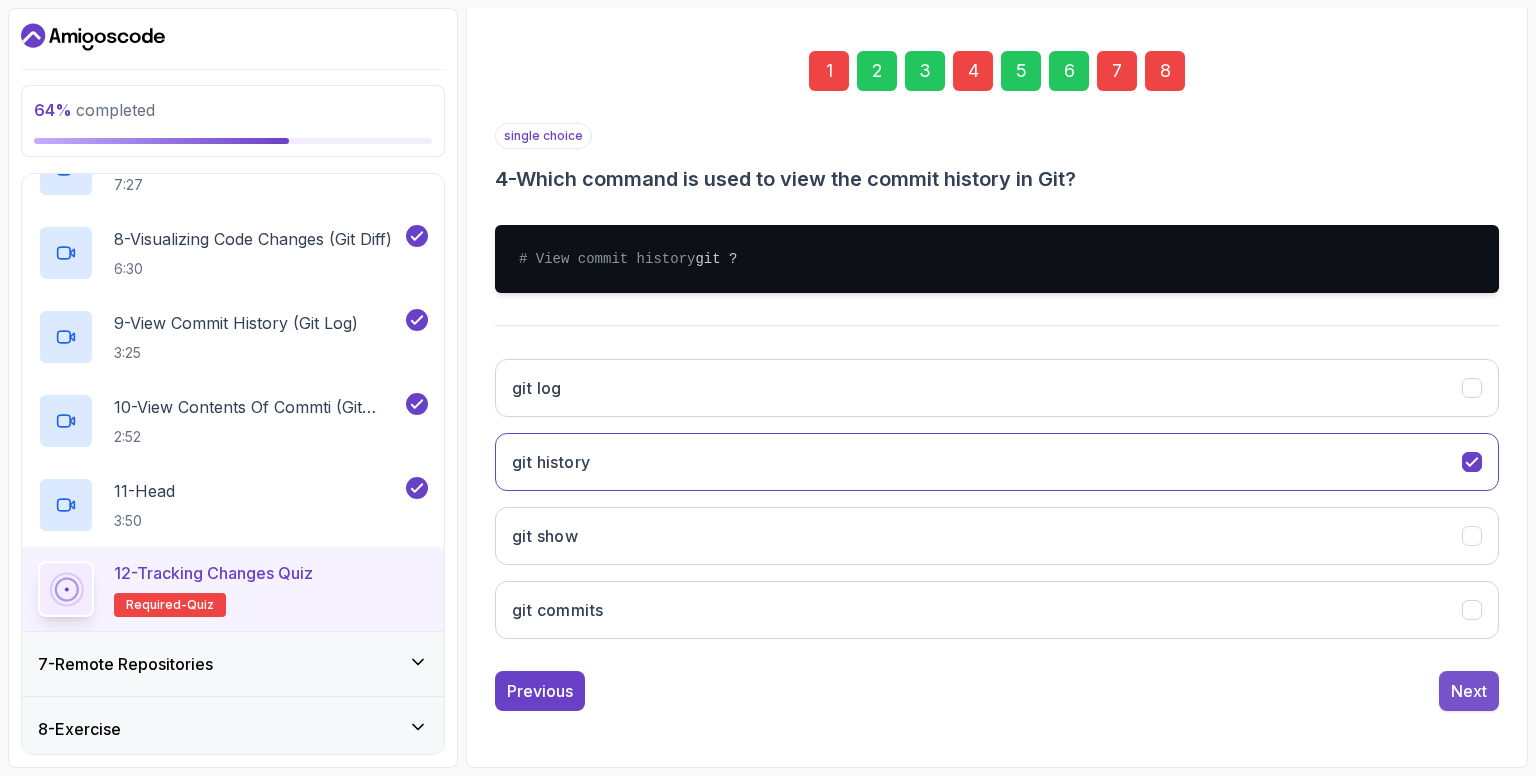 click on "Next" at bounding box center (1469, 691) 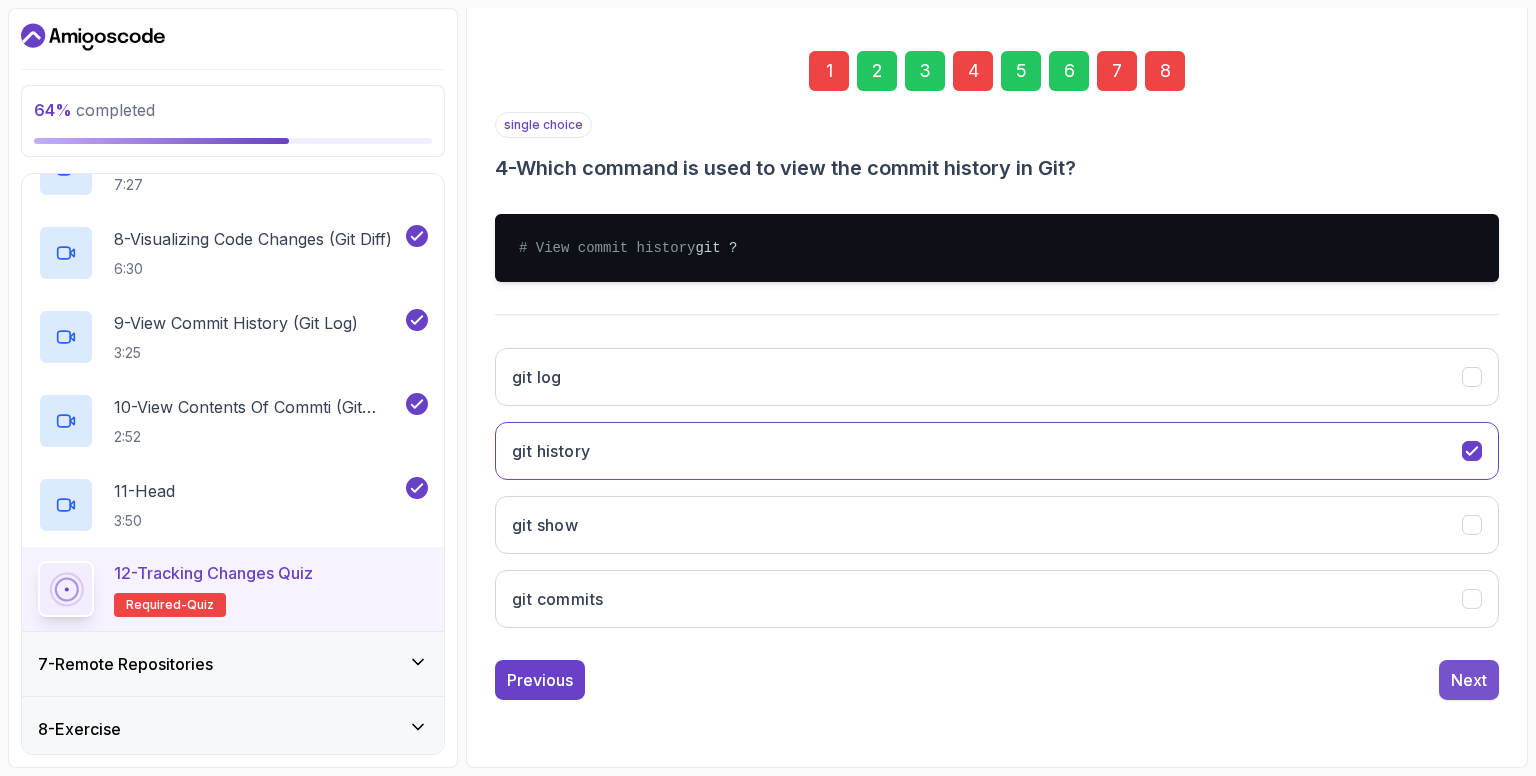 scroll, scrollTop: 146, scrollLeft: 0, axis: vertical 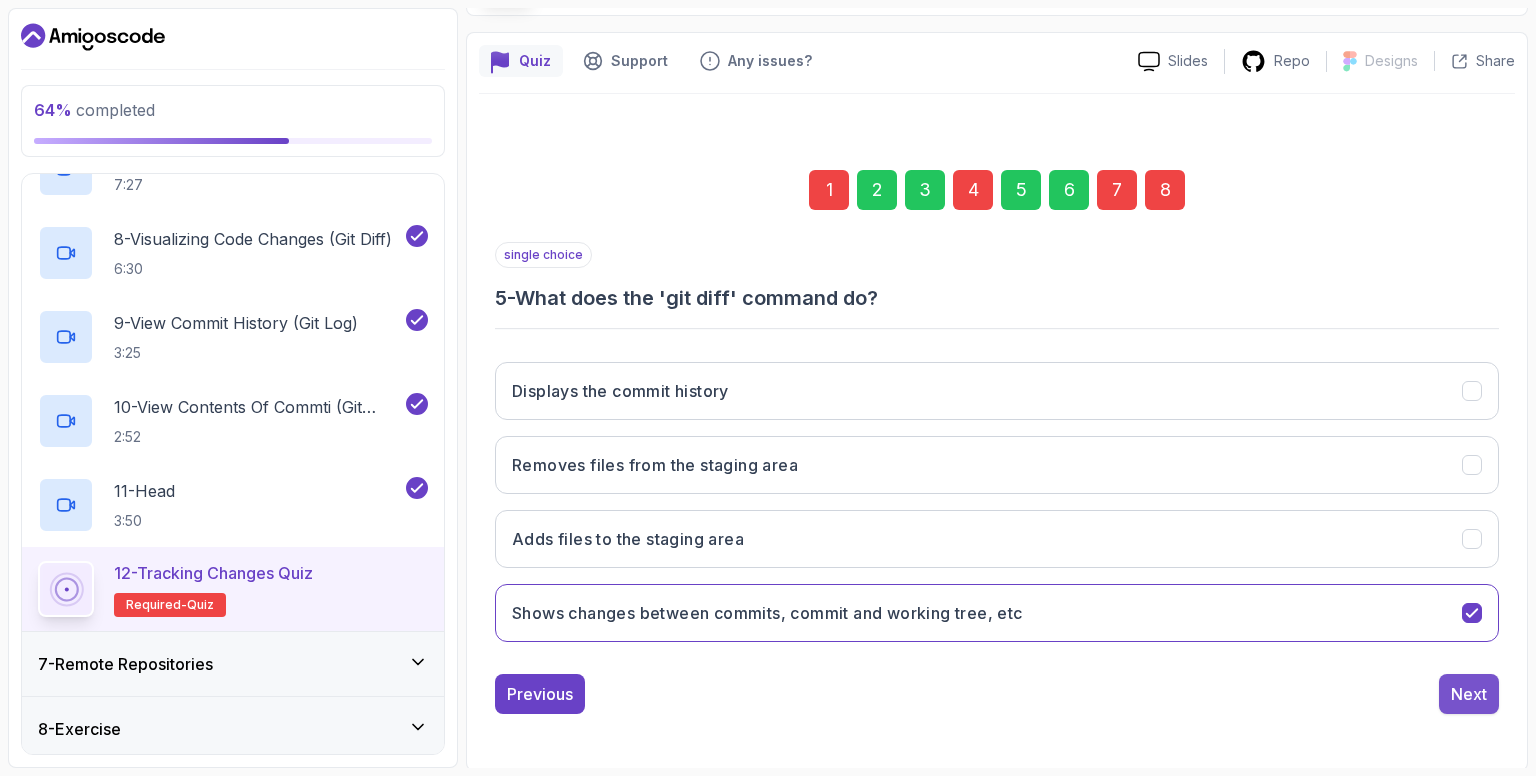 click on "Next" at bounding box center (1469, 694) 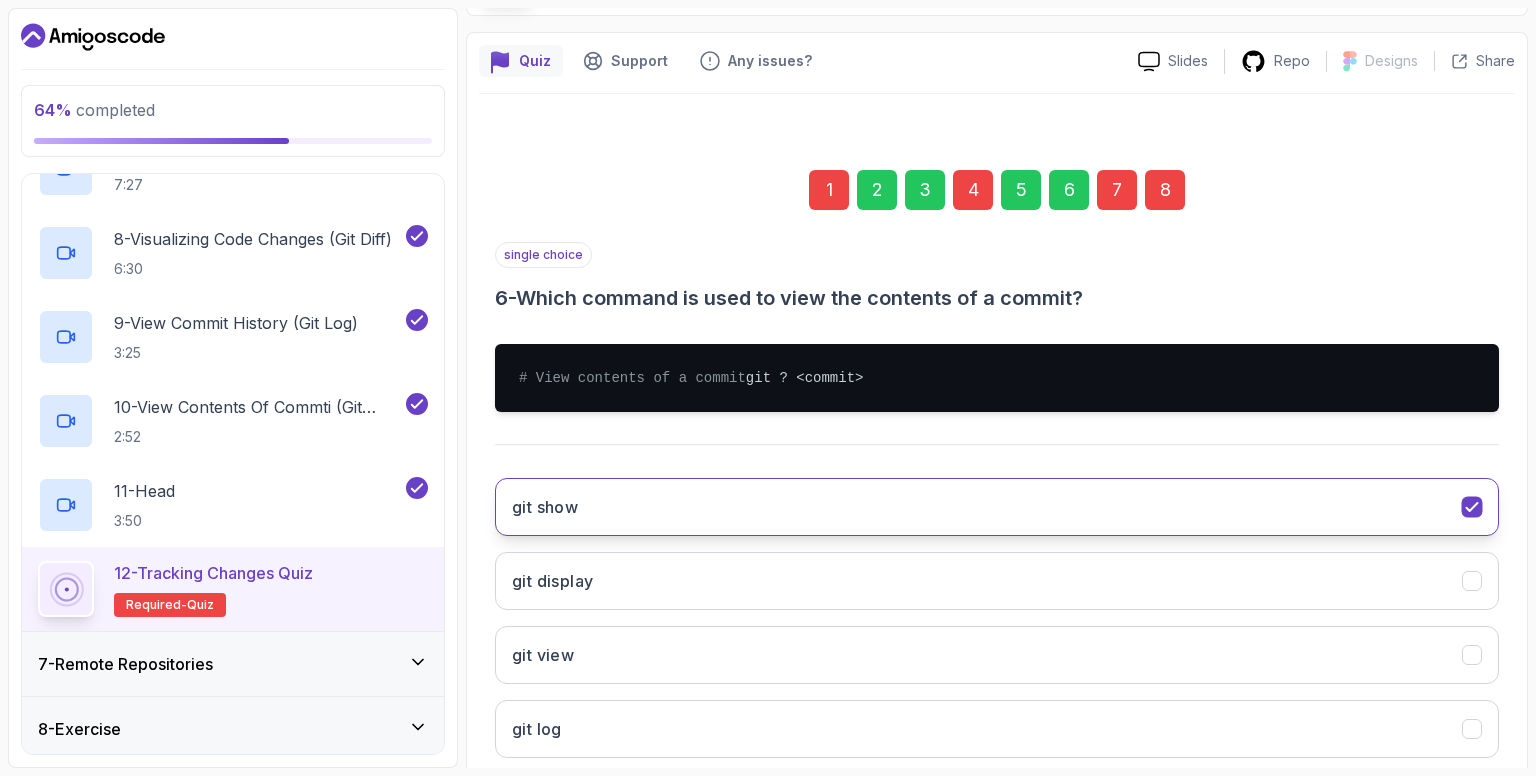 scroll, scrollTop: 282, scrollLeft: 0, axis: vertical 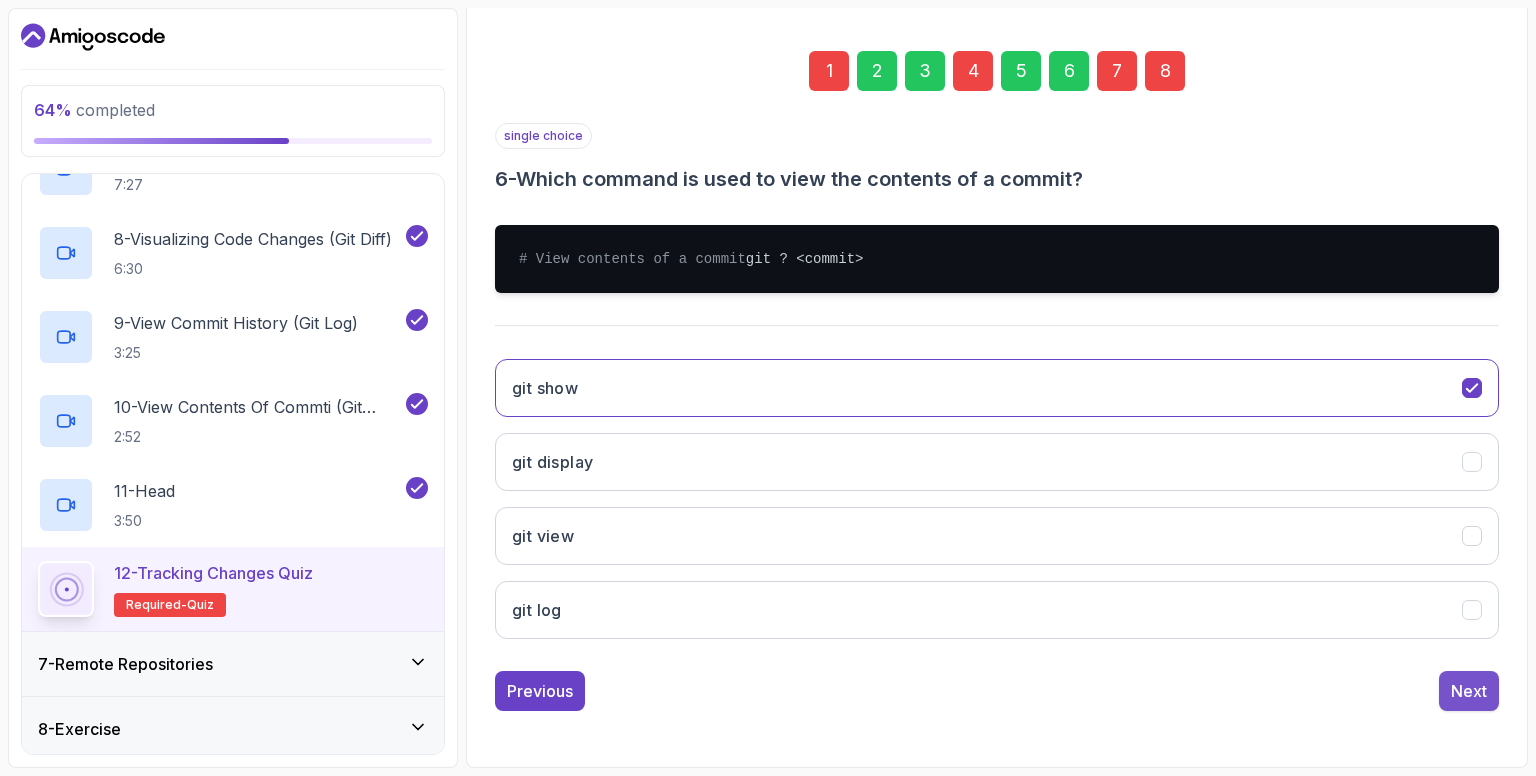 click on "Next" at bounding box center (1469, 691) 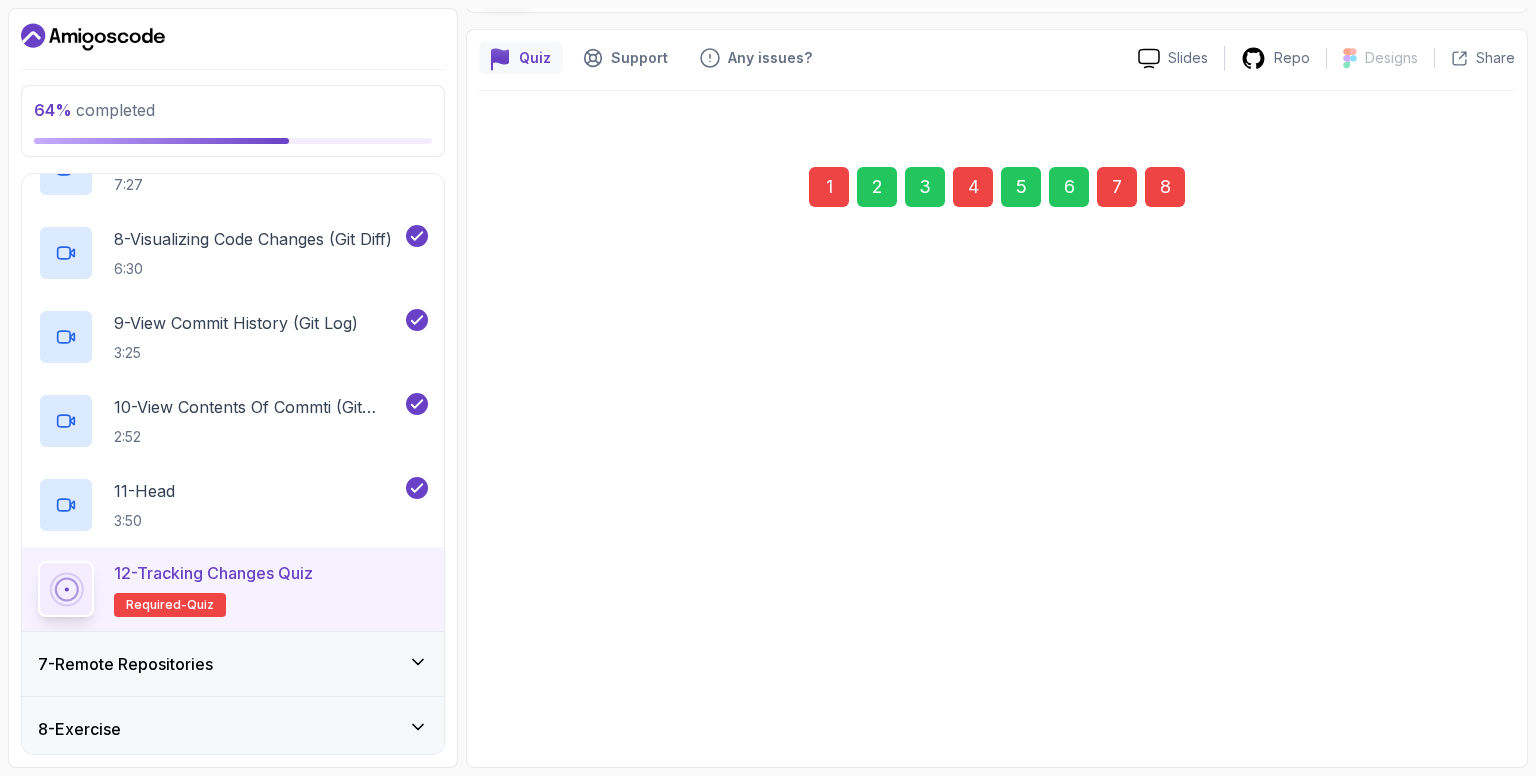 scroll, scrollTop: 146, scrollLeft: 0, axis: vertical 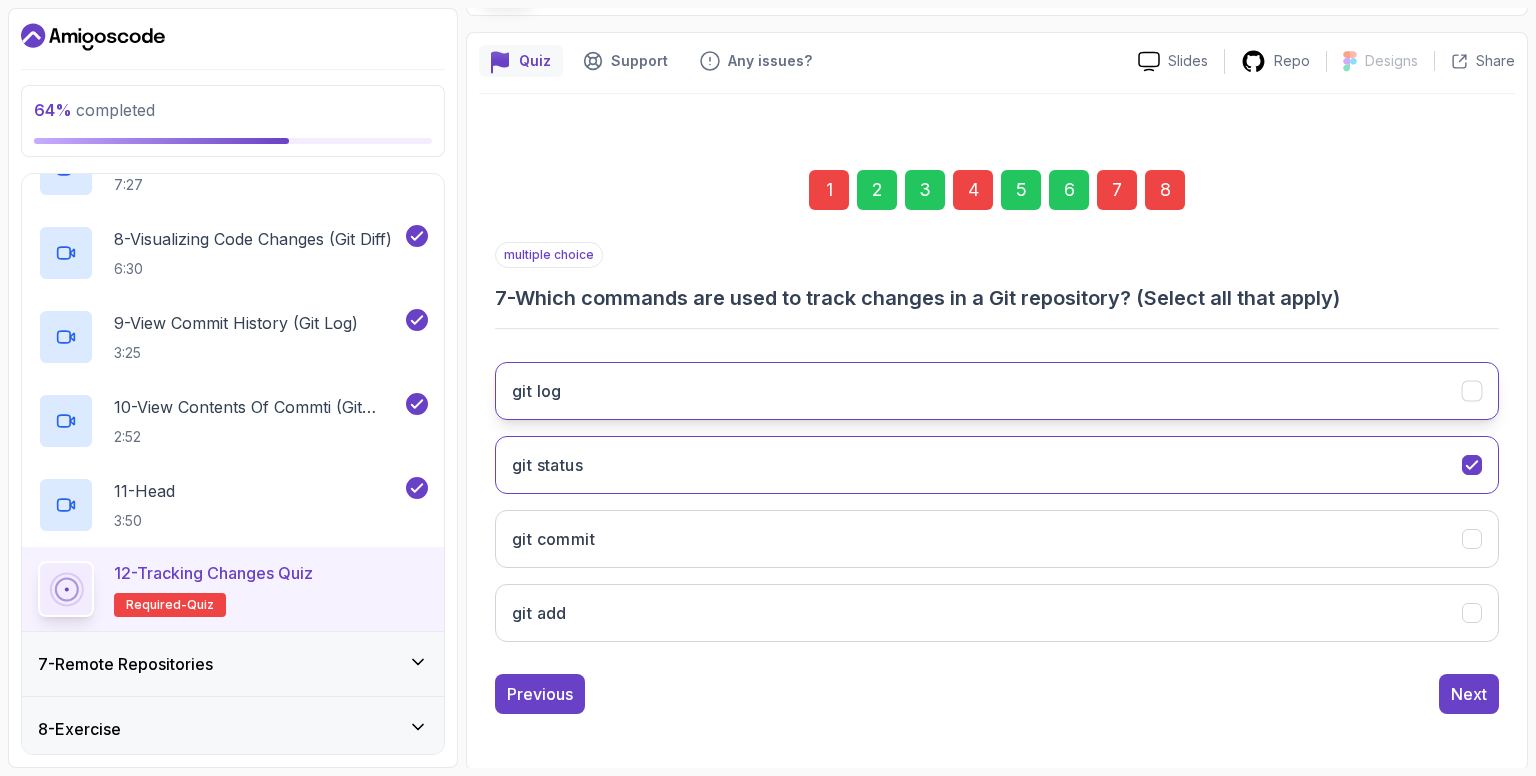 click on "git log" at bounding box center [997, 391] 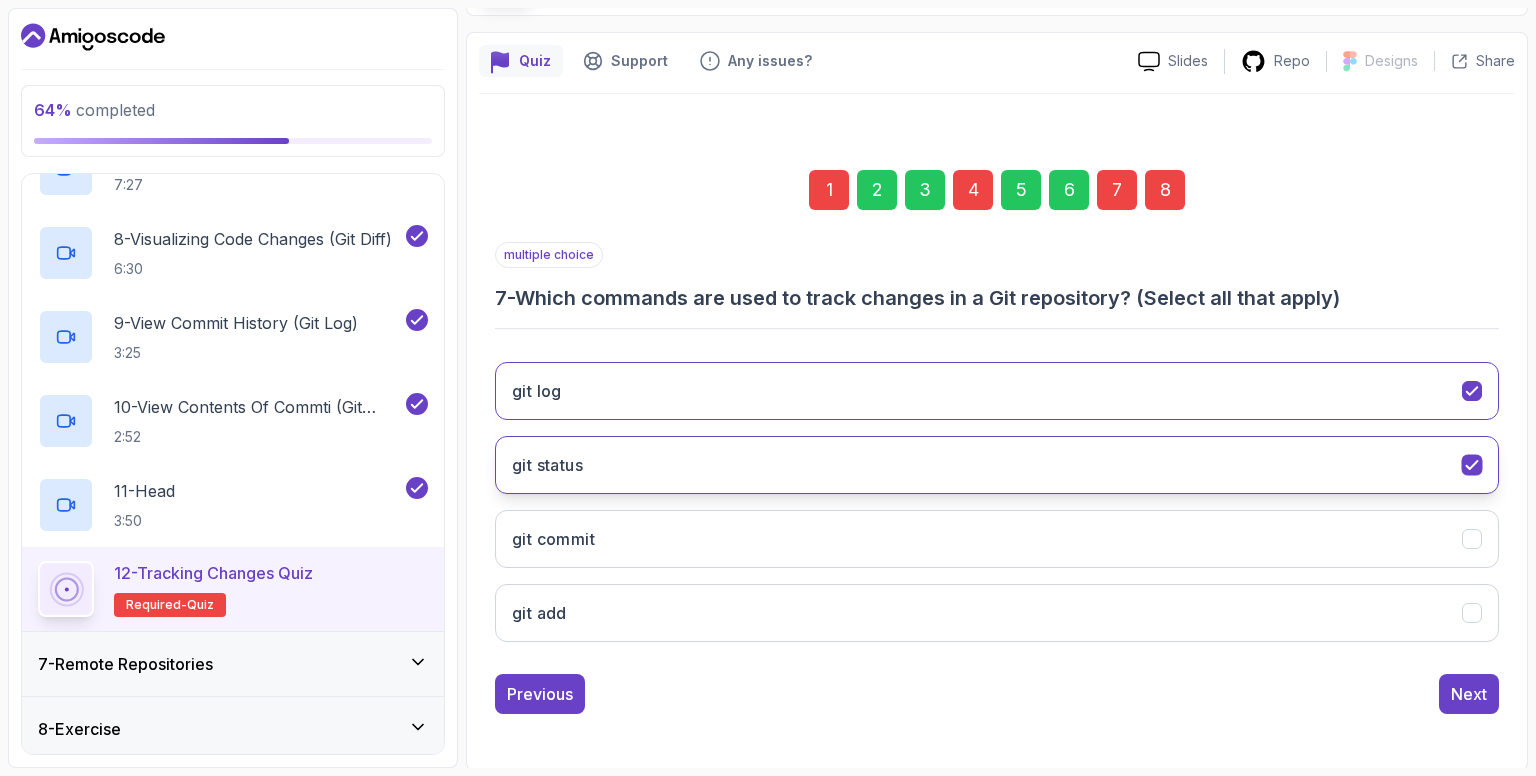 click on "git status" at bounding box center [997, 465] 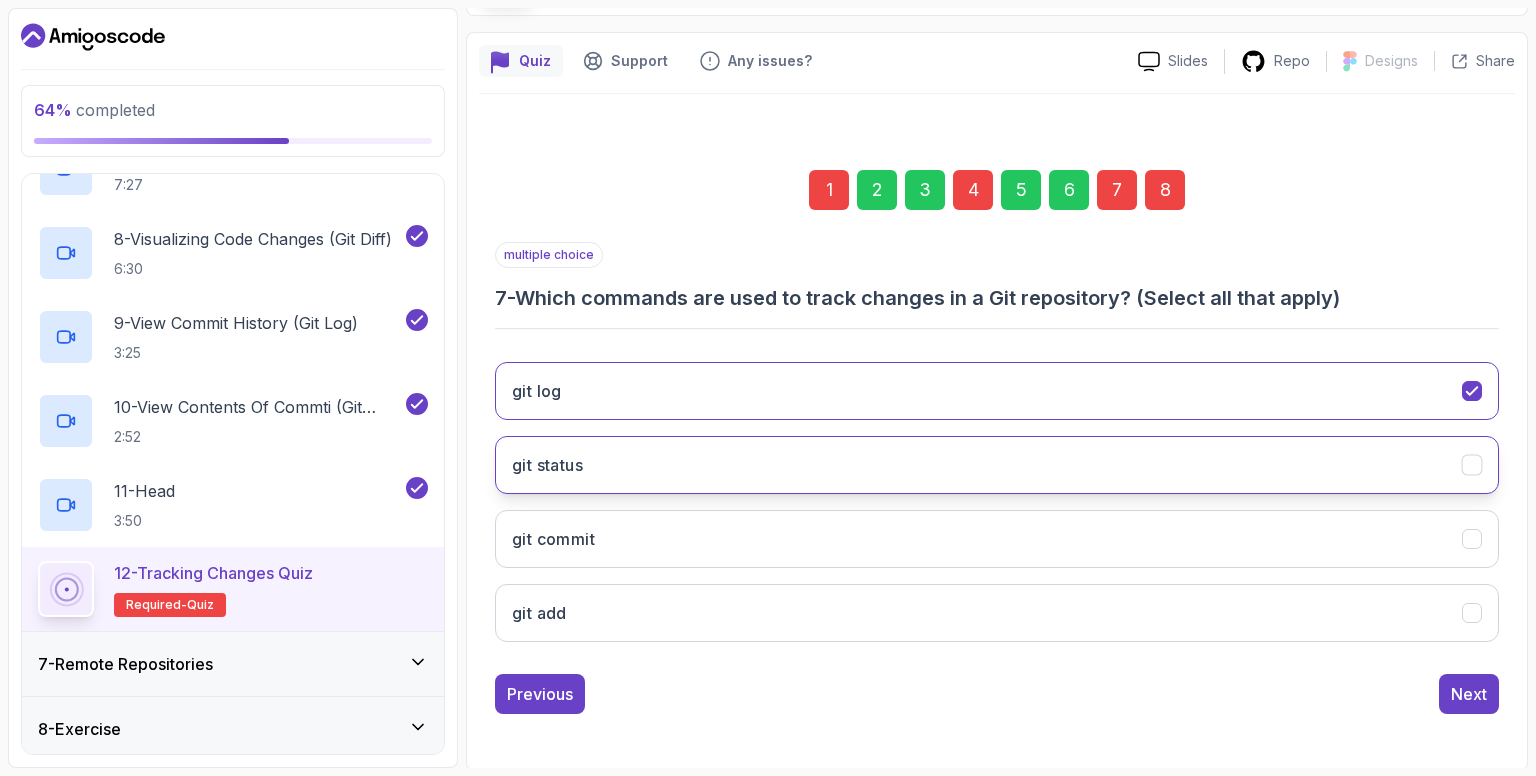 click on "git status" at bounding box center (997, 465) 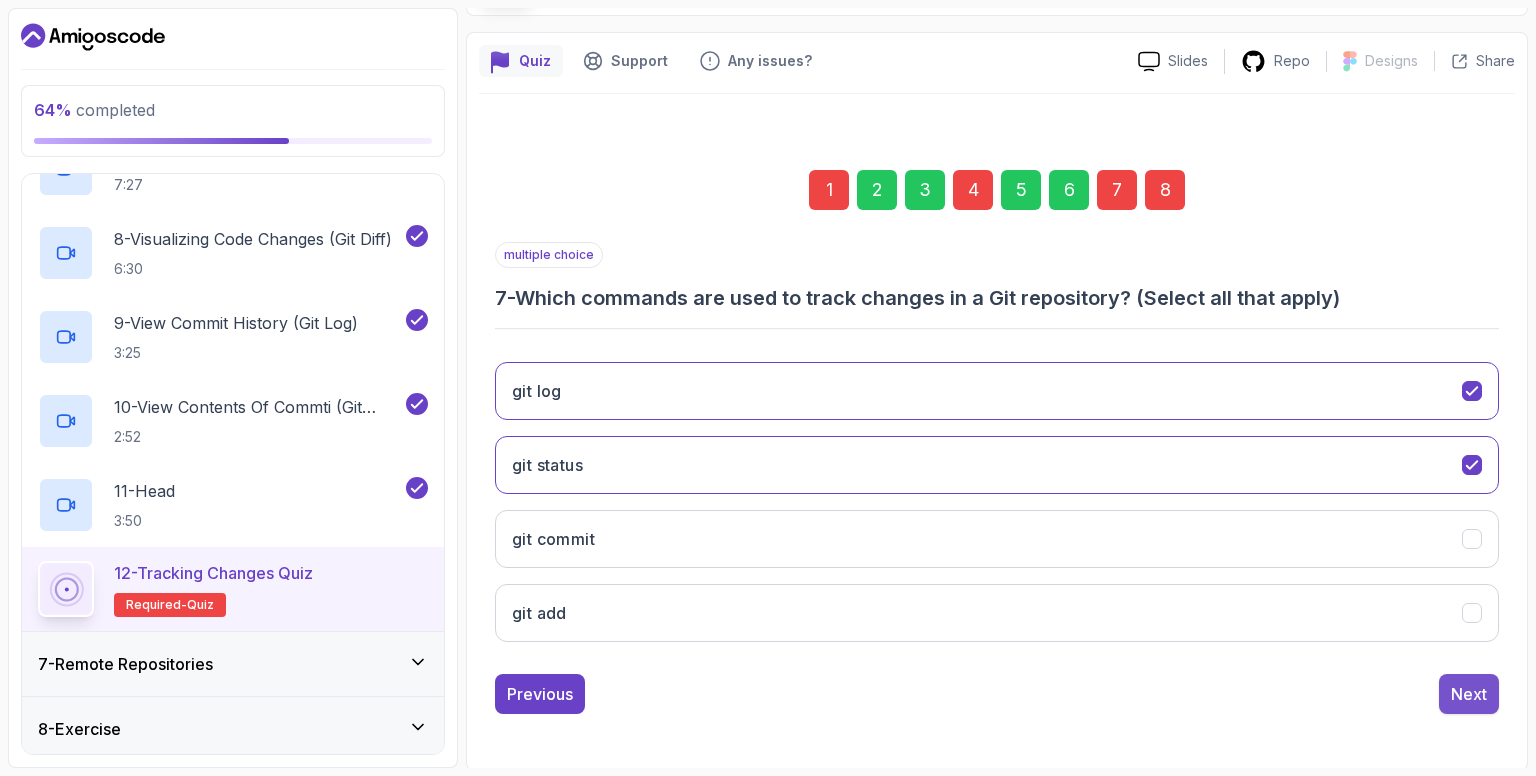 click on "Next" at bounding box center [1469, 694] 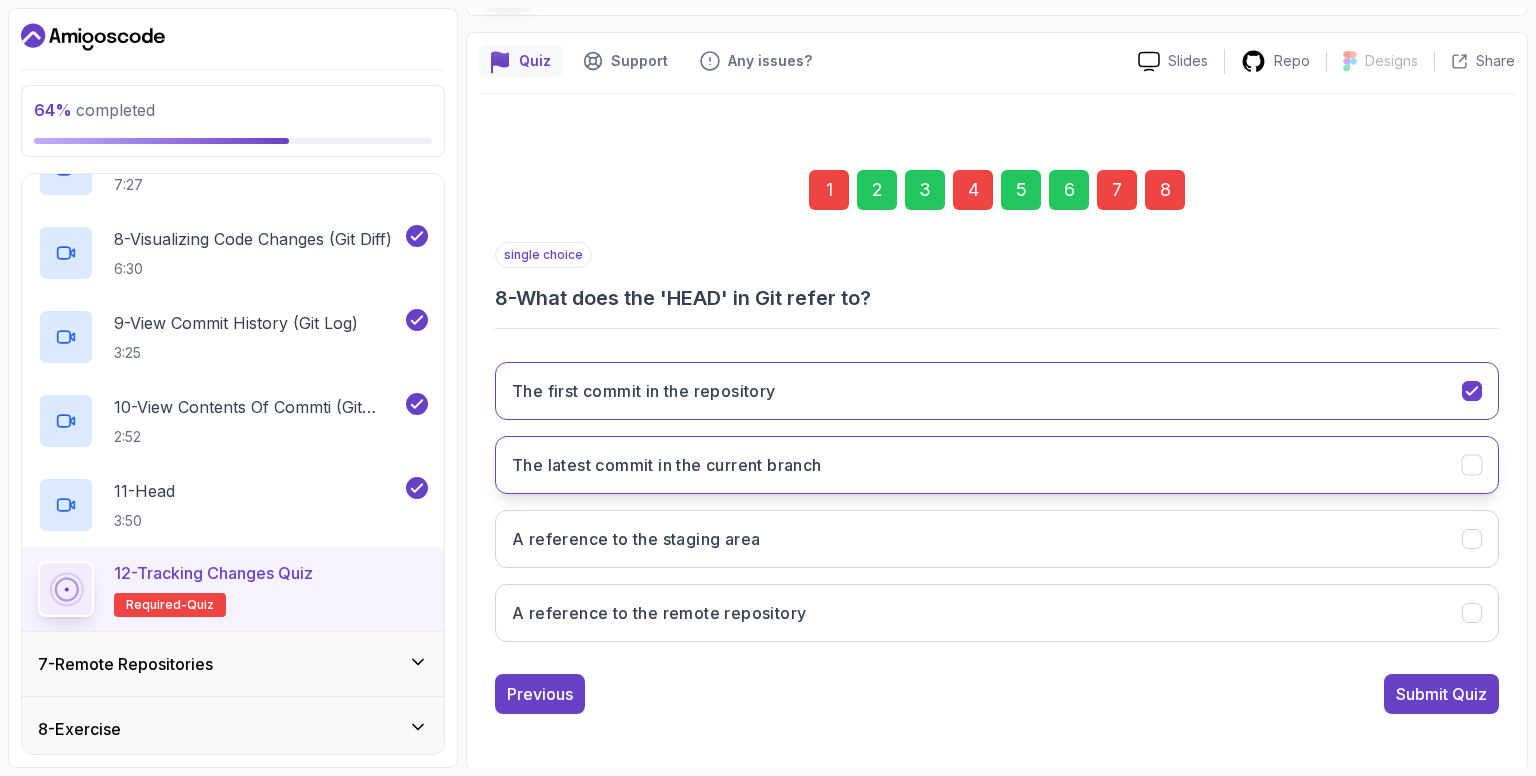 click on "The latest commit in the current branch" at bounding box center [997, 465] 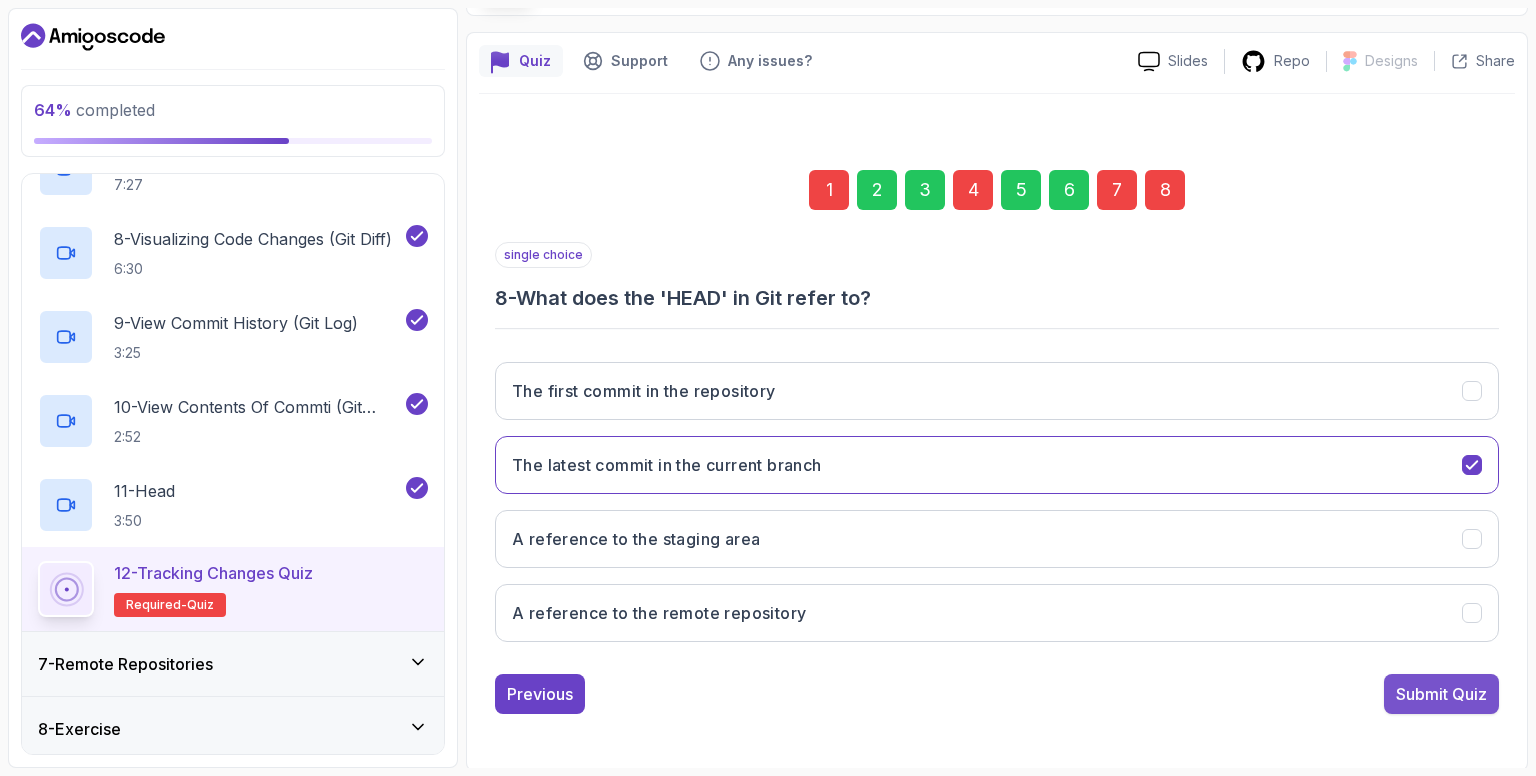 click on "Submit Quiz" at bounding box center (1441, 694) 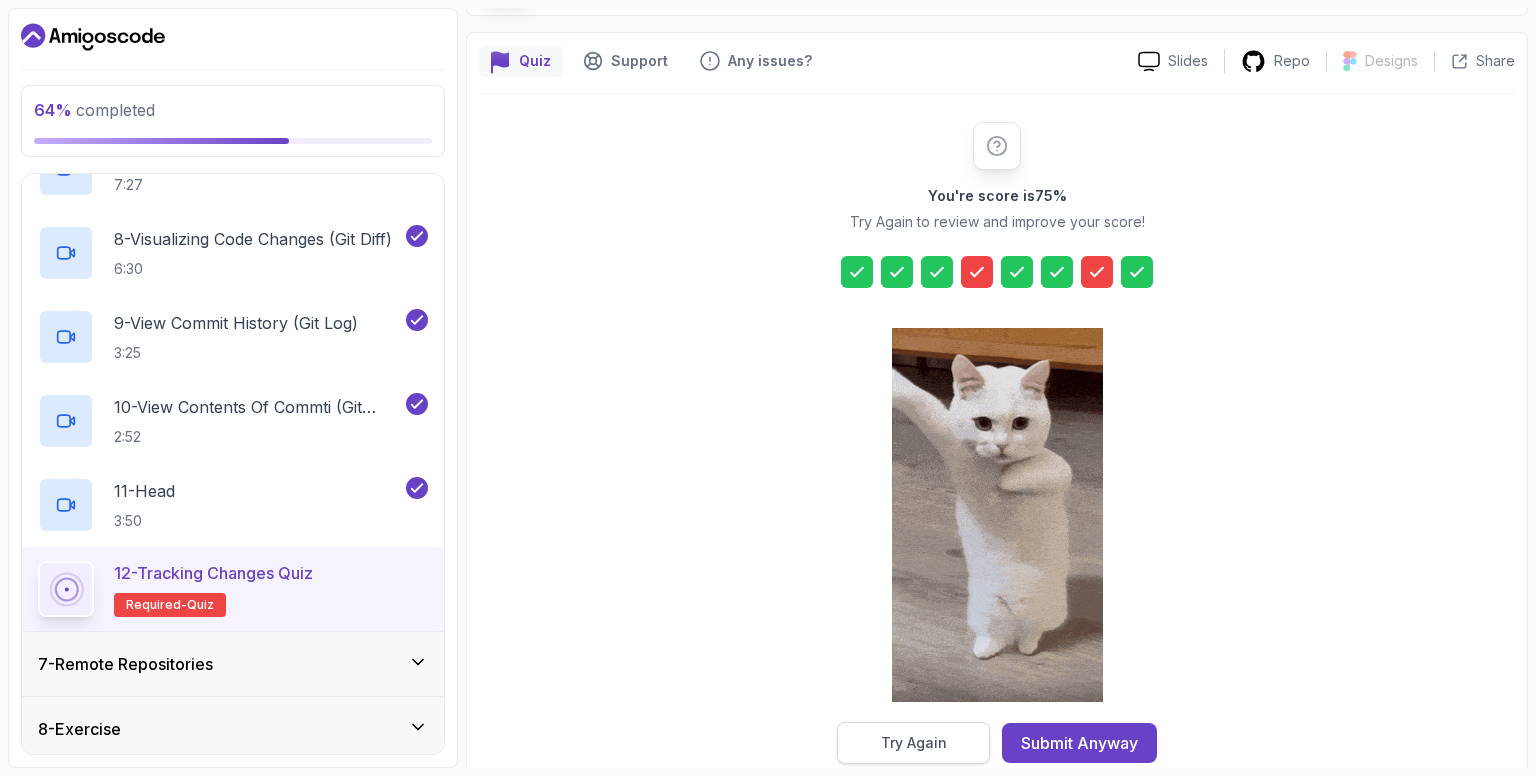click on "Try Again" at bounding box center [913, 743] 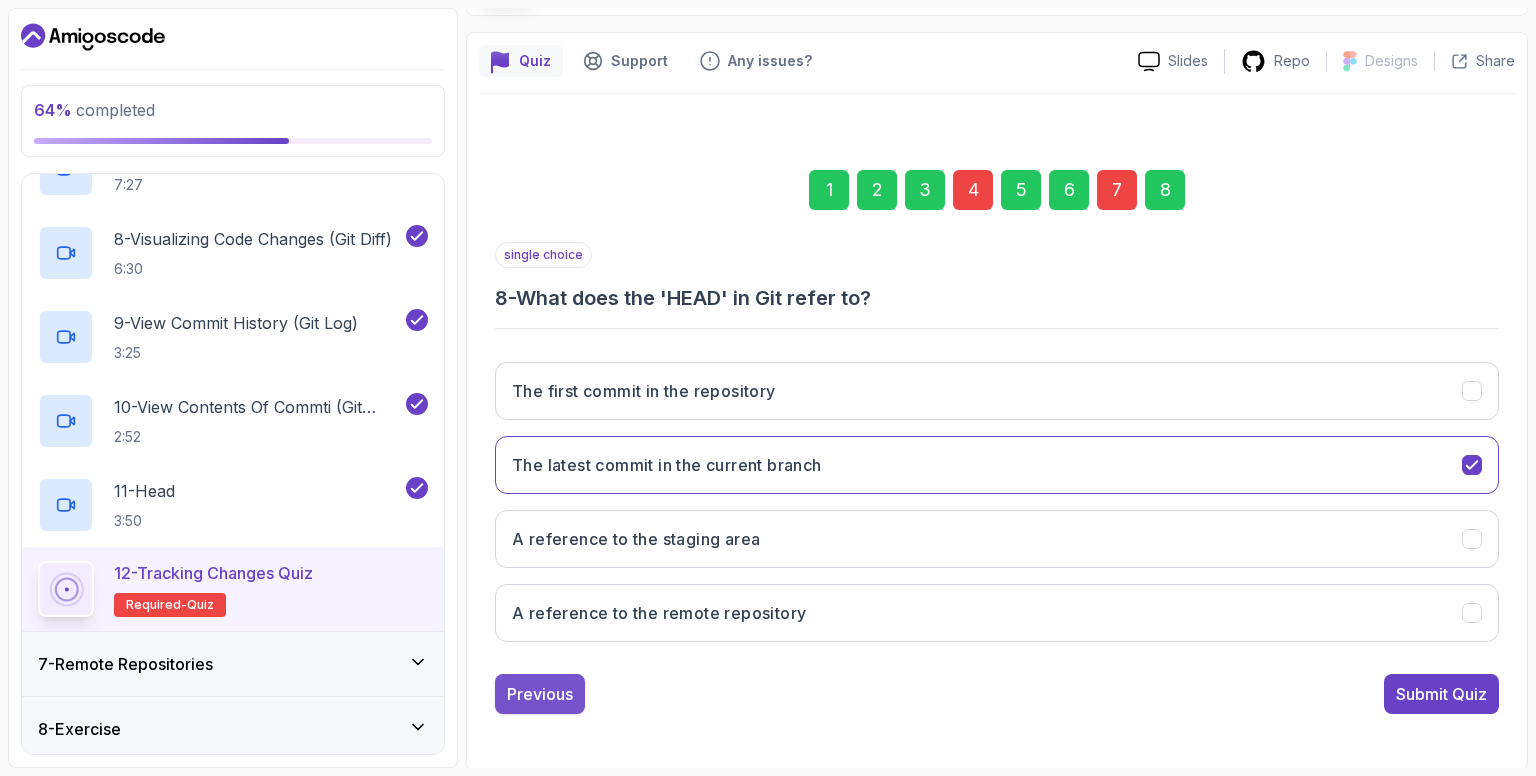 click on "Previous" at bounding box center [540, 694] 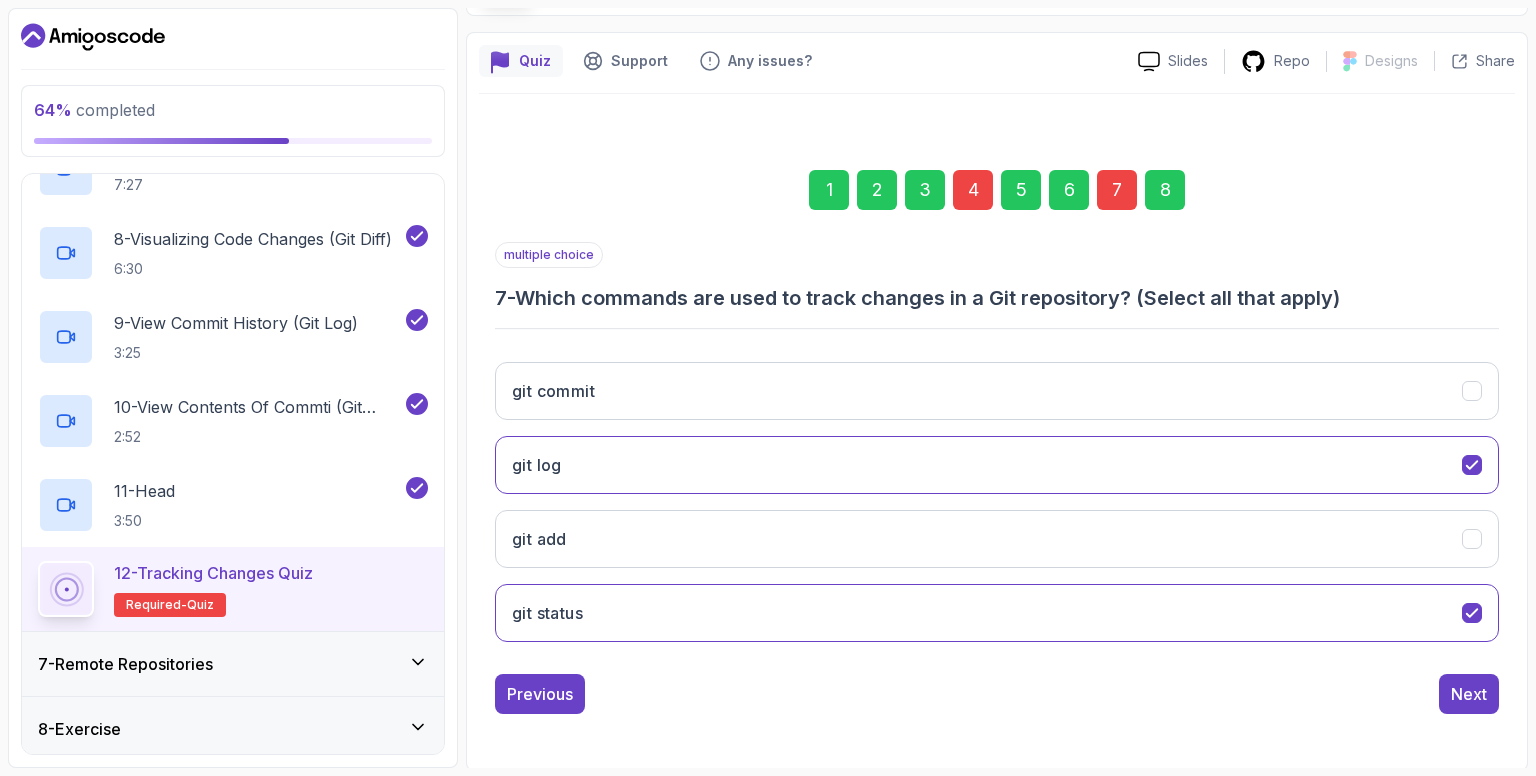 click on "Previous" at bounding box center (540, 694) 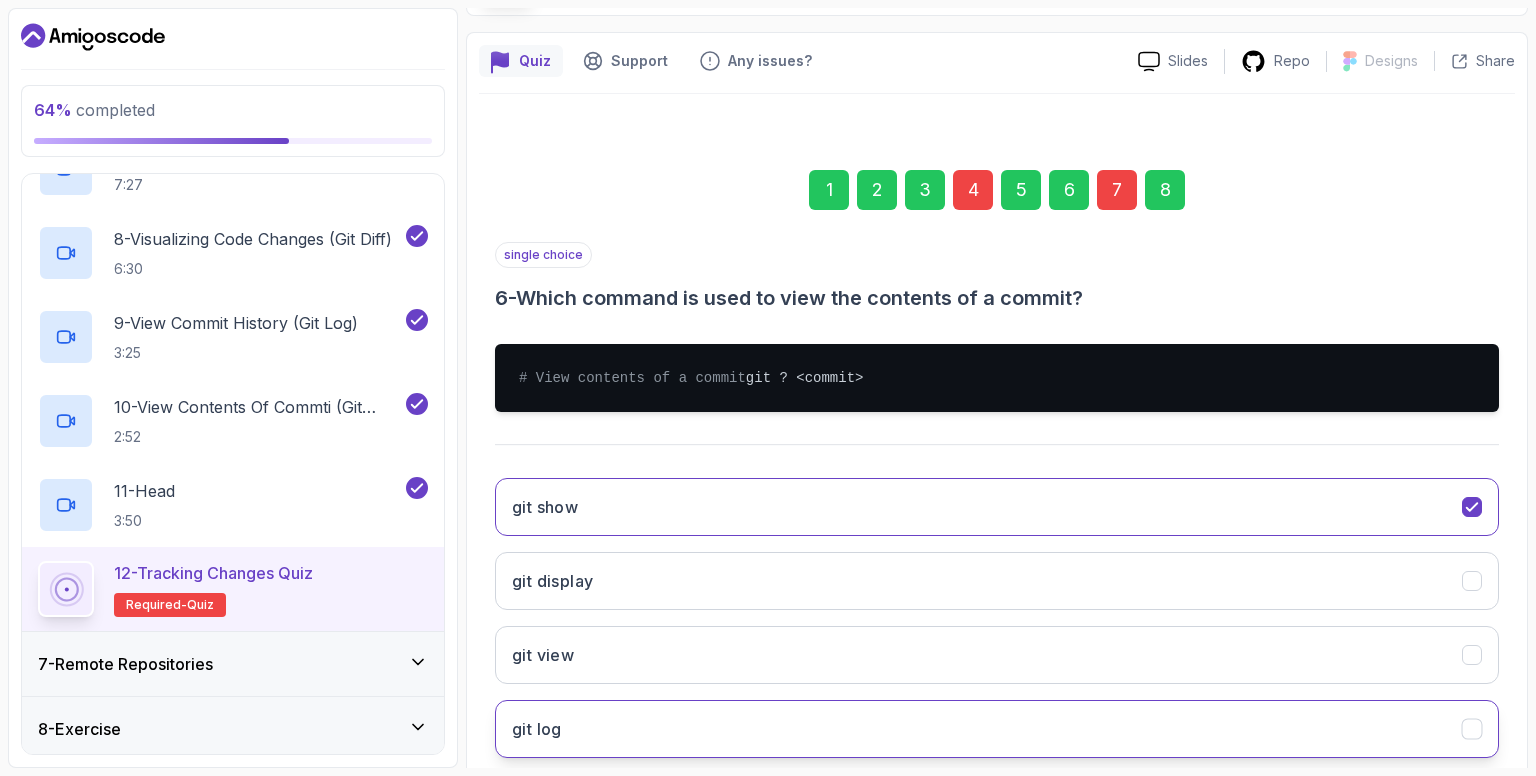 scroll, scrollTop: 282, scrollLeft: 0, axis: vertical 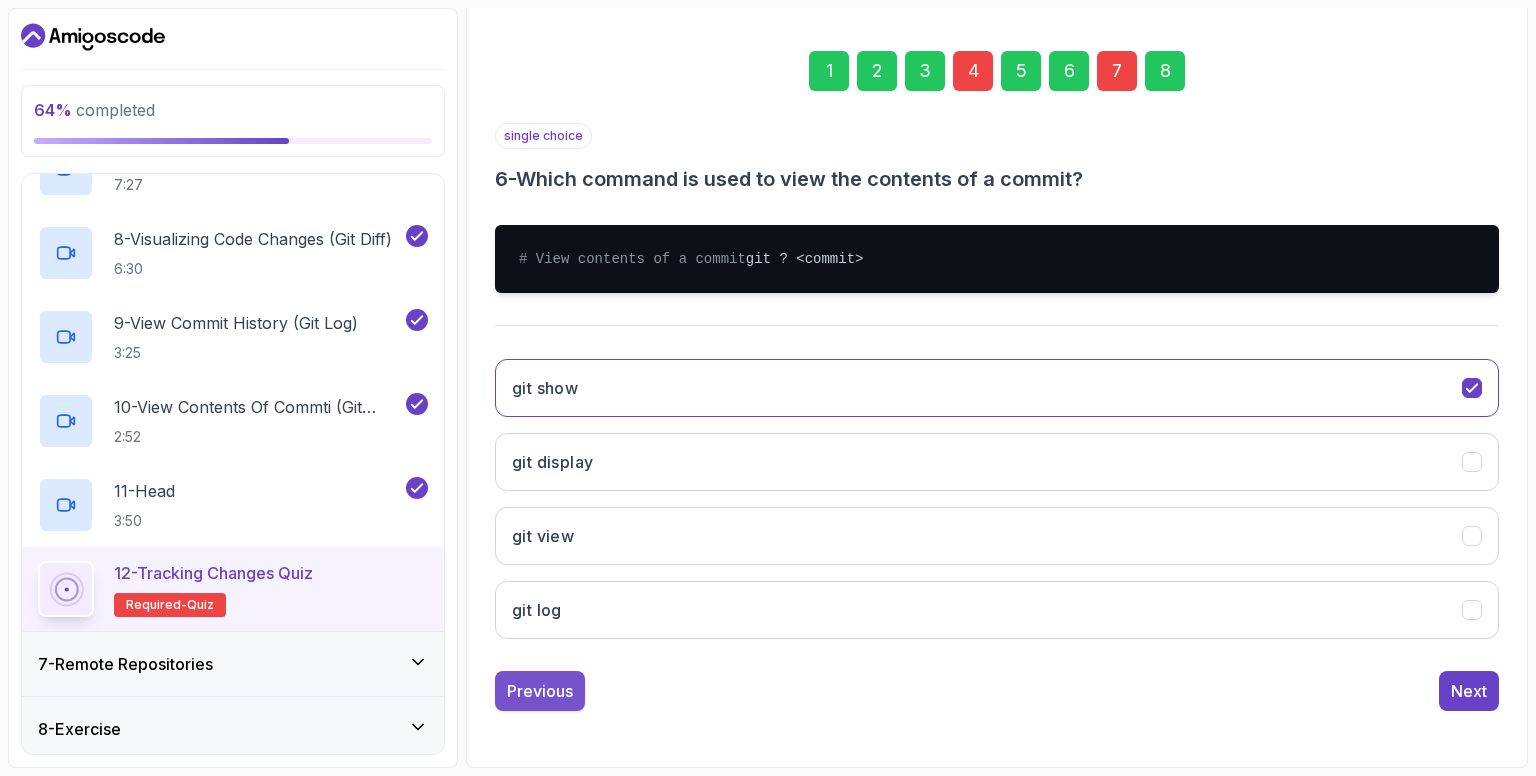 click on "Previous" at bounding box center (540, 691) 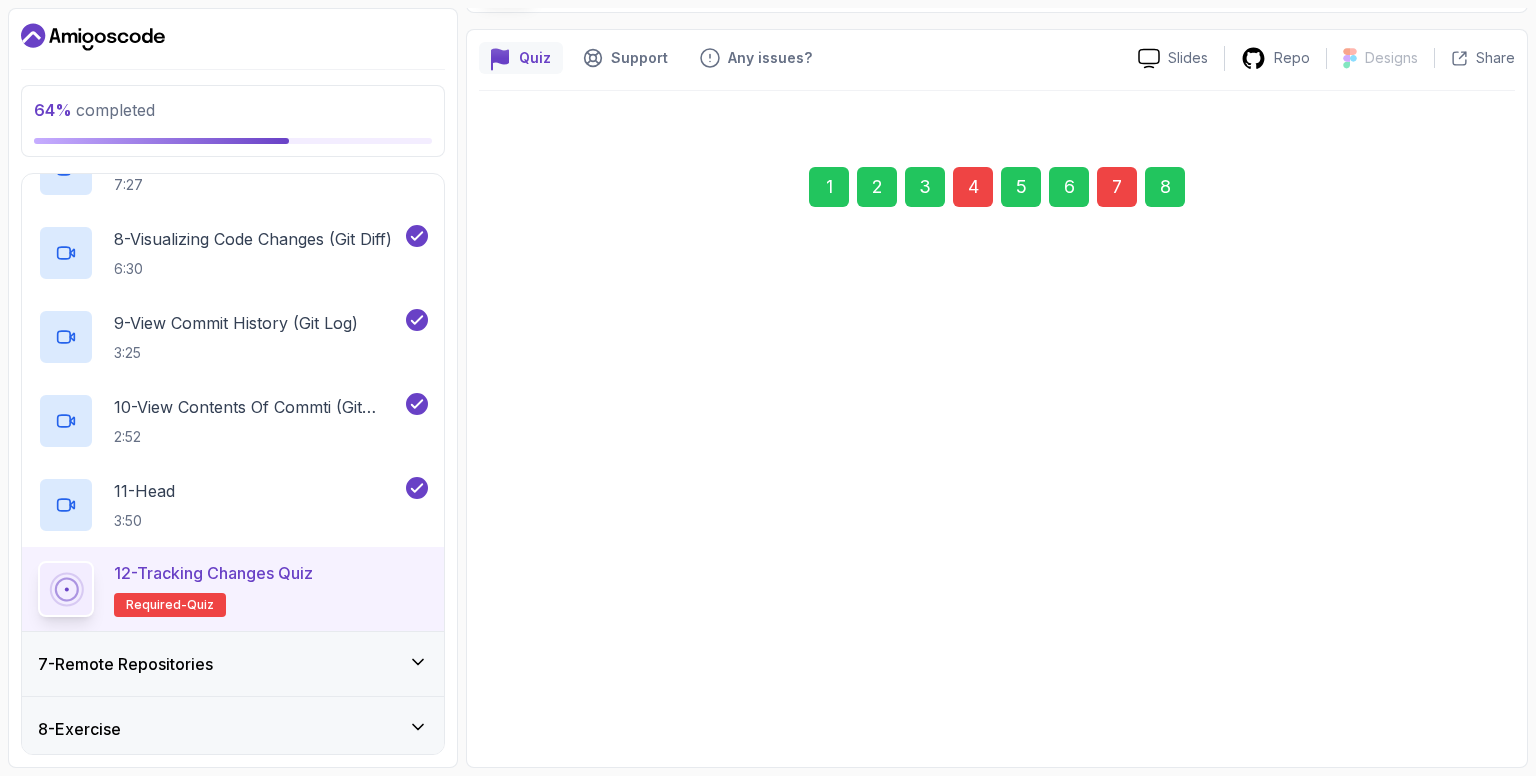 scroll, scrollTop: 146, scrollLeft: 0, axis: vertical 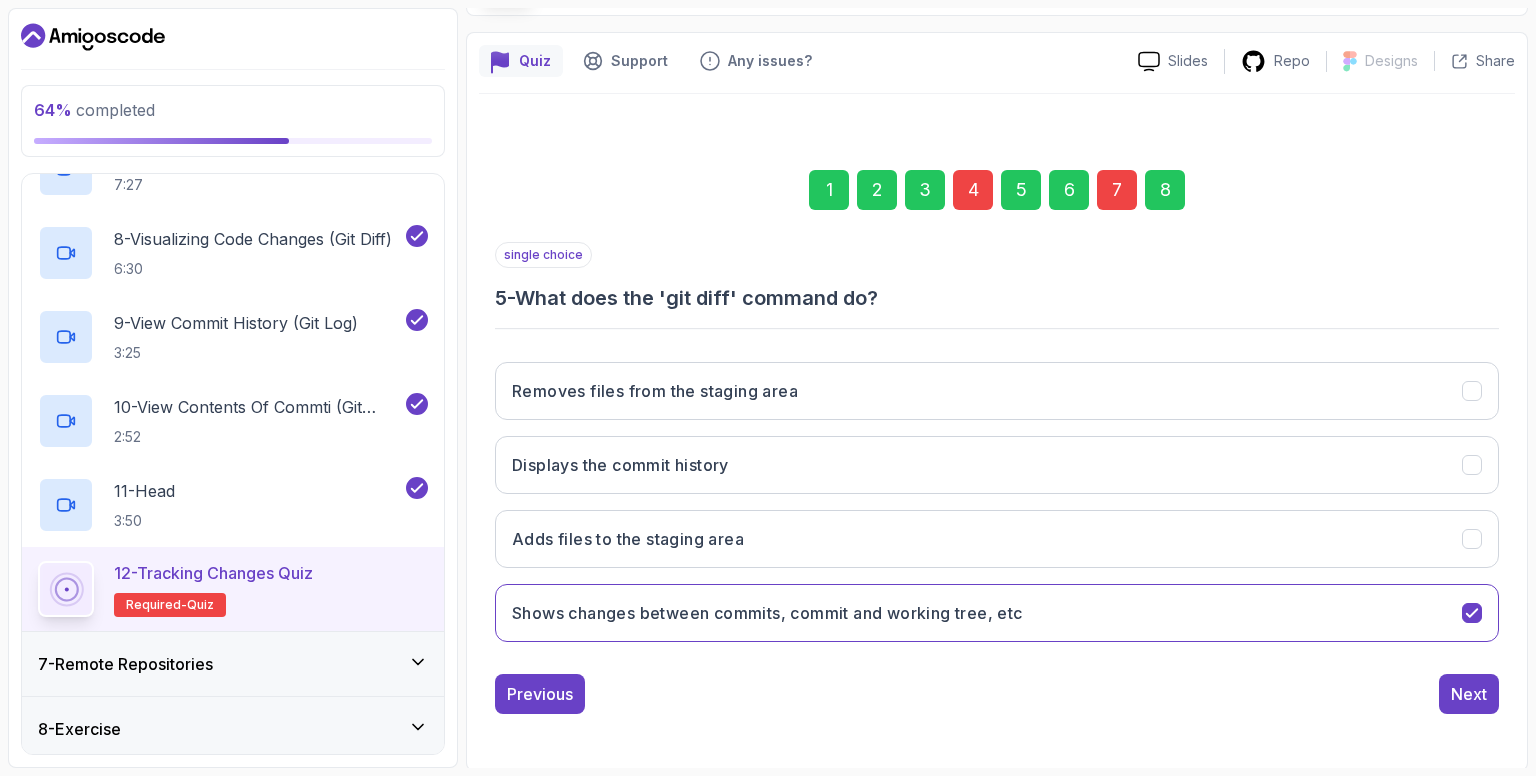 click on "Previous" at bounding box center [540, 694] 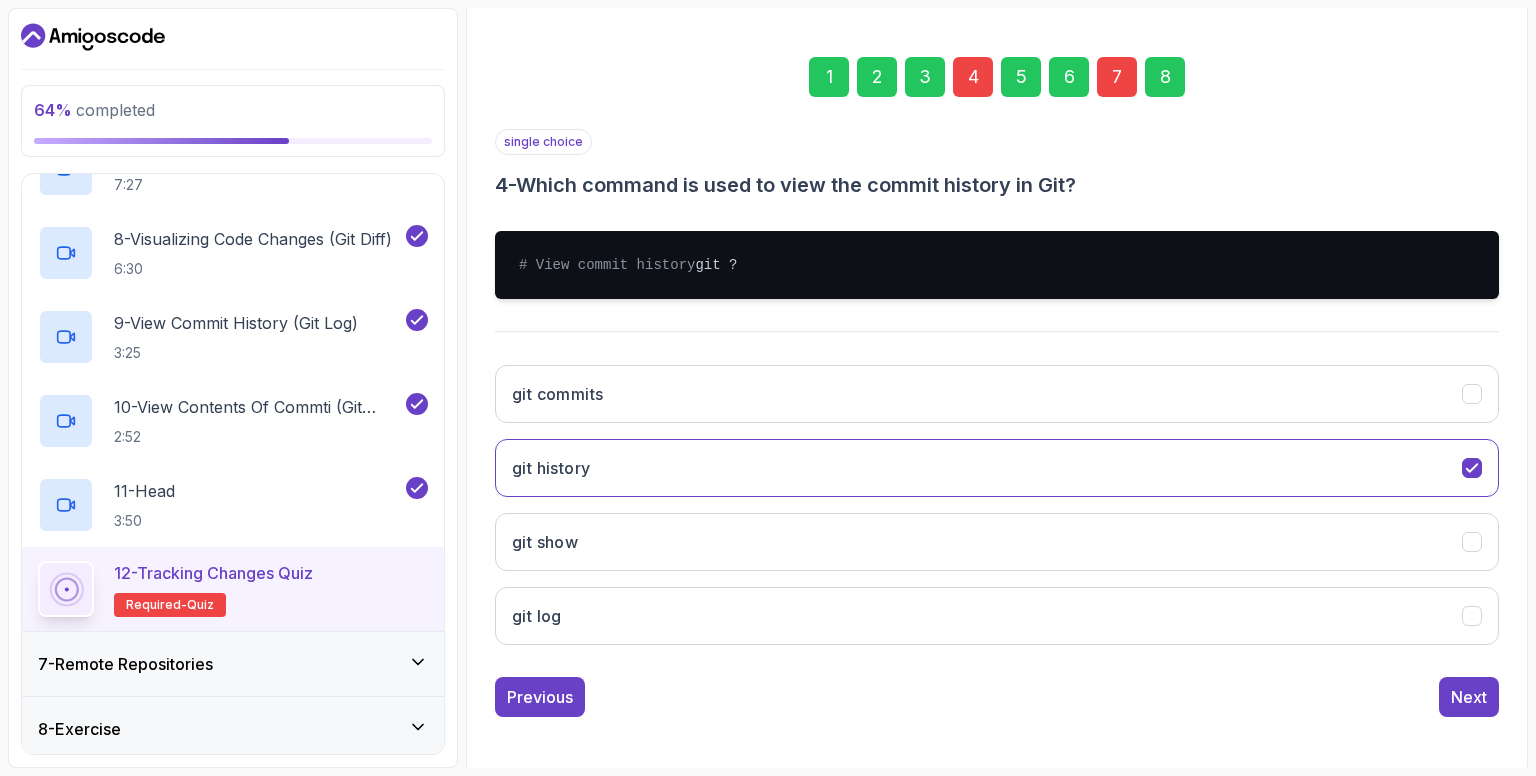 scroll, scrollTop: 282, scrollLeft: 0, axis: vertical 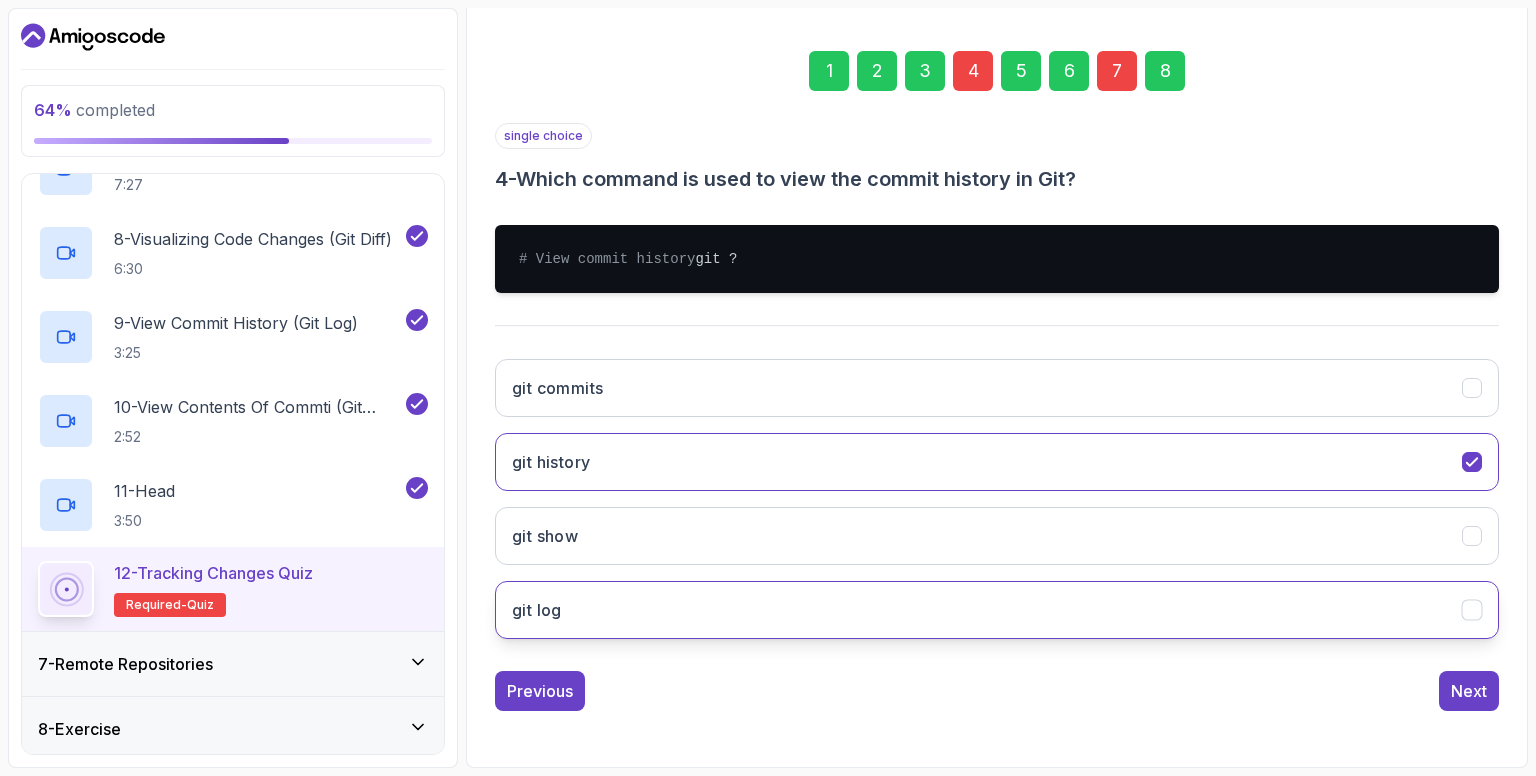 click on "git log" at bounding box center [997, 610] 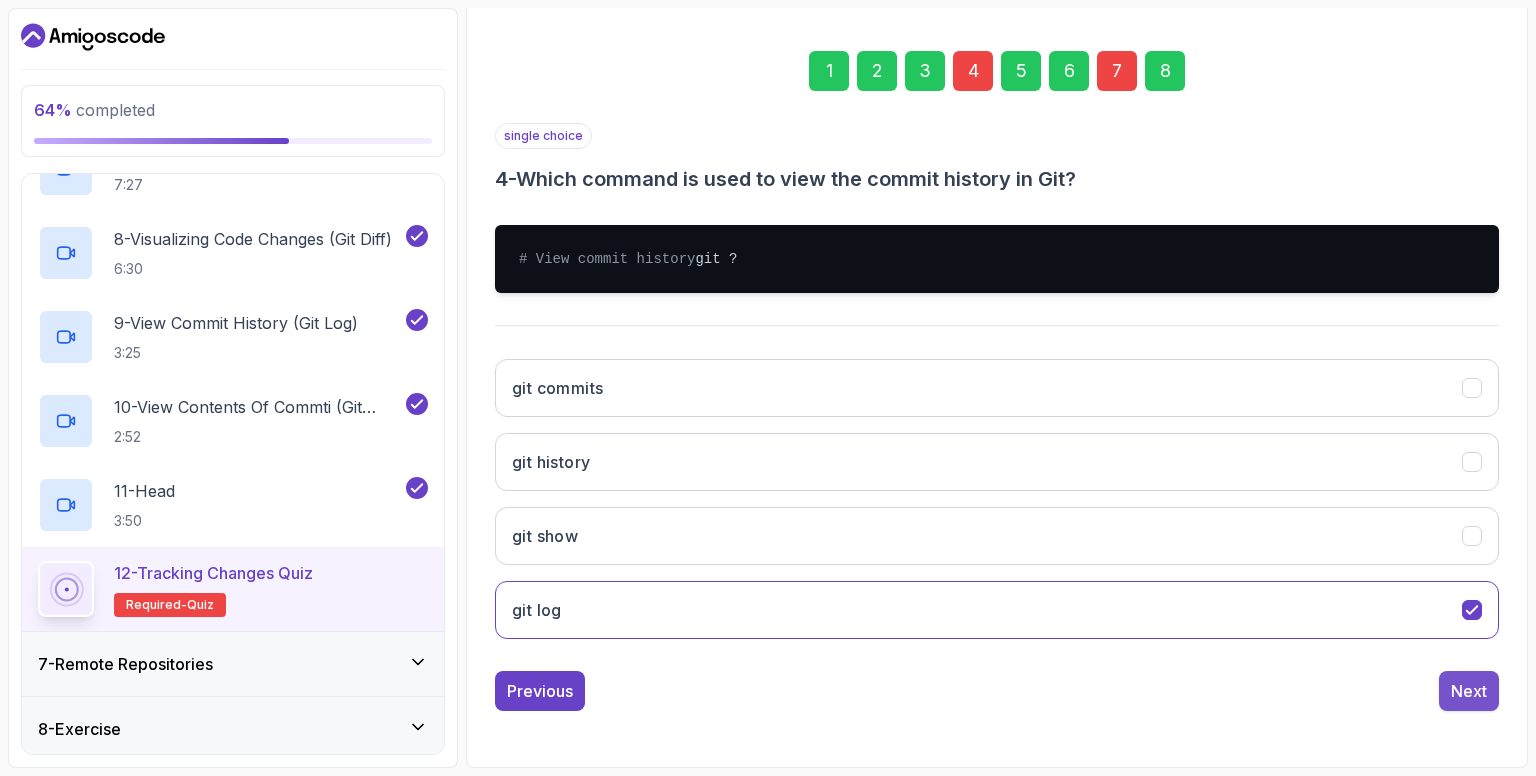 click on "Next" at bounding box center [1469, 691] 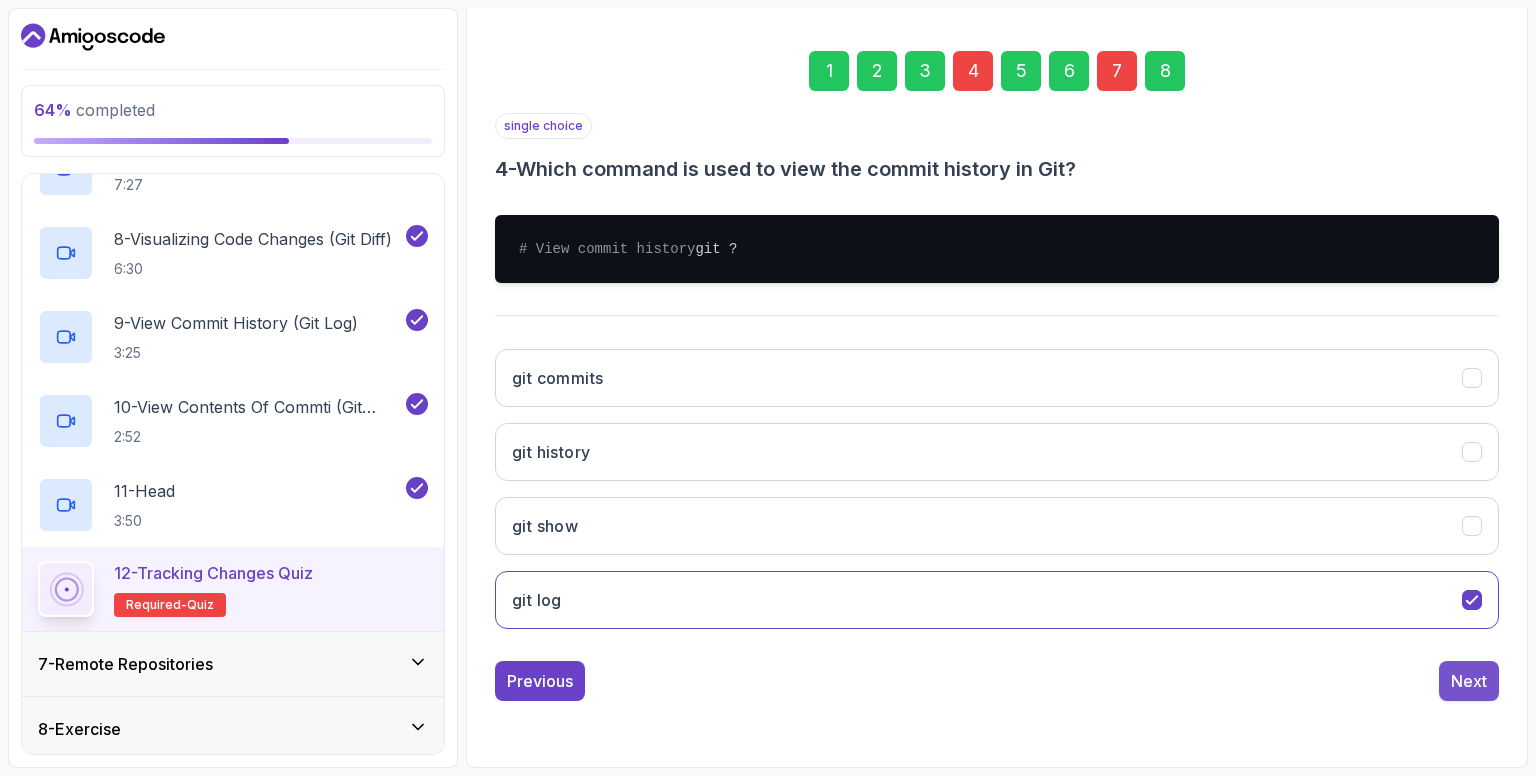 scroll, scrollTop: 146, scrollLeft: 0, axis: vertical 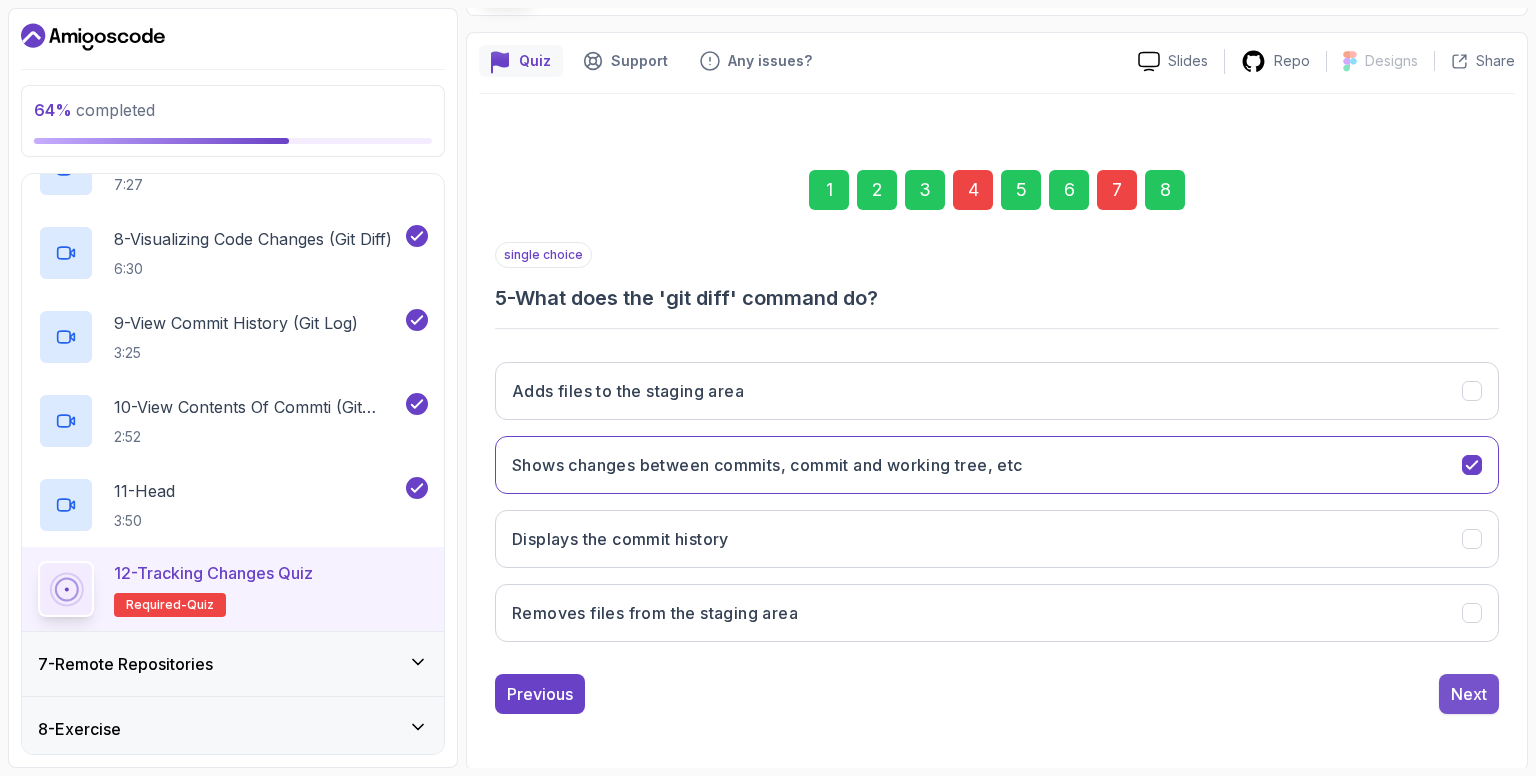 click on "Next" at bounding box center [1469, 694] 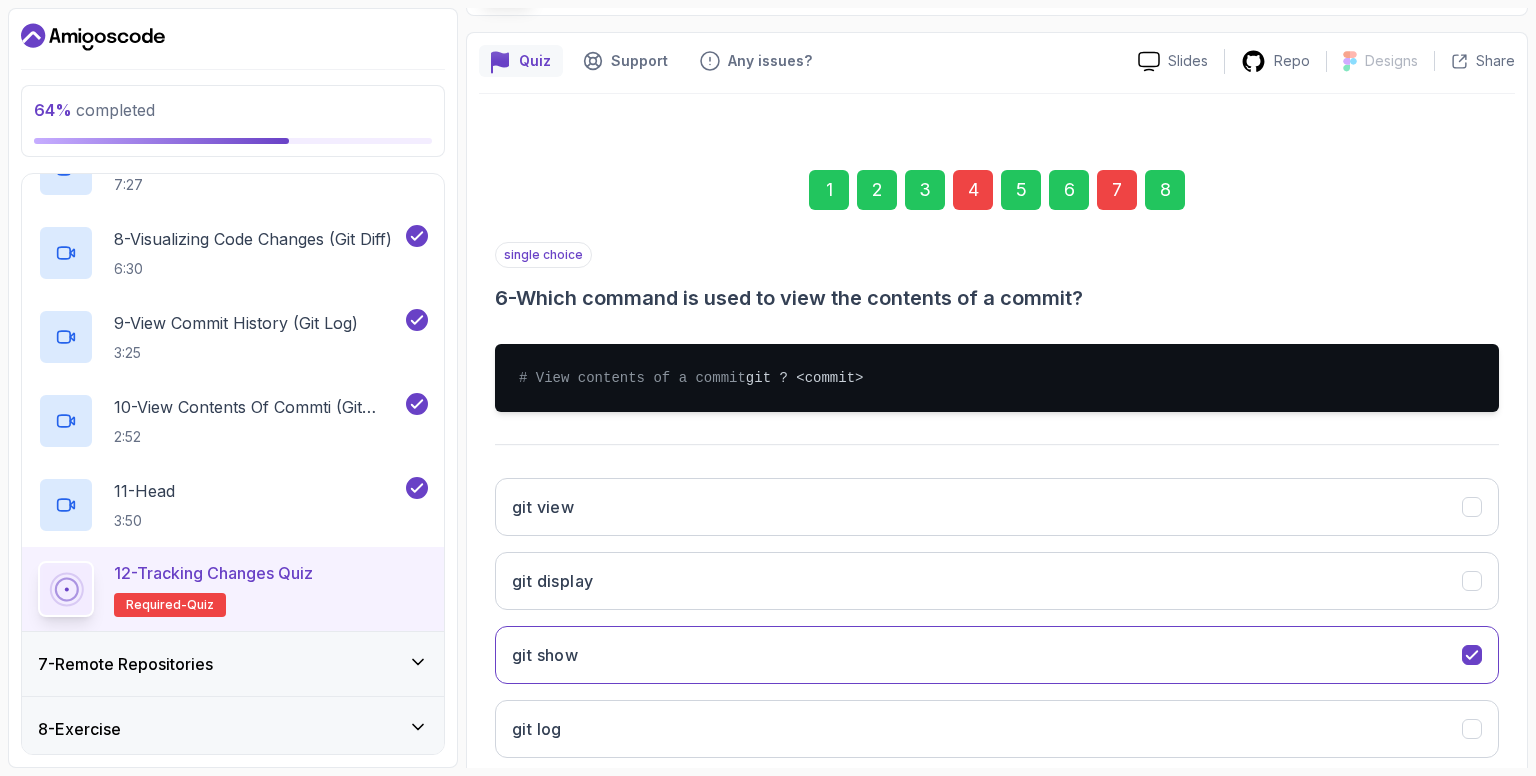 click on "git show" at bounding box center (997, 655) 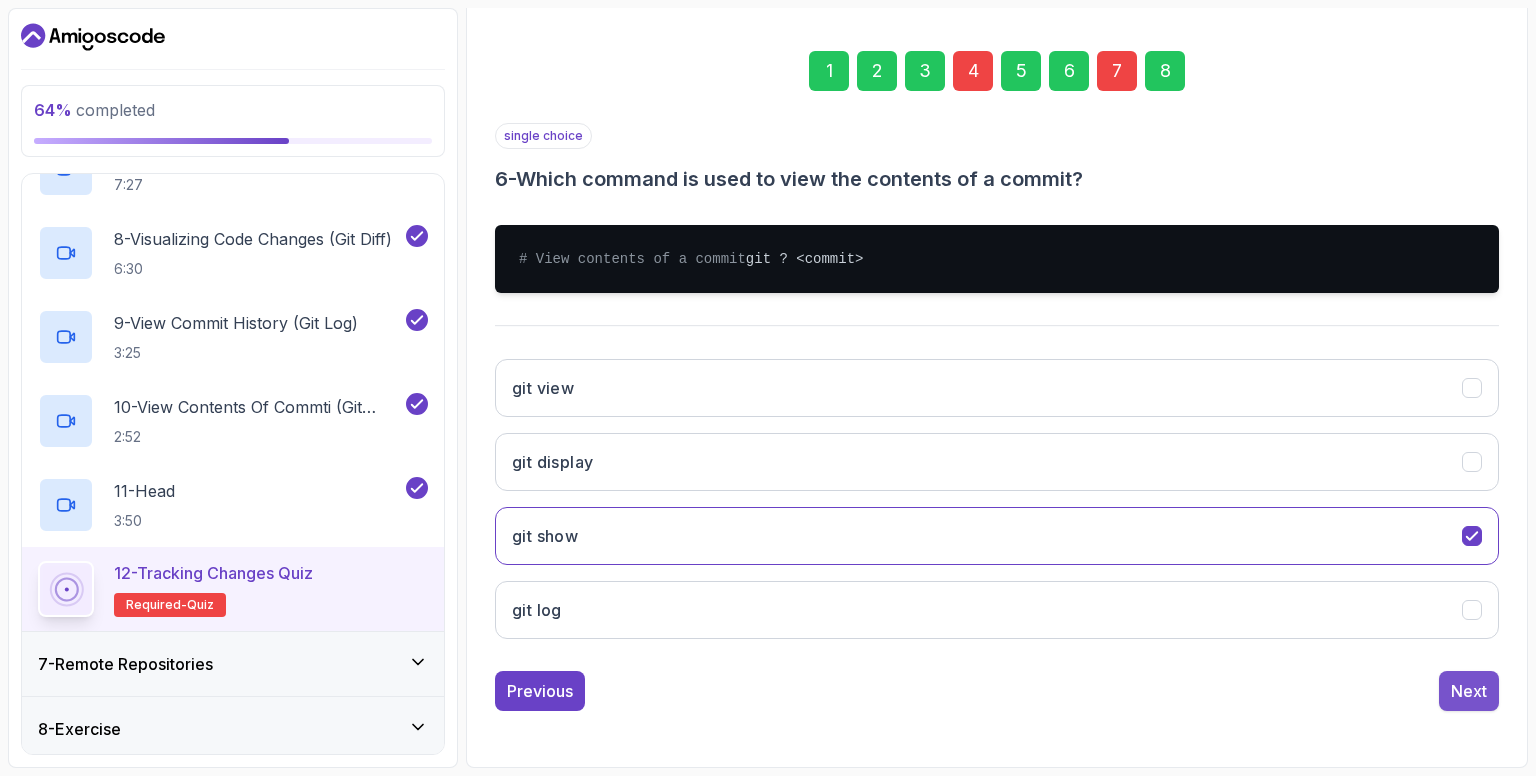 click on "Next" at bounding box center [1469, 691] 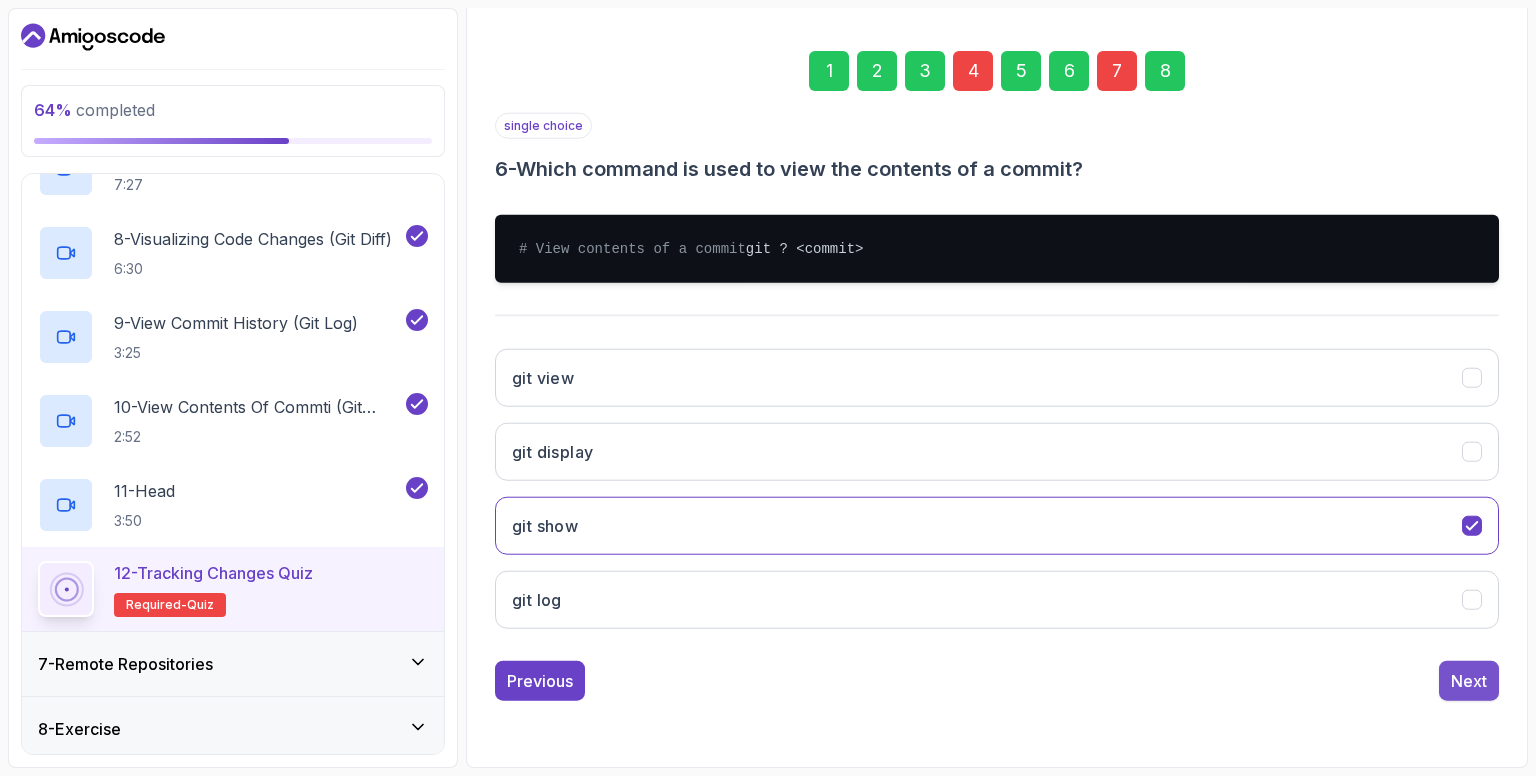 scroll, scrollTop: 146, scrollLeft: 0, axis: vertical 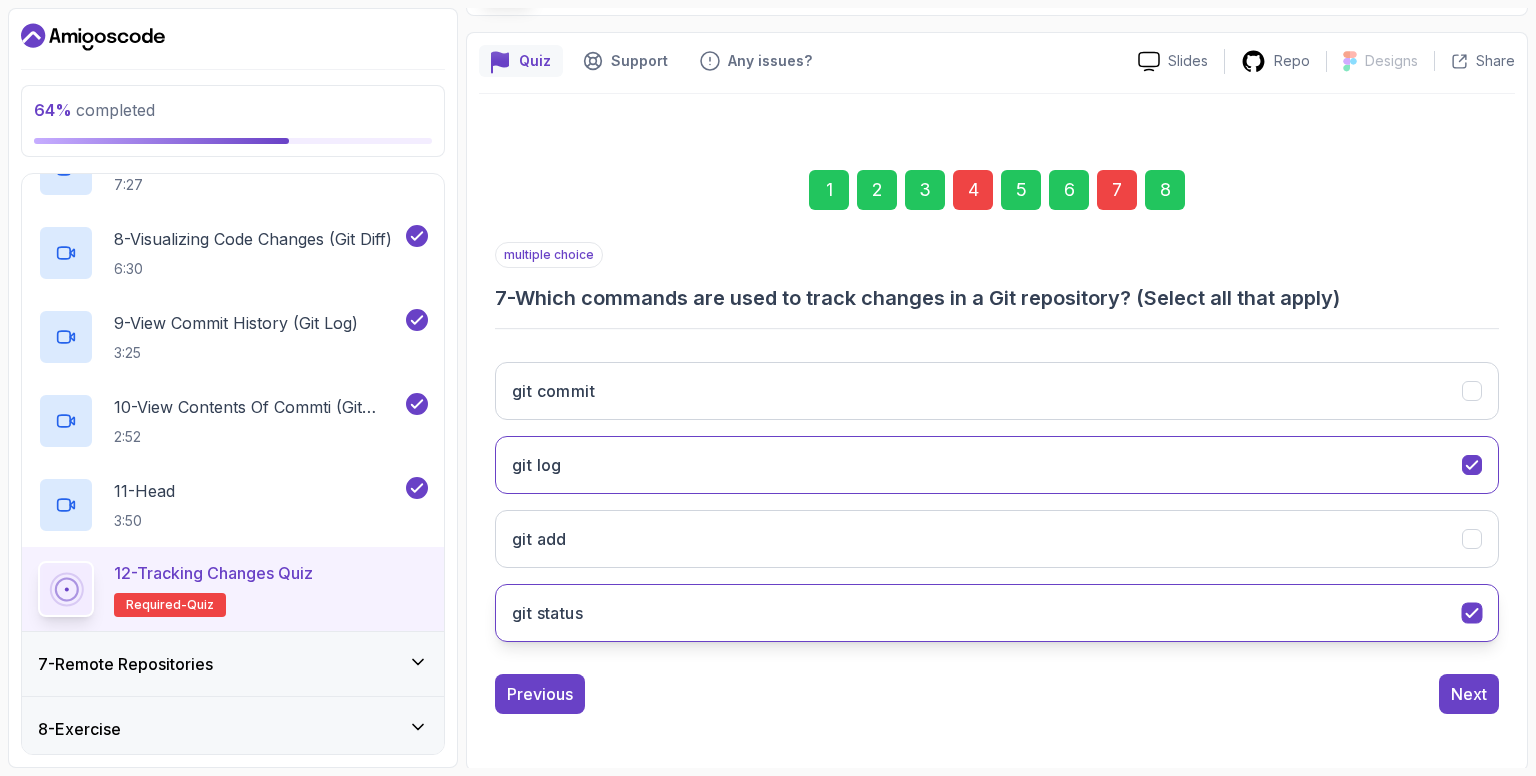 click on "git status" at bounding box center [997, 613] 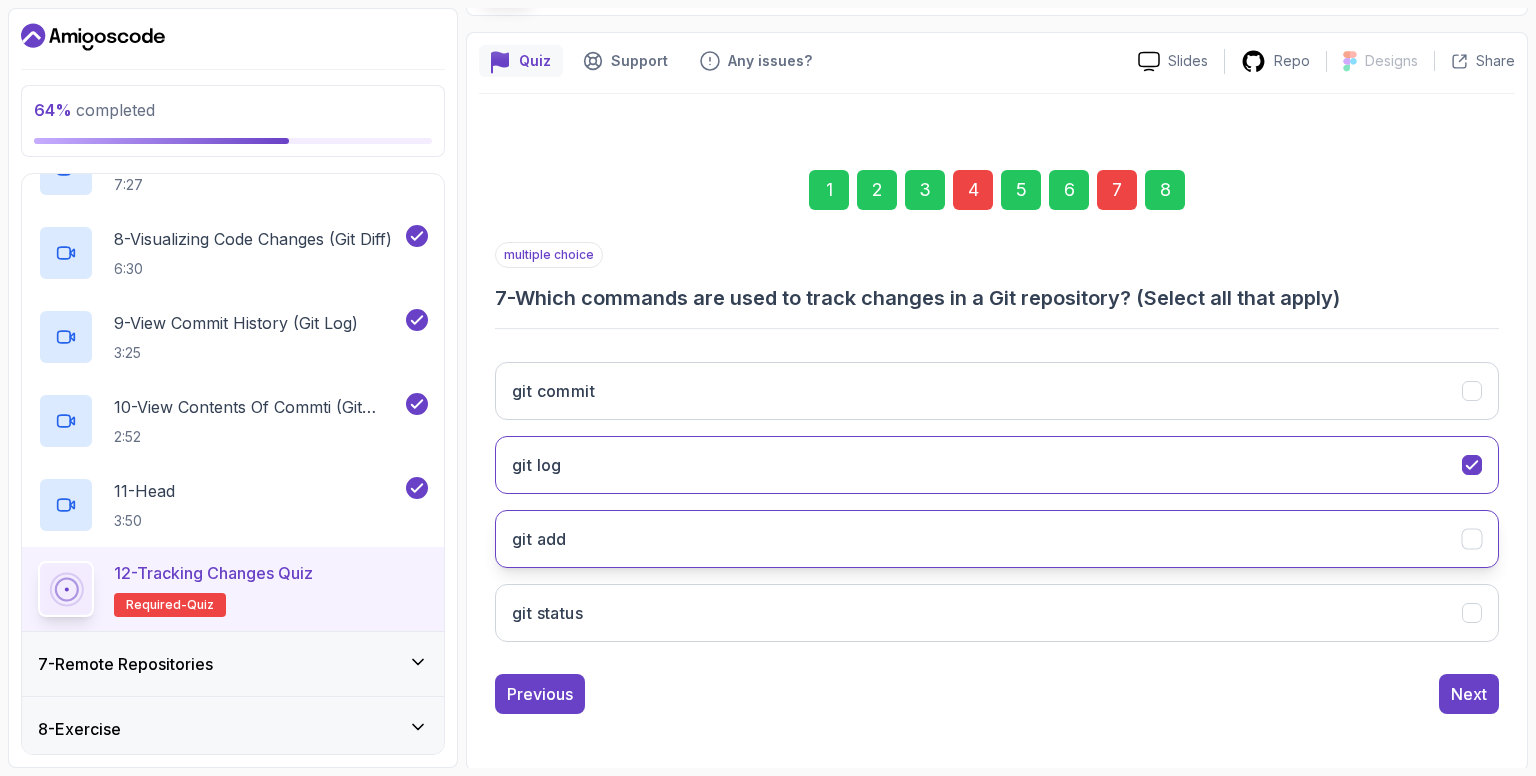 click on "git add" at bounding box center [997, 539] 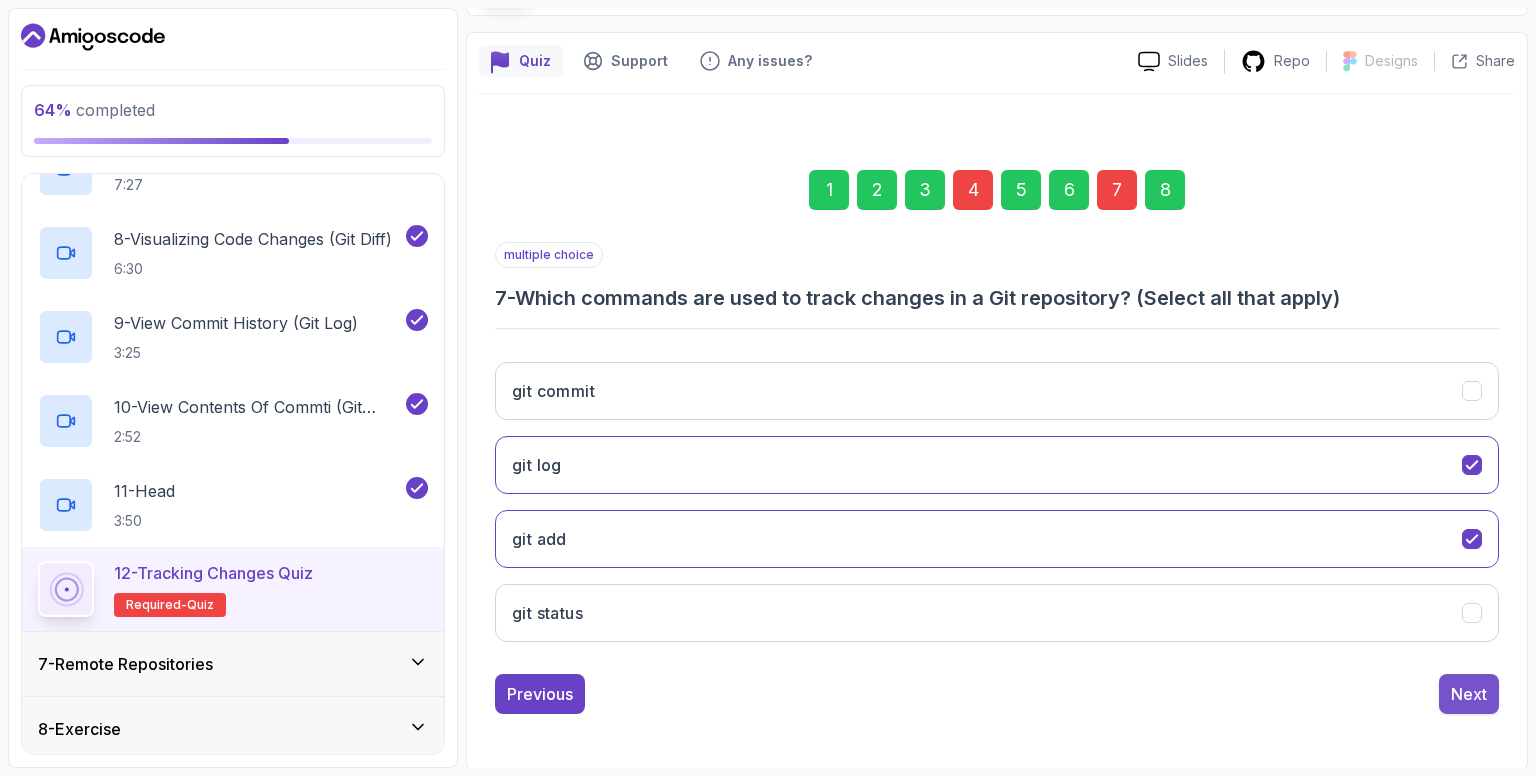 click on "Next" at bounding box center [1469, 694] 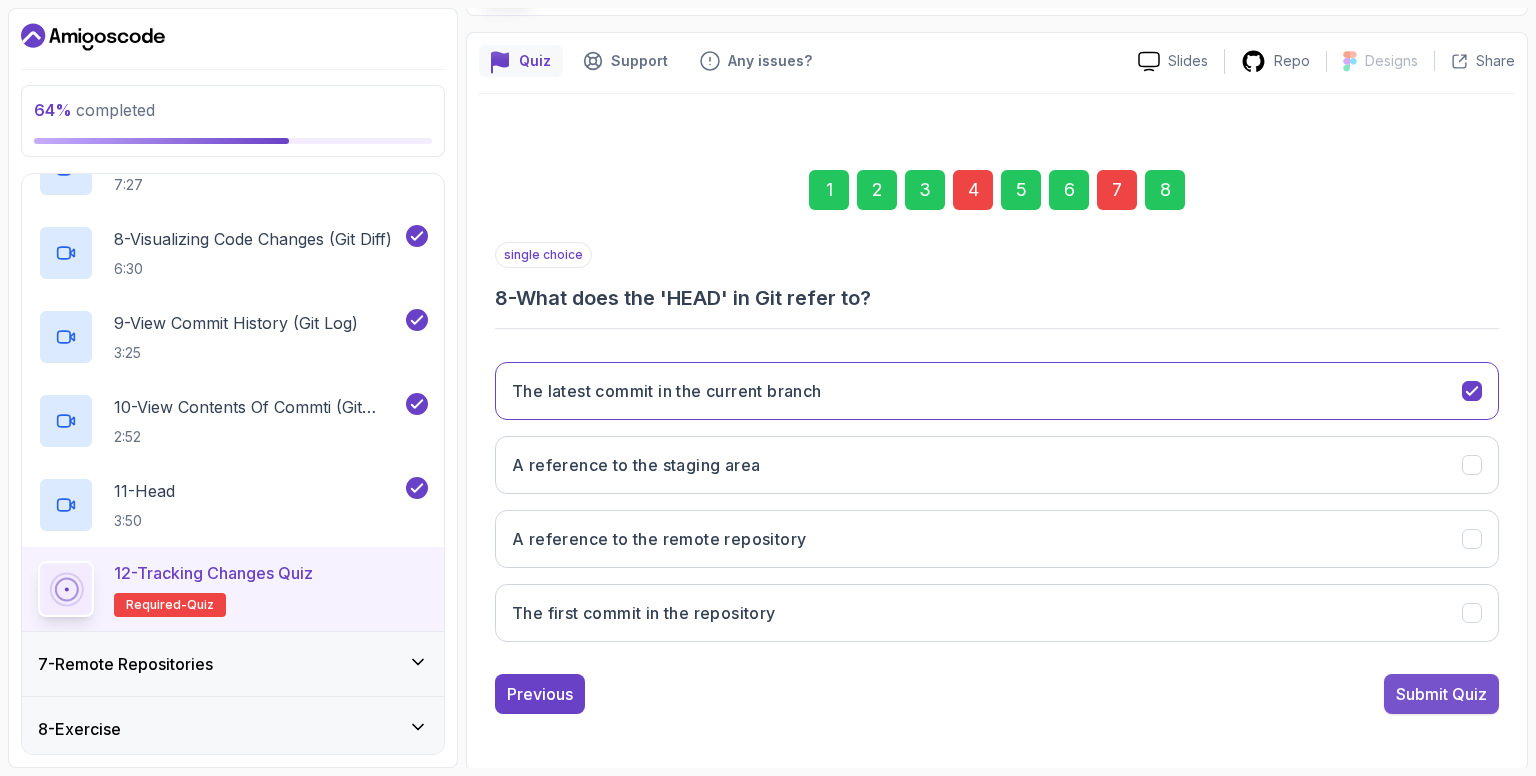 click on "Submit Quiz" at bounding box center (1441, 694) 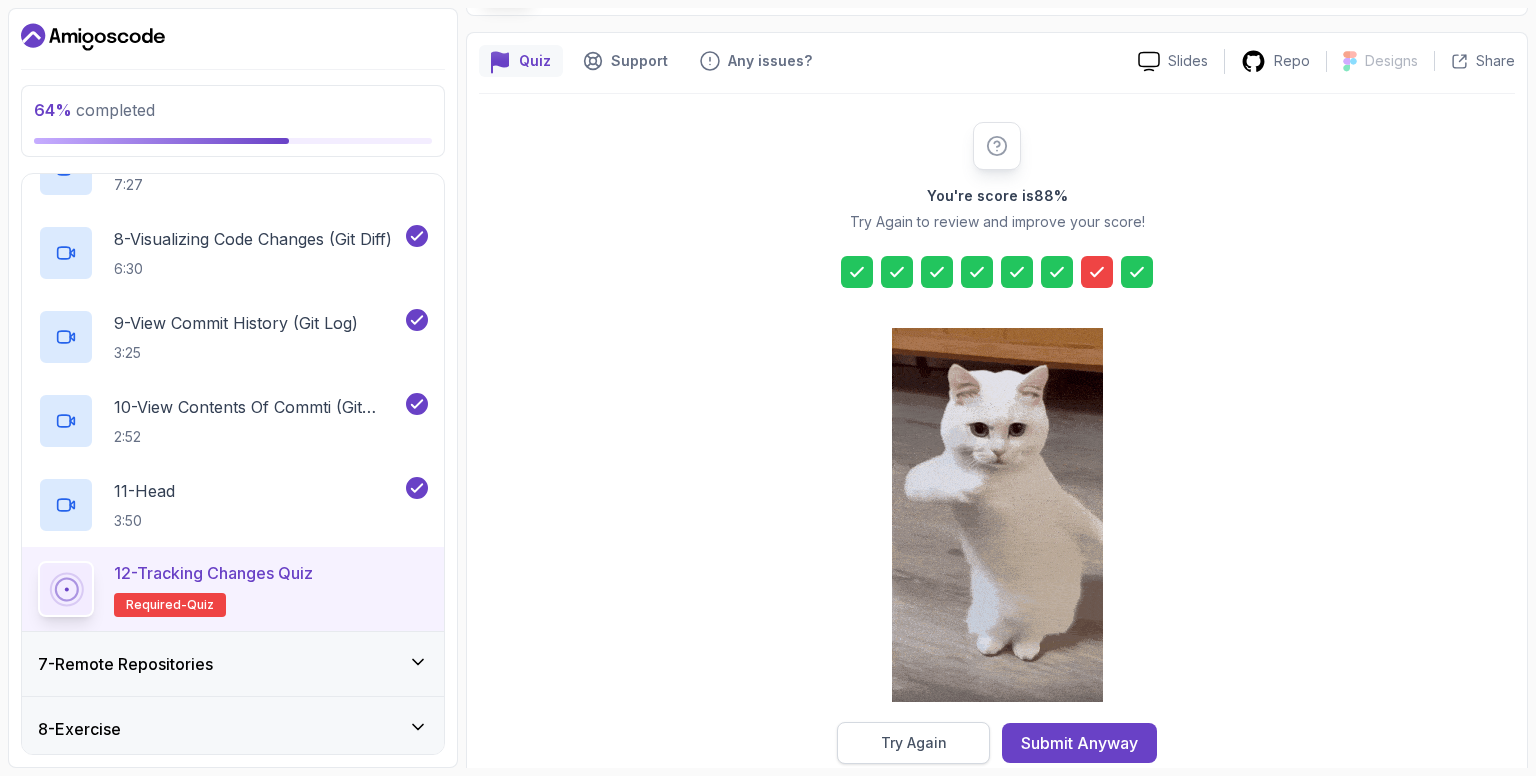 click on "Try Again" at bounding box center (913, 743) 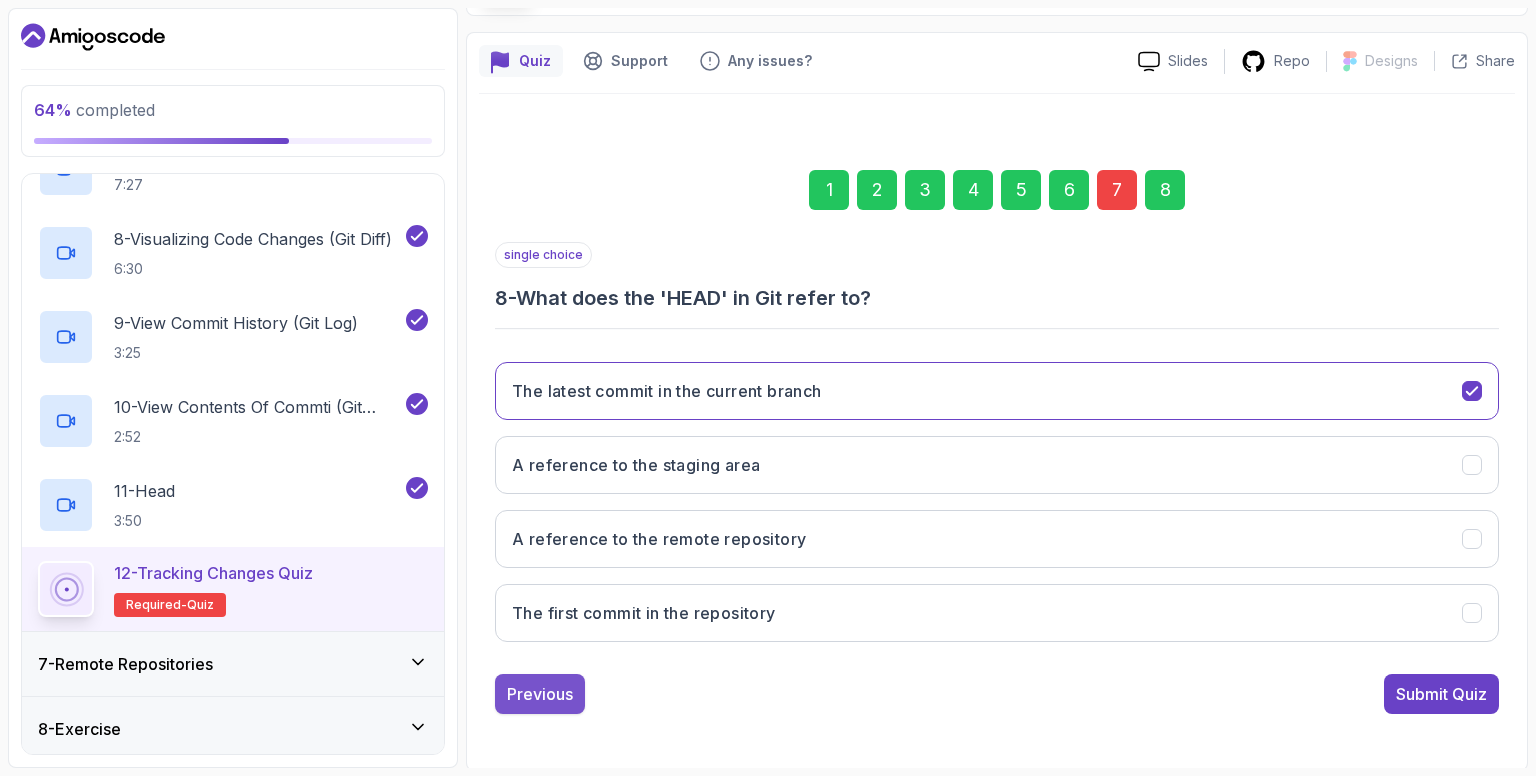 click on "Previous" at bounding box center (540, 694) 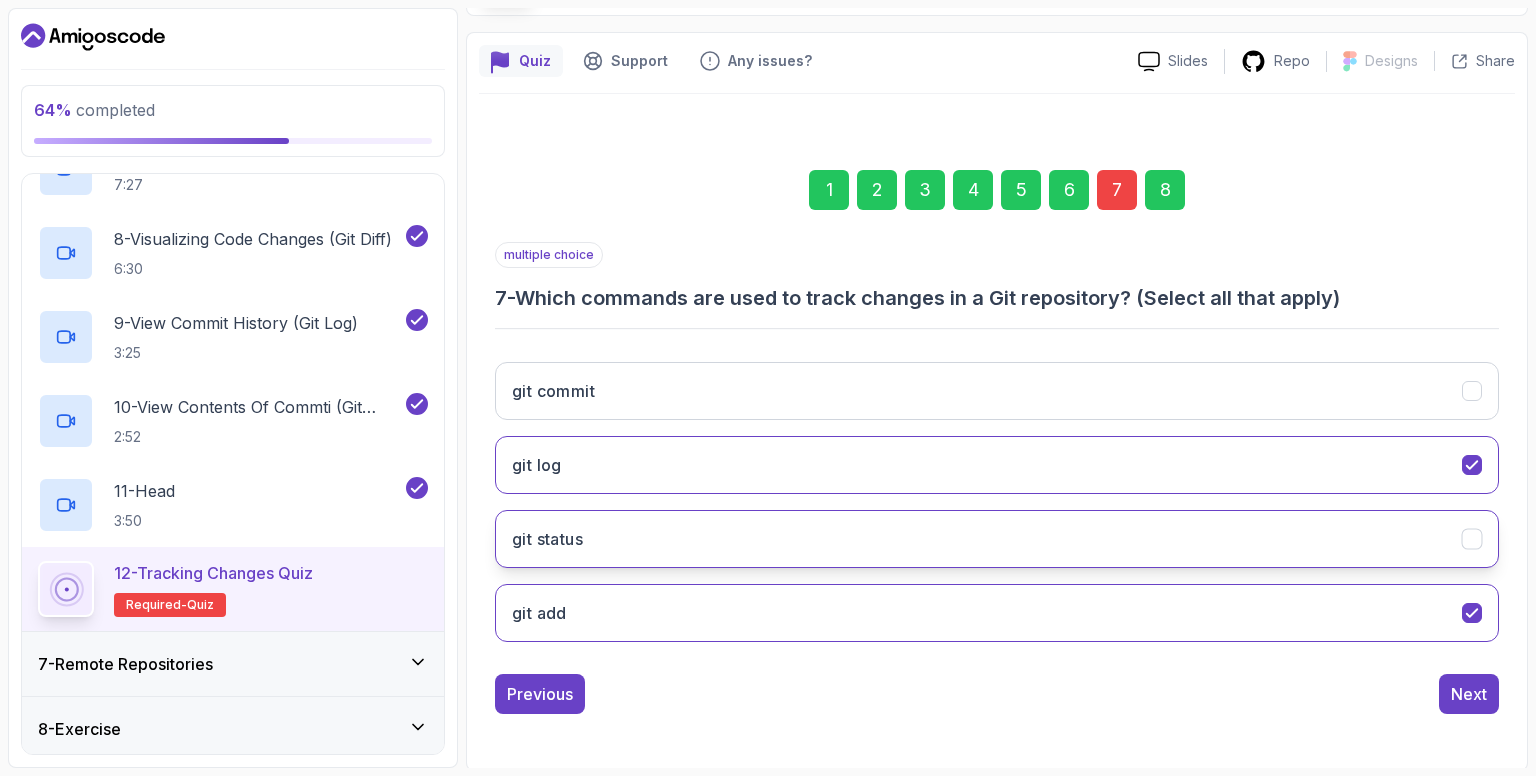 click on "git status" at bounding box center [997, 539] 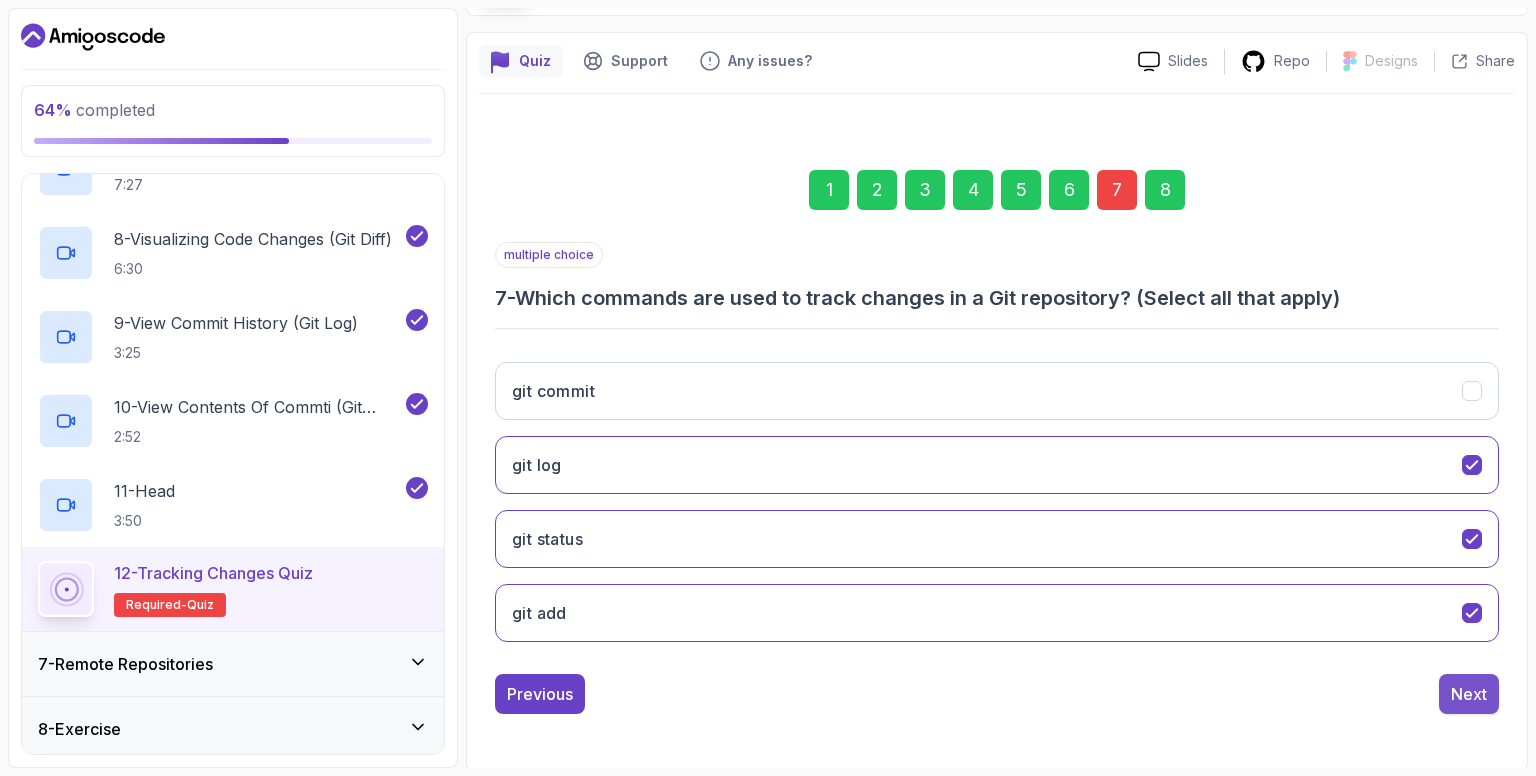 click on "Next" at bounding box center (1469, 694) 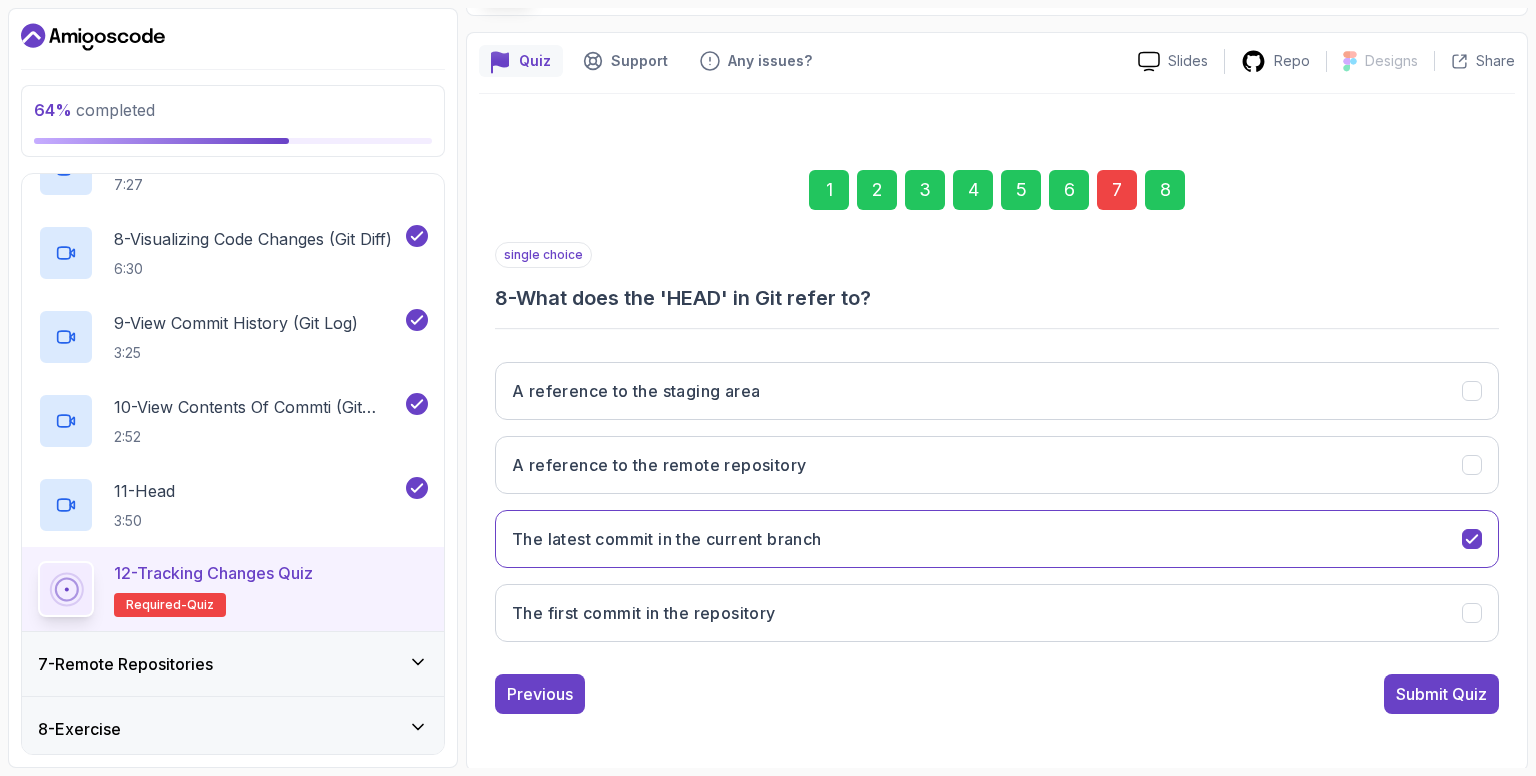 click on "Submit Quiz" at bounding box center (1441, 694) 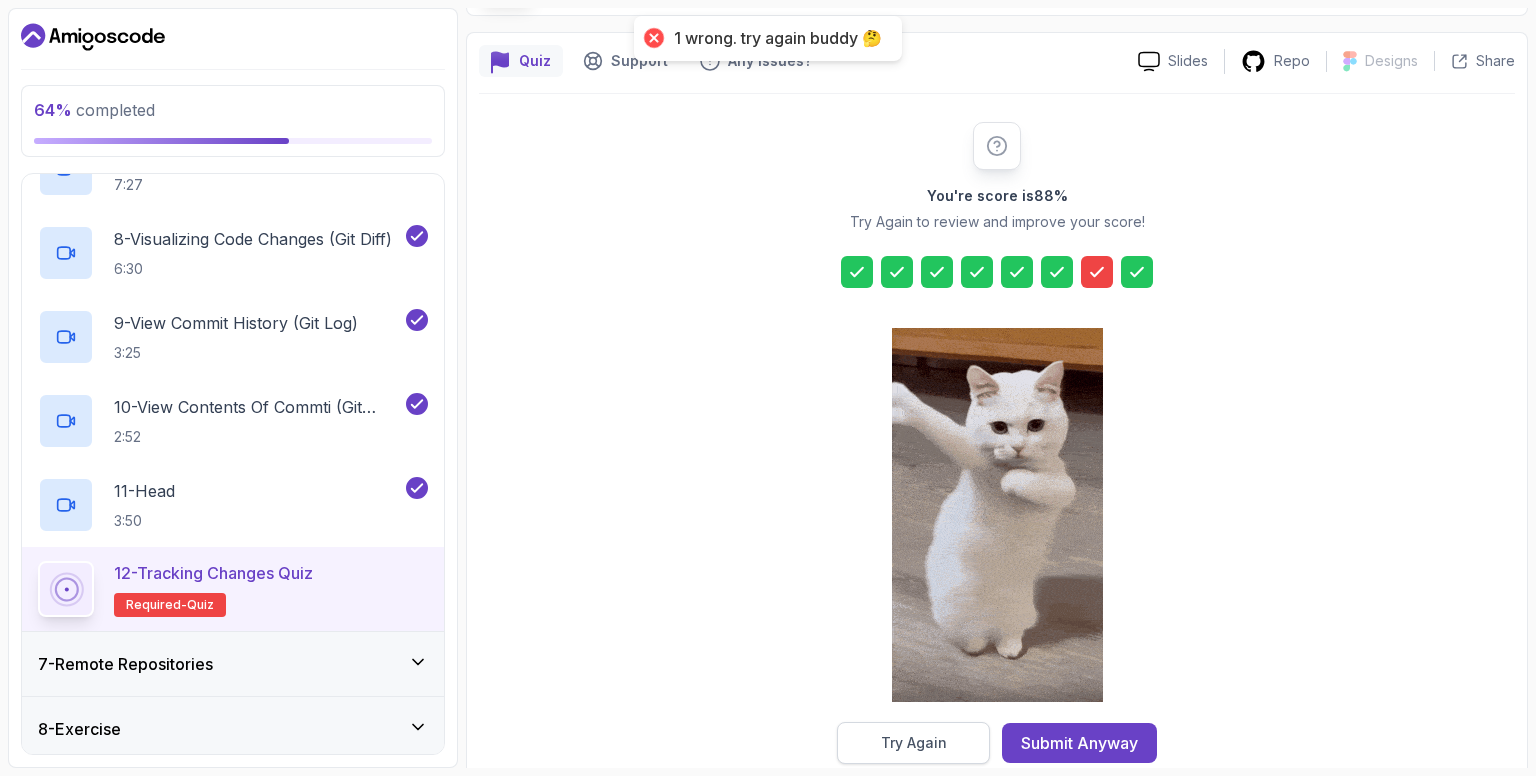 click on "Try Again" at bounding box center (914, 743) 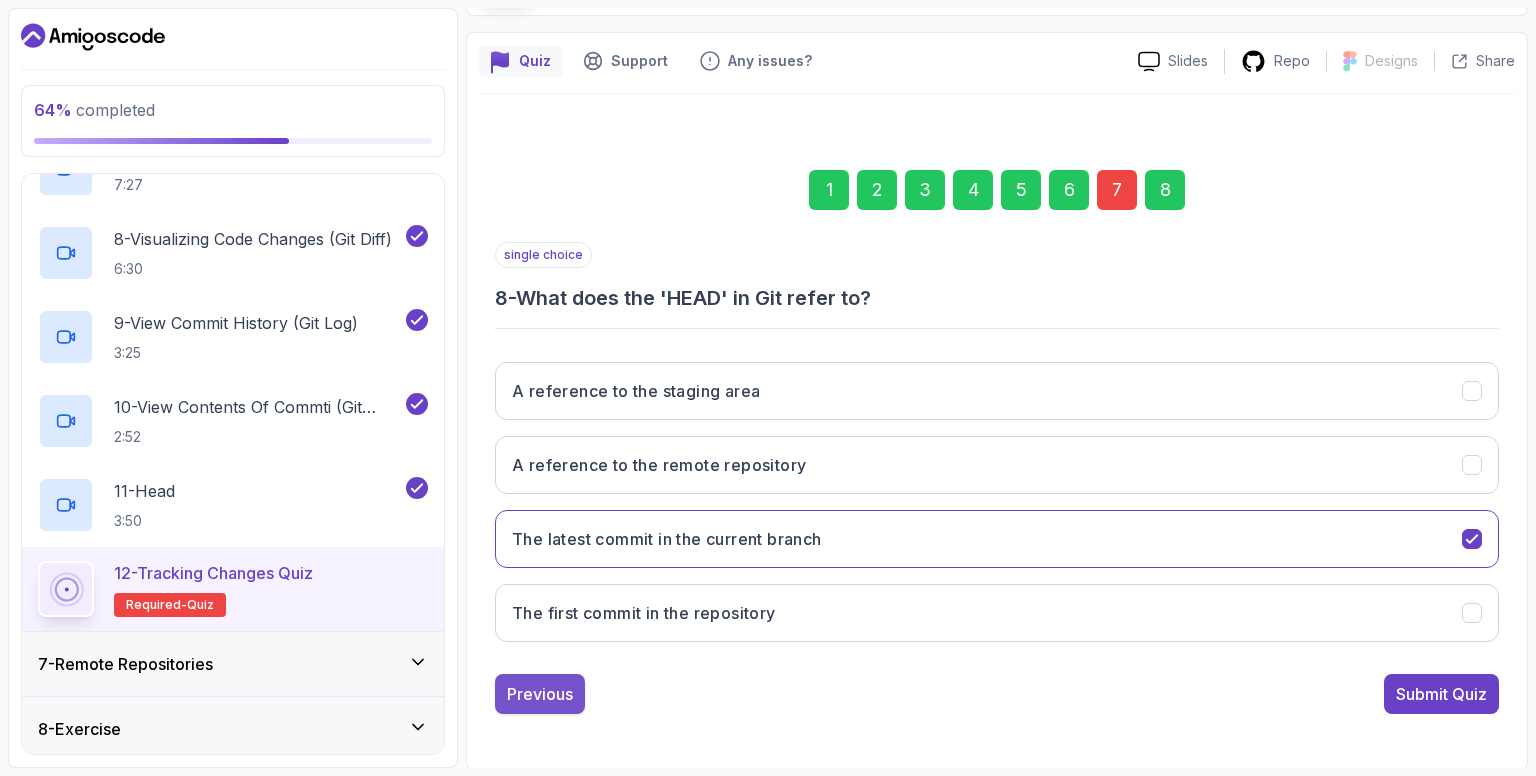 click on "Previous" at bounding box center (540, 694) 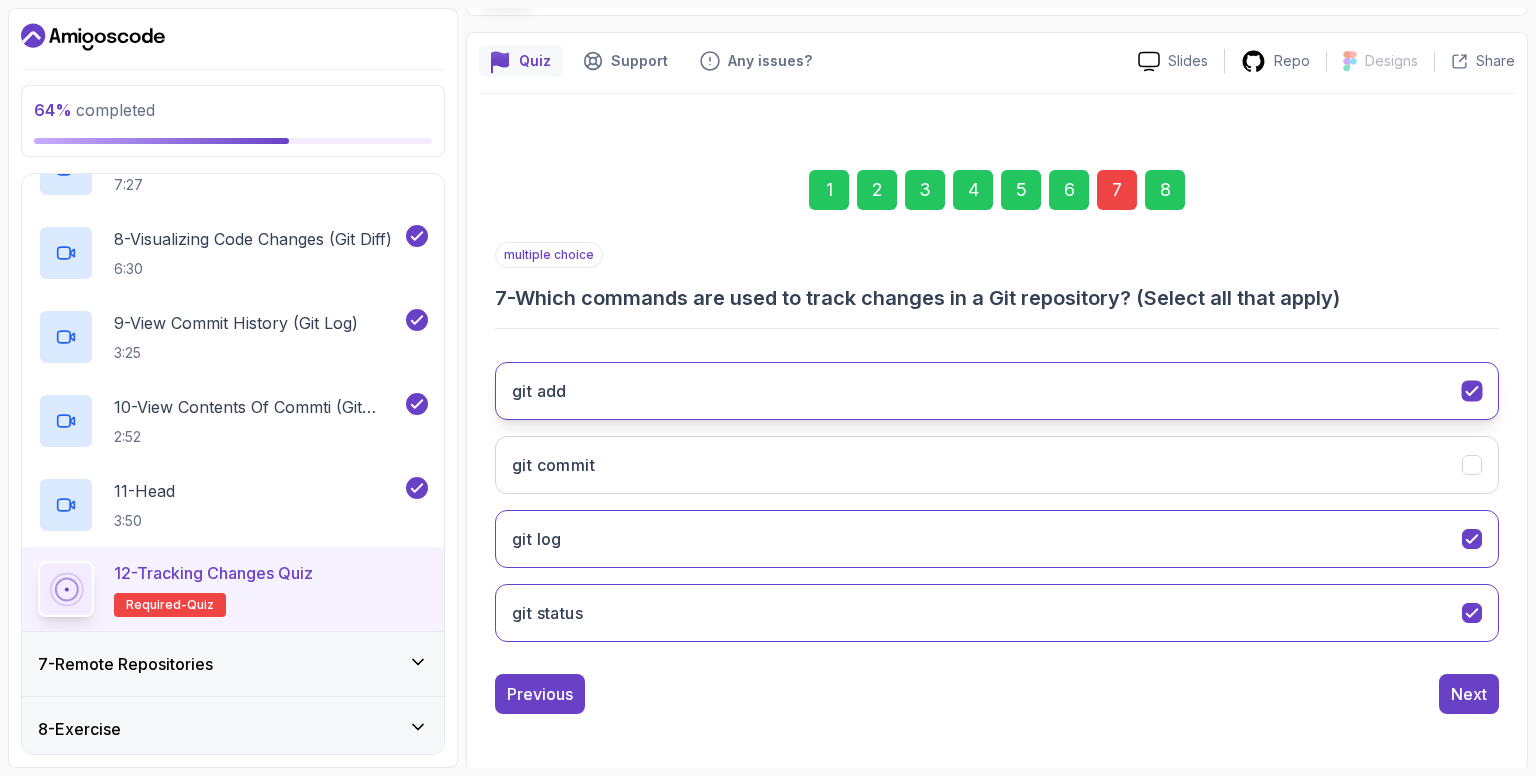 click on "git add" at bounding box center (997, 391) 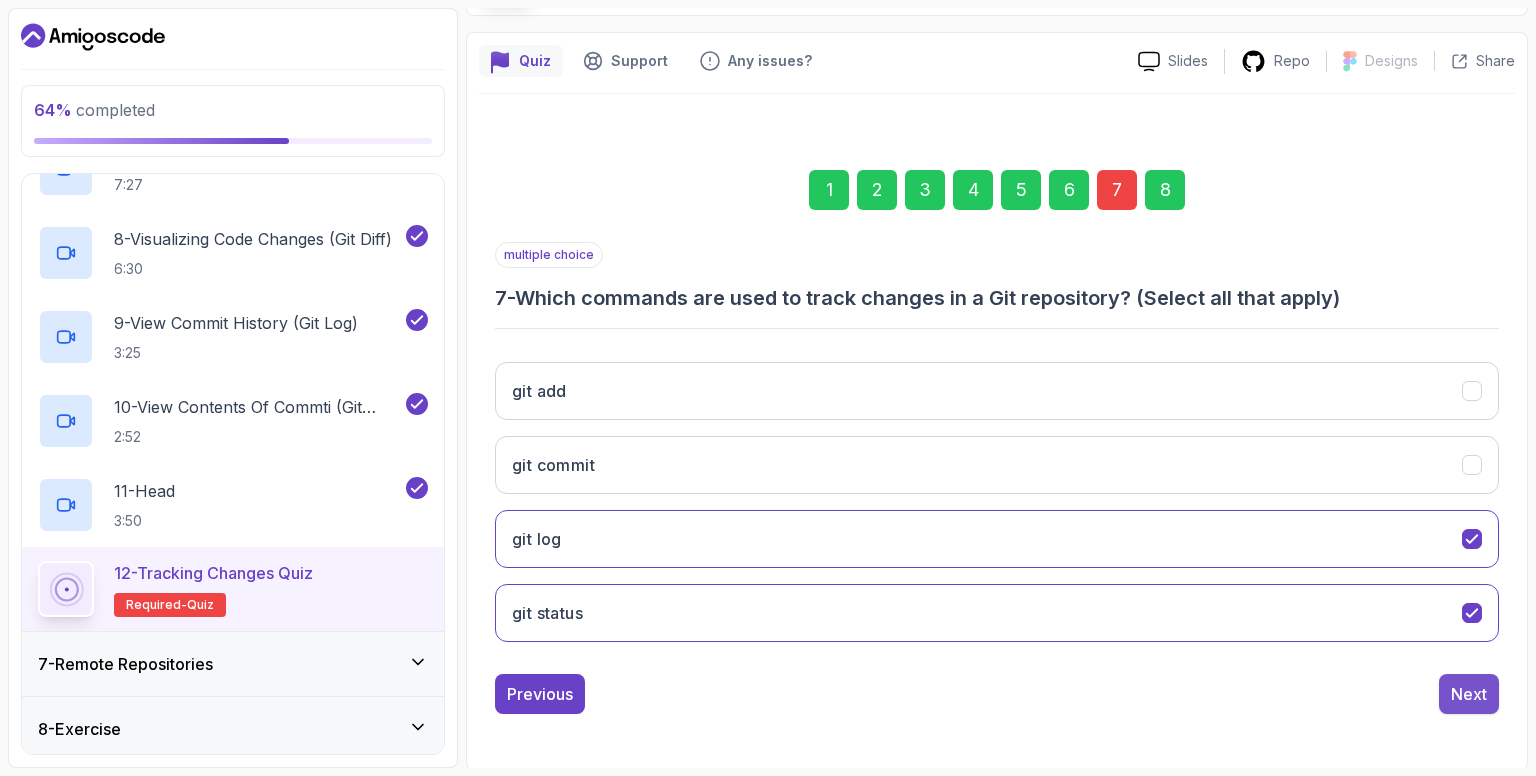 click on "Next" at bounding box center (1469, 694) 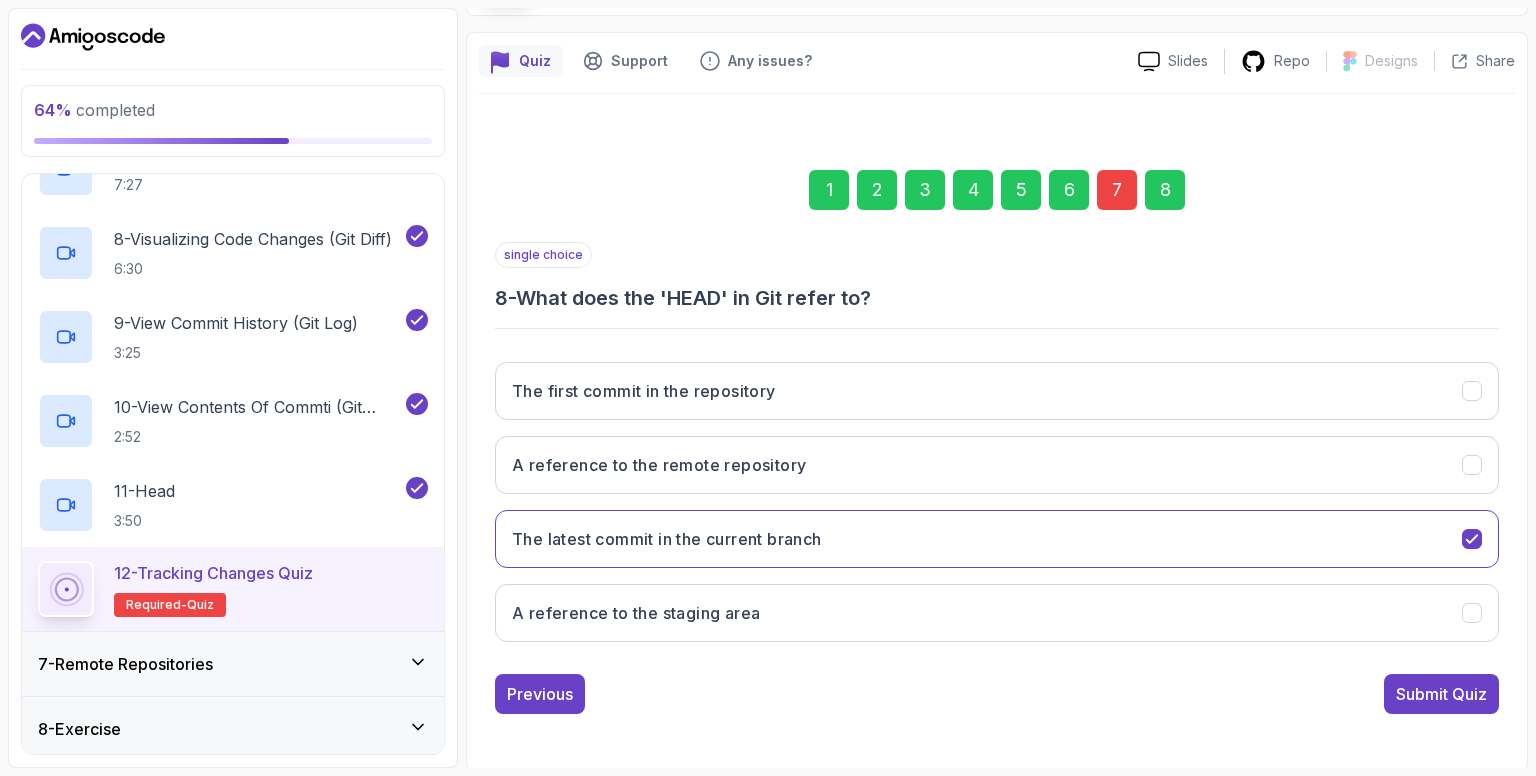 click on "Submit Quiz" at bounding box center [1441, 694] 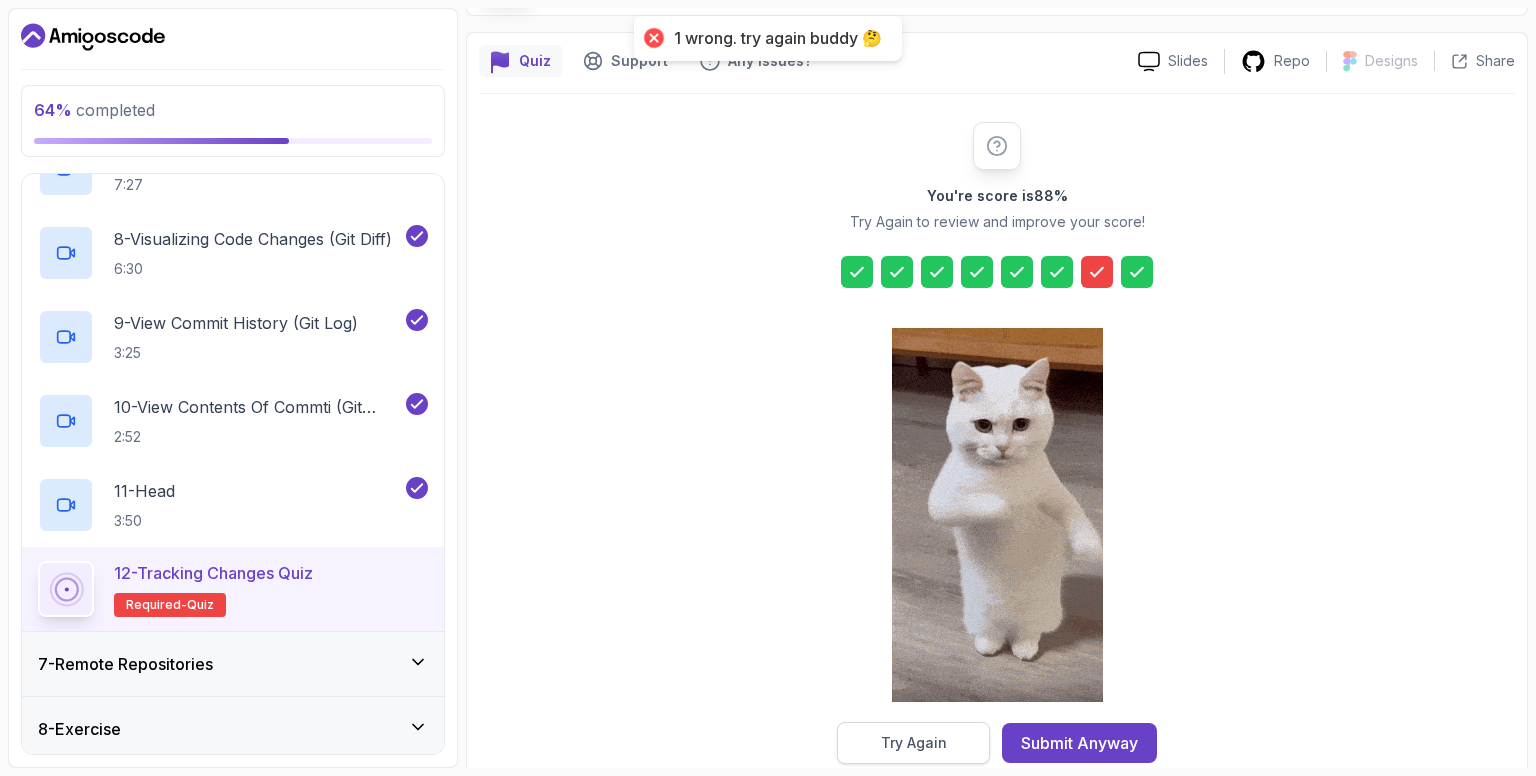 click on "Try Again" at bounding box center [914, 743] 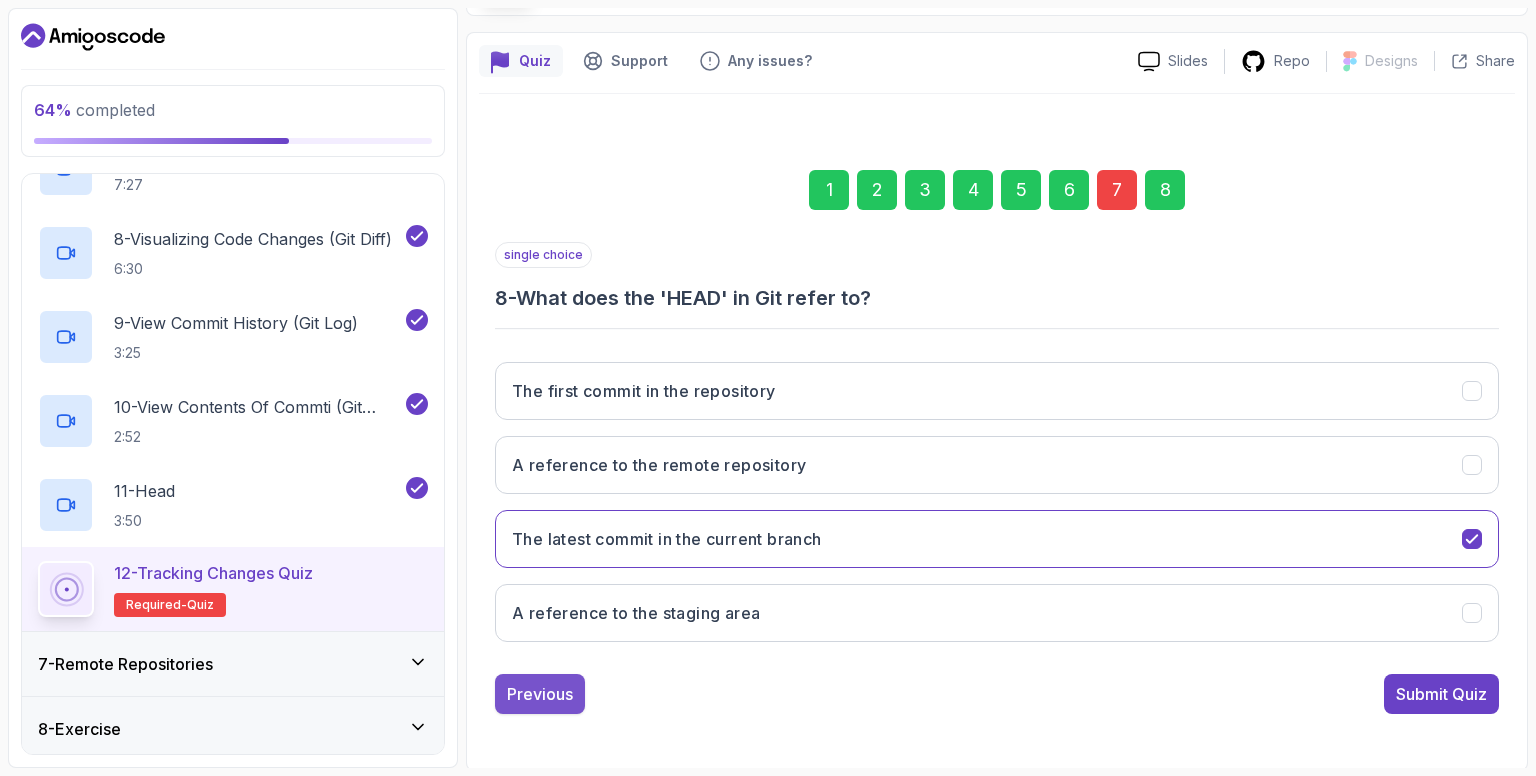 click on "Previous" at bounding box center [540, 694] 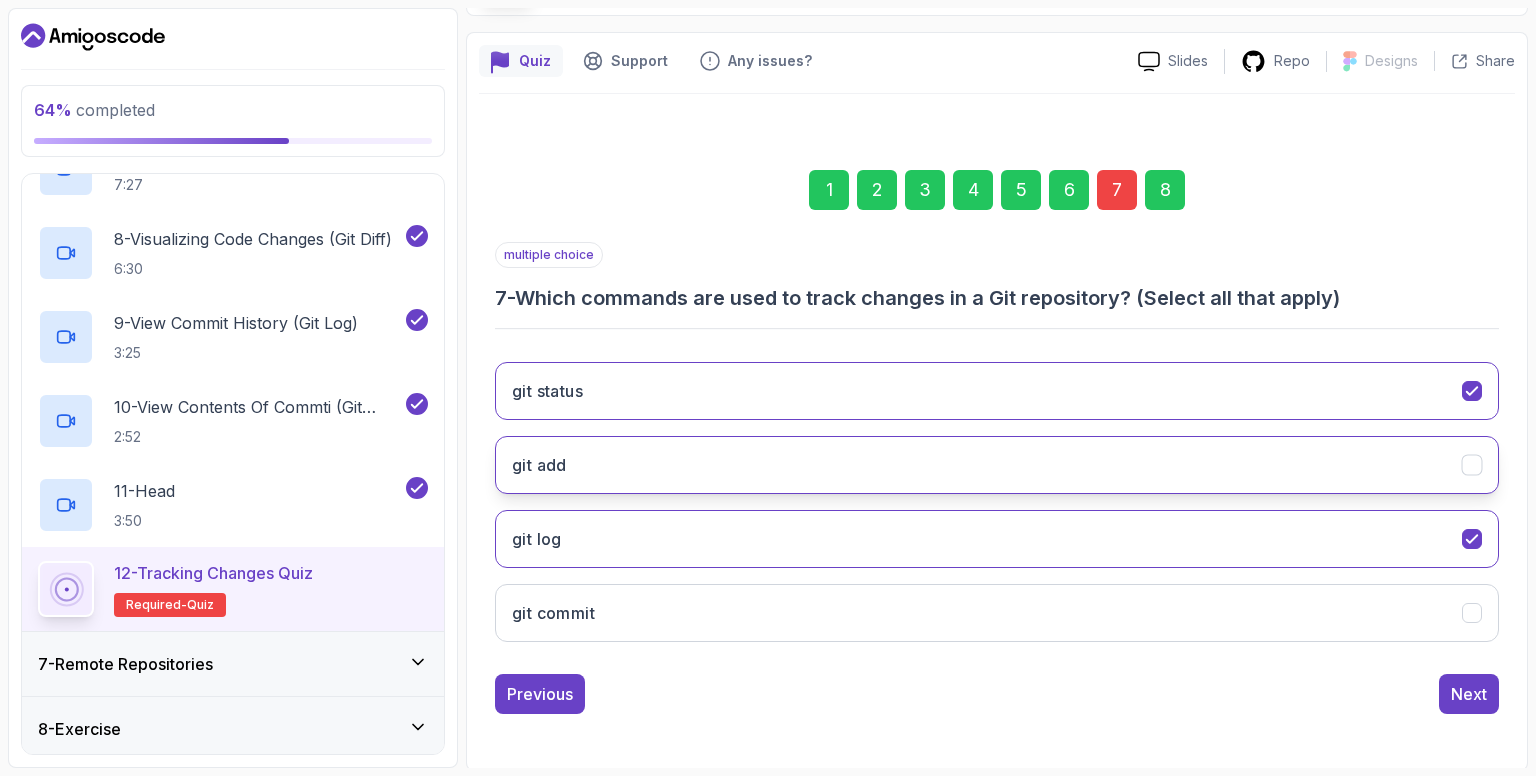 click on "git add" at bounding box center (997, 465) 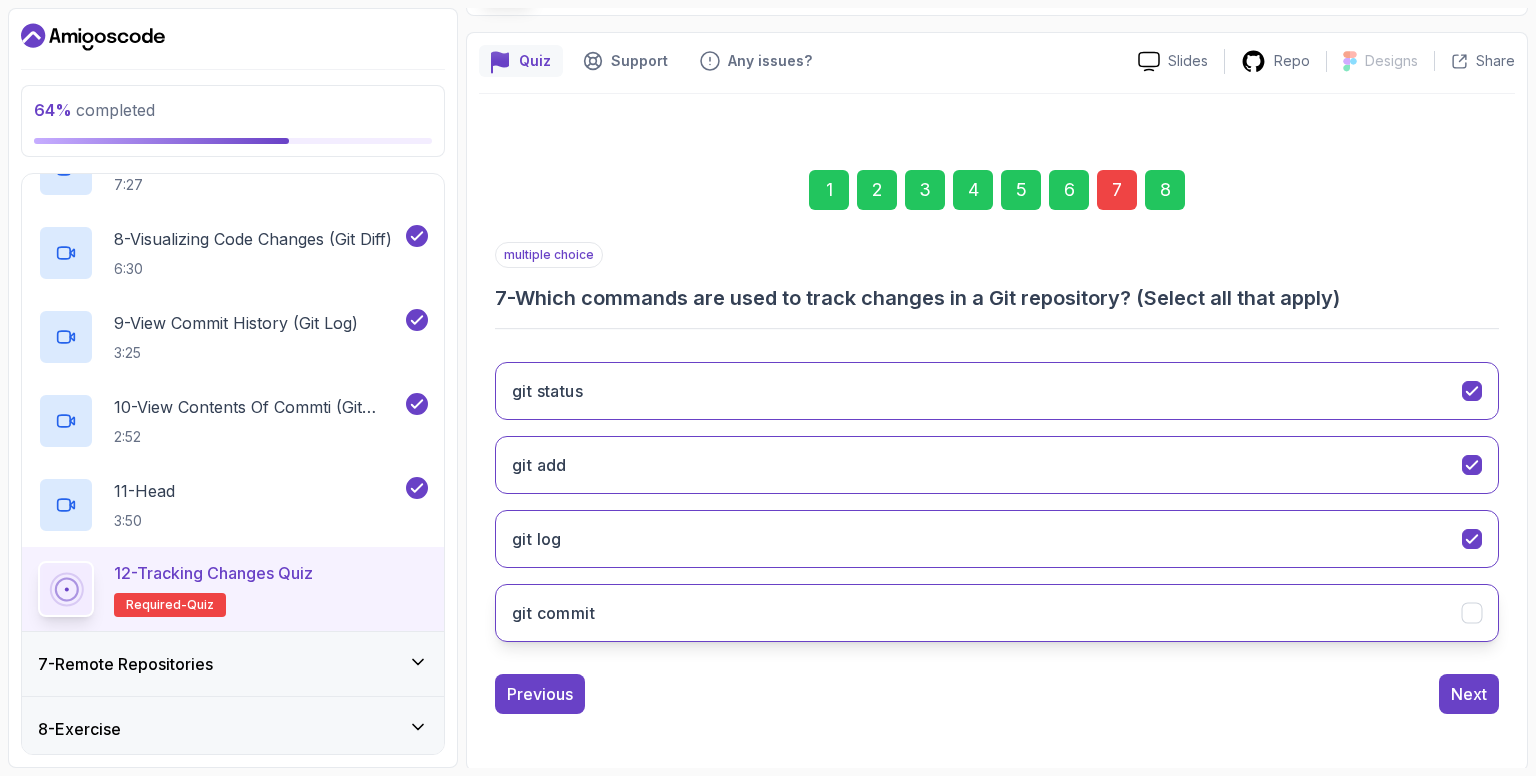 click on "git commit" at bounding box center (997, 613) 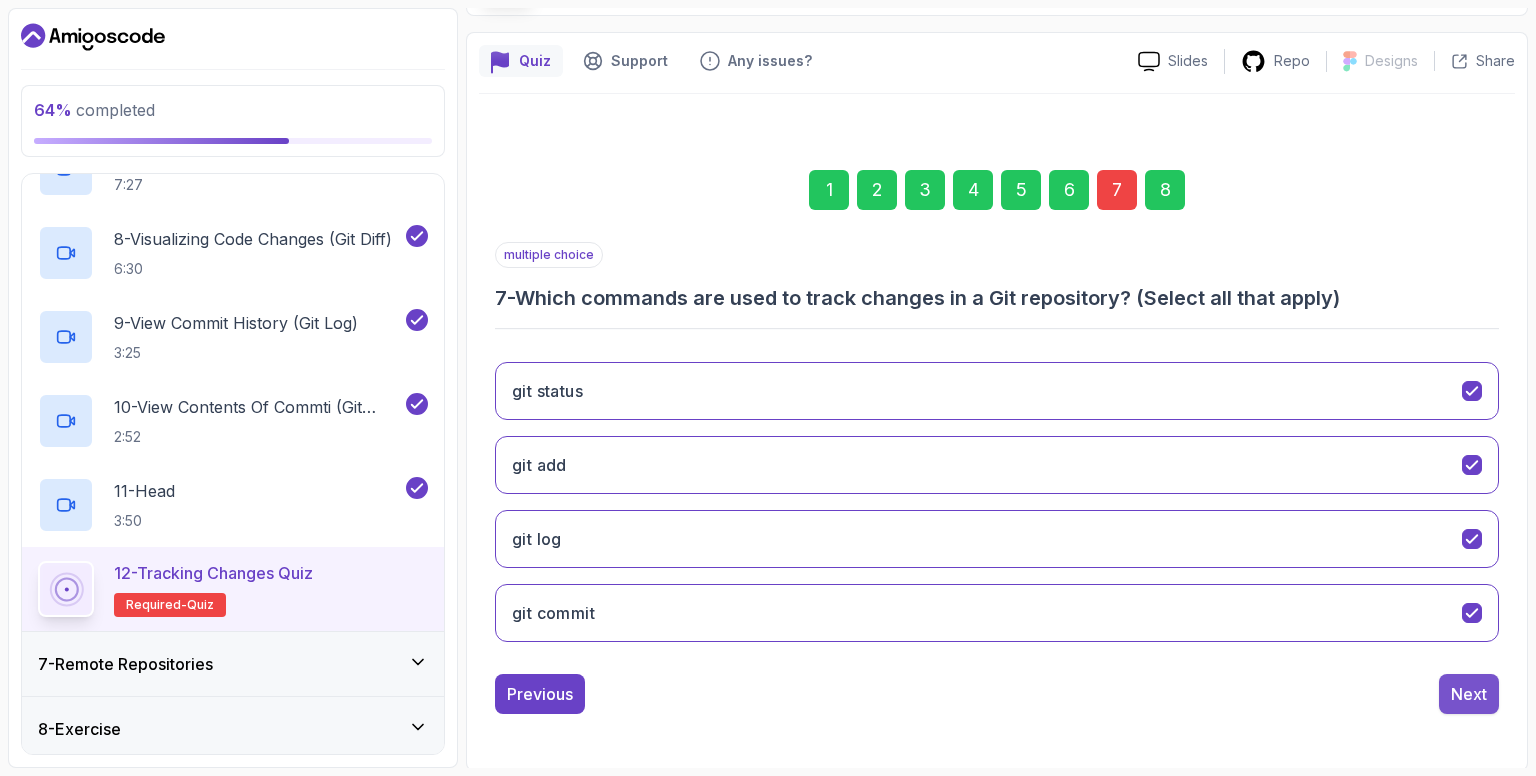 click on "Next" at bounding box center [1469, 694] 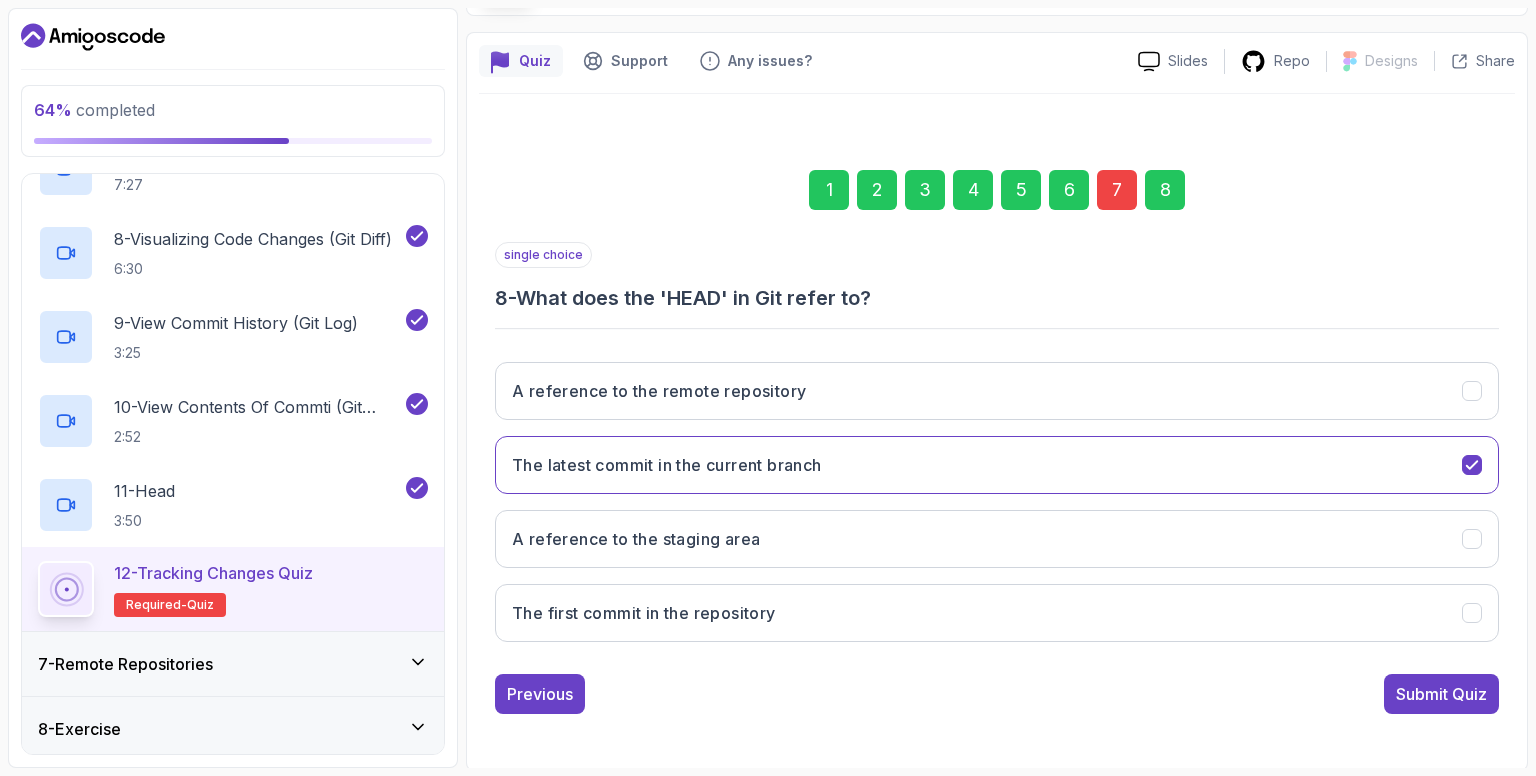 click on "Submit Quiz" at bounding box center [1441, 694] 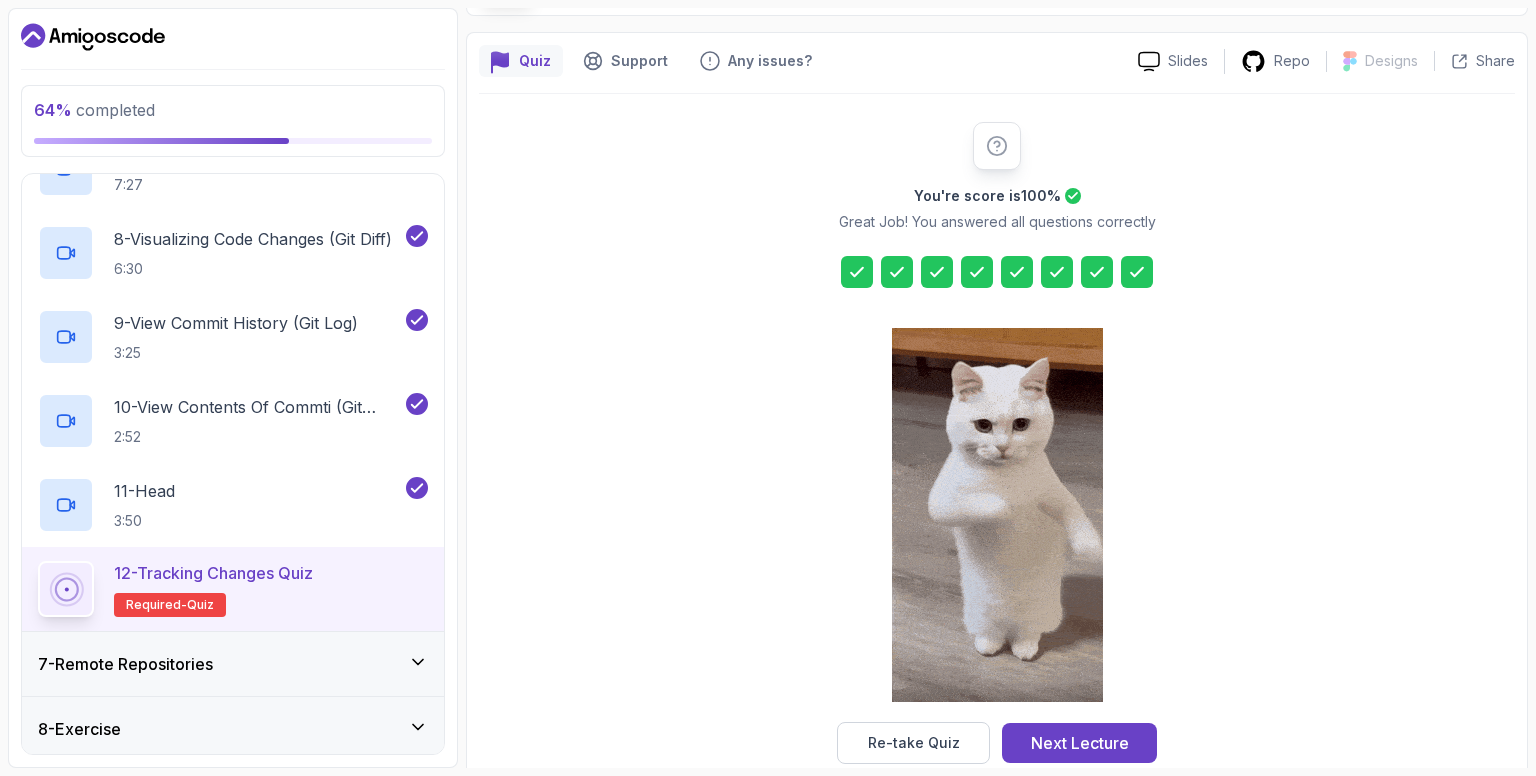 scroll, scrollTop: 181, scrollLeft: 0, axis: vertical 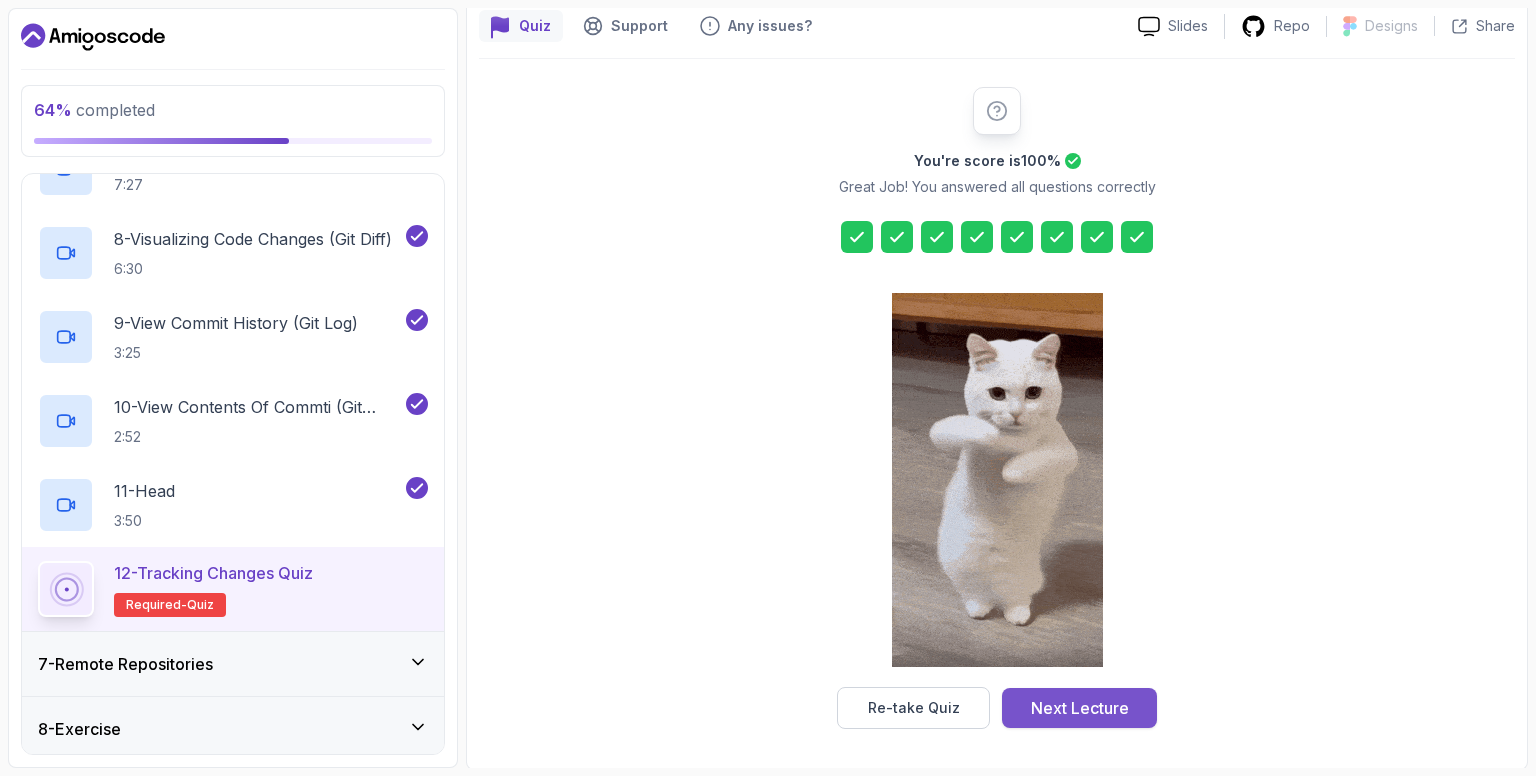 click on "Next Lecture" at bounding box center (1080, 708) 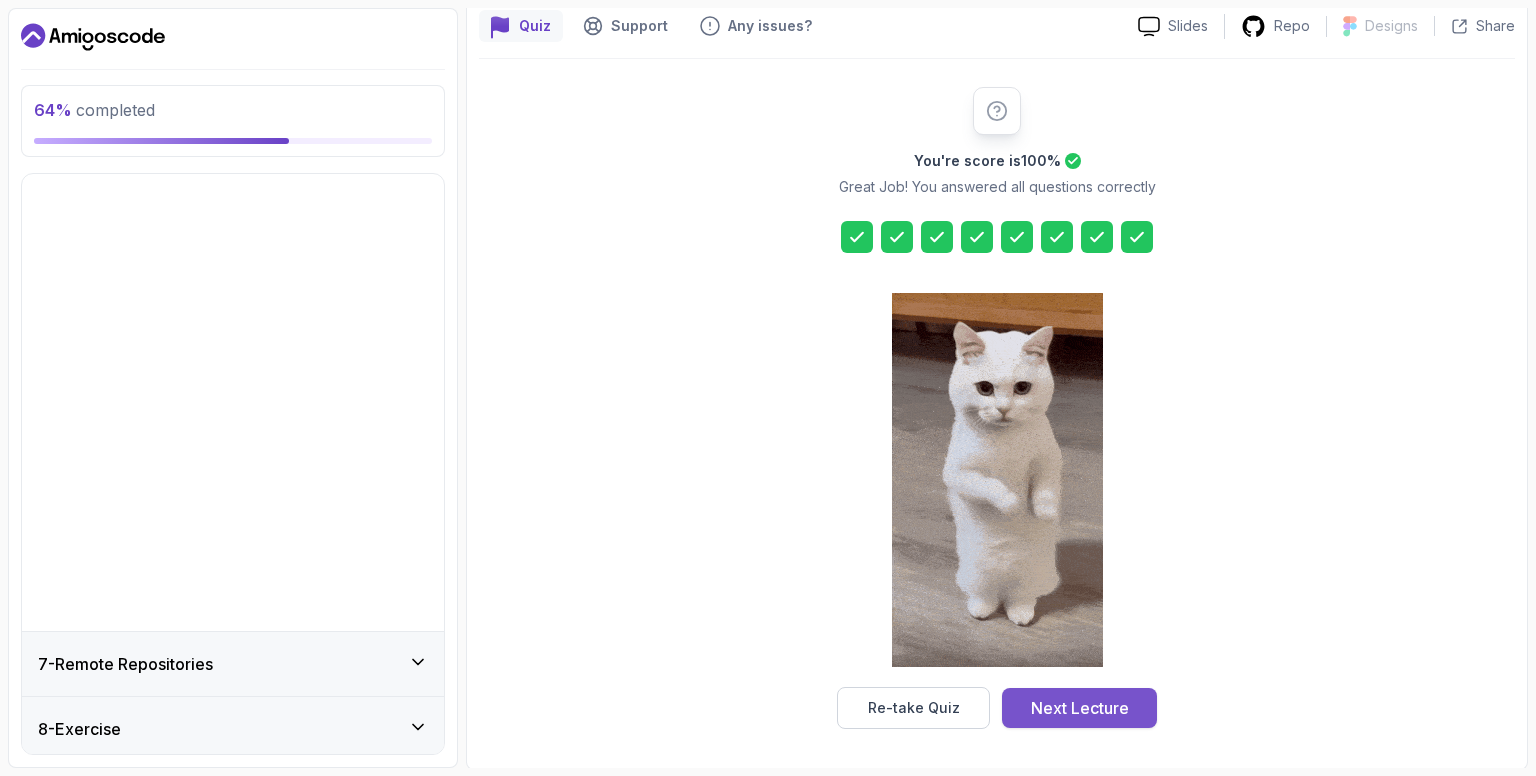 scroll, scrollTop: 0, scrollLeft: 0, axis: both 